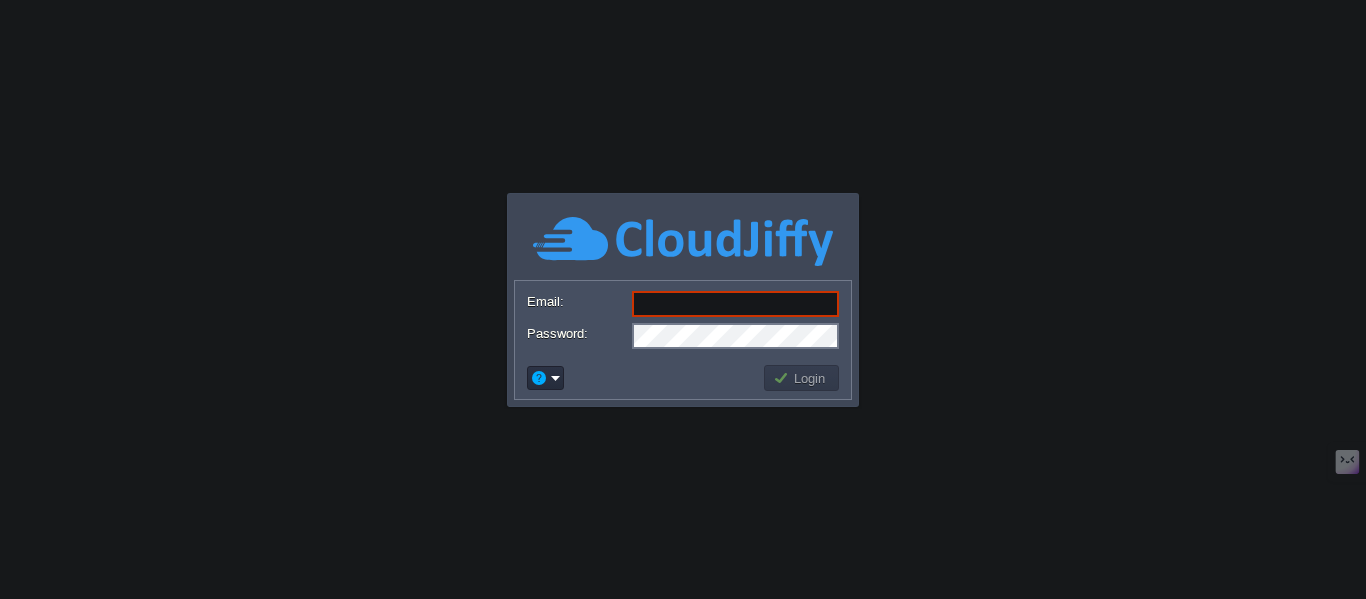 scroll, scrollTop: 0, scrollLeft: 0, axis: both 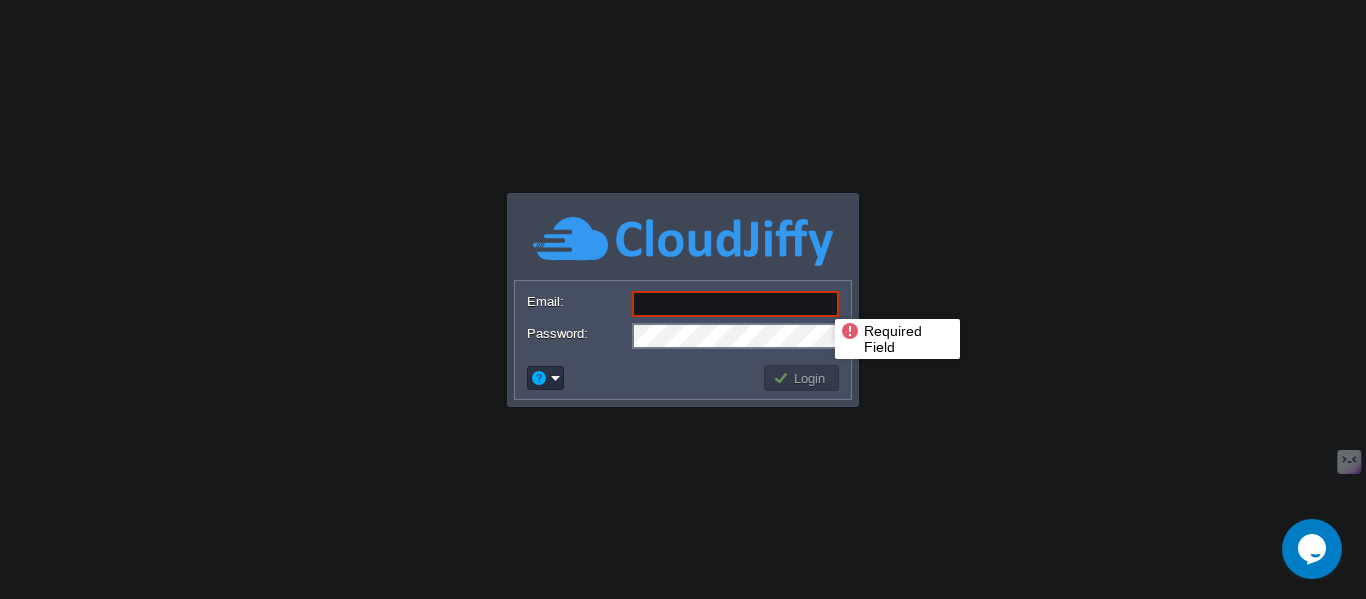 type on "[EMAIL_ADDRESS][DOMAIN_NAME]" 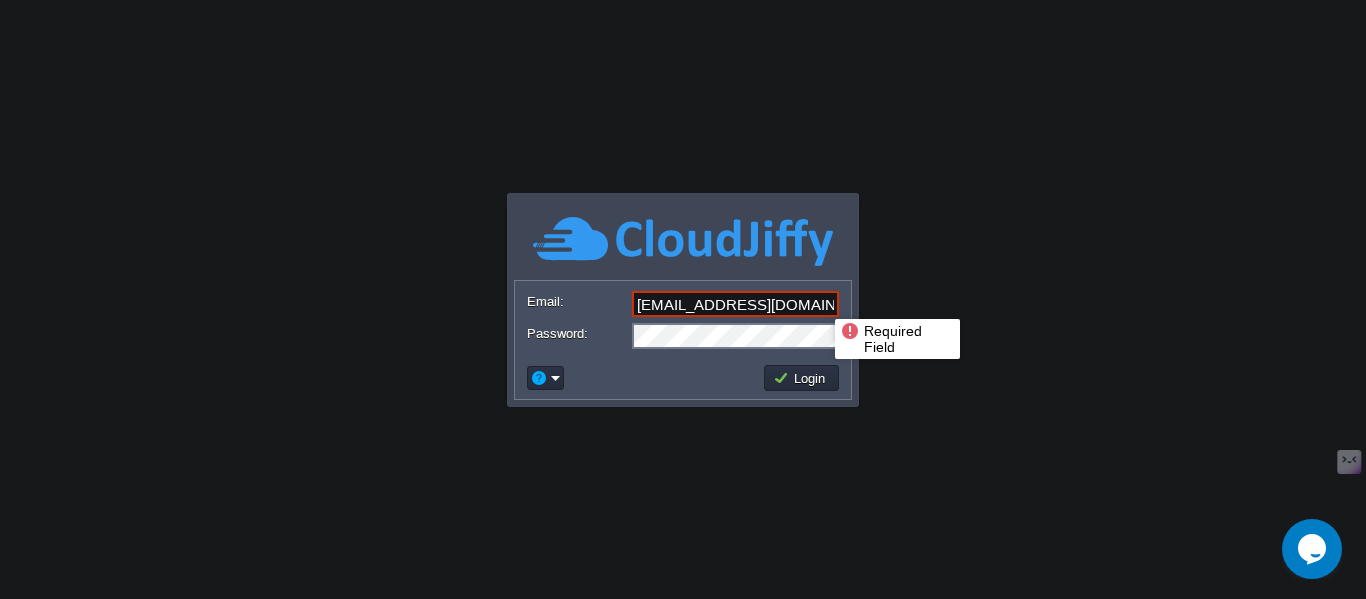 drag, startPoint x: 820, startPoint y: 301, endPoint x: 612, endPoint y: 303, distance: 208.00961 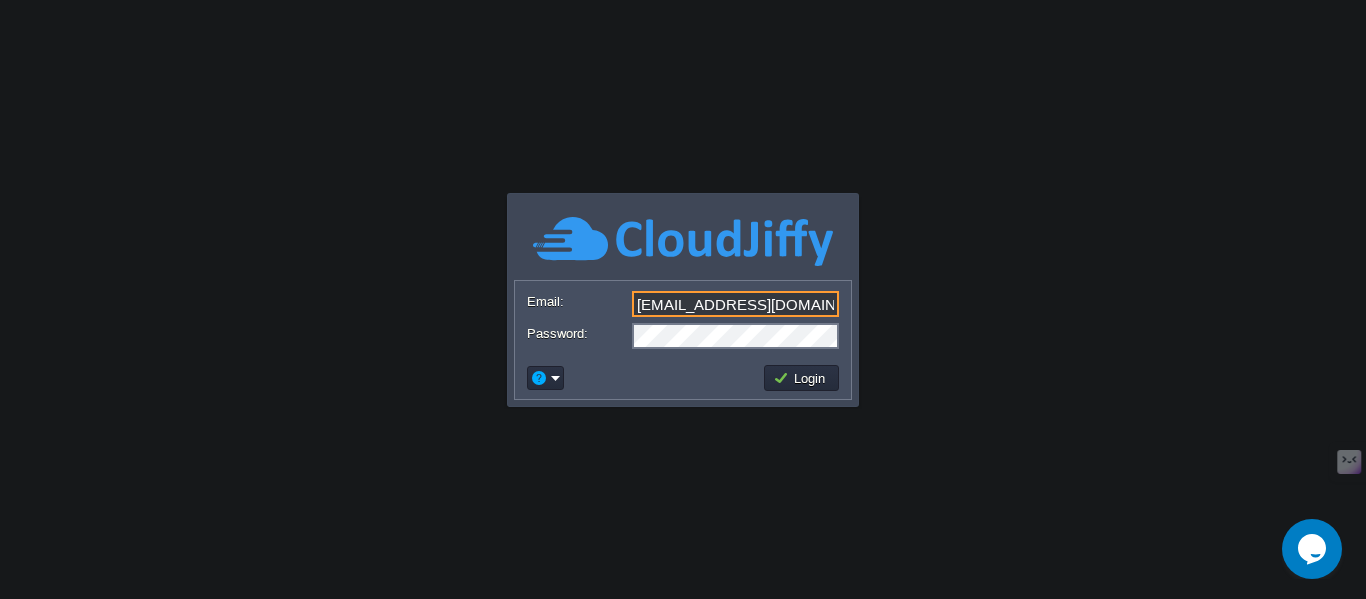 click on "[EMAIL_ADDRESS][DOMAIN_NAME]" at bounding box center [735, 304] 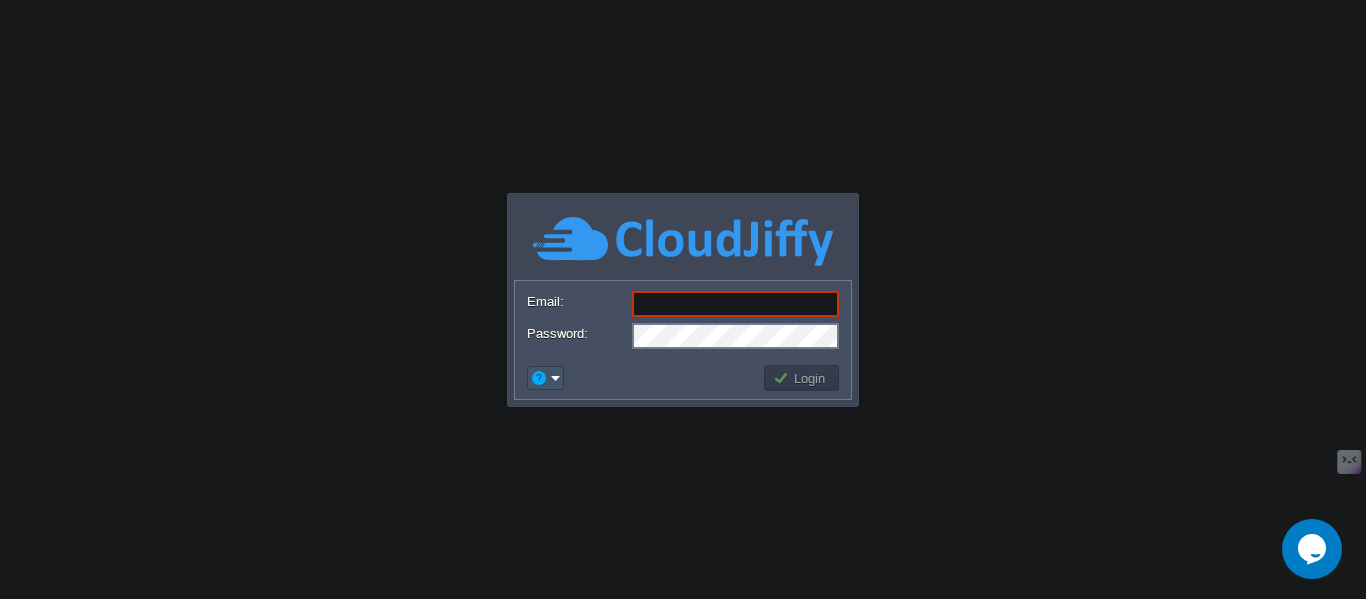 click at bounding box center [539, 378] 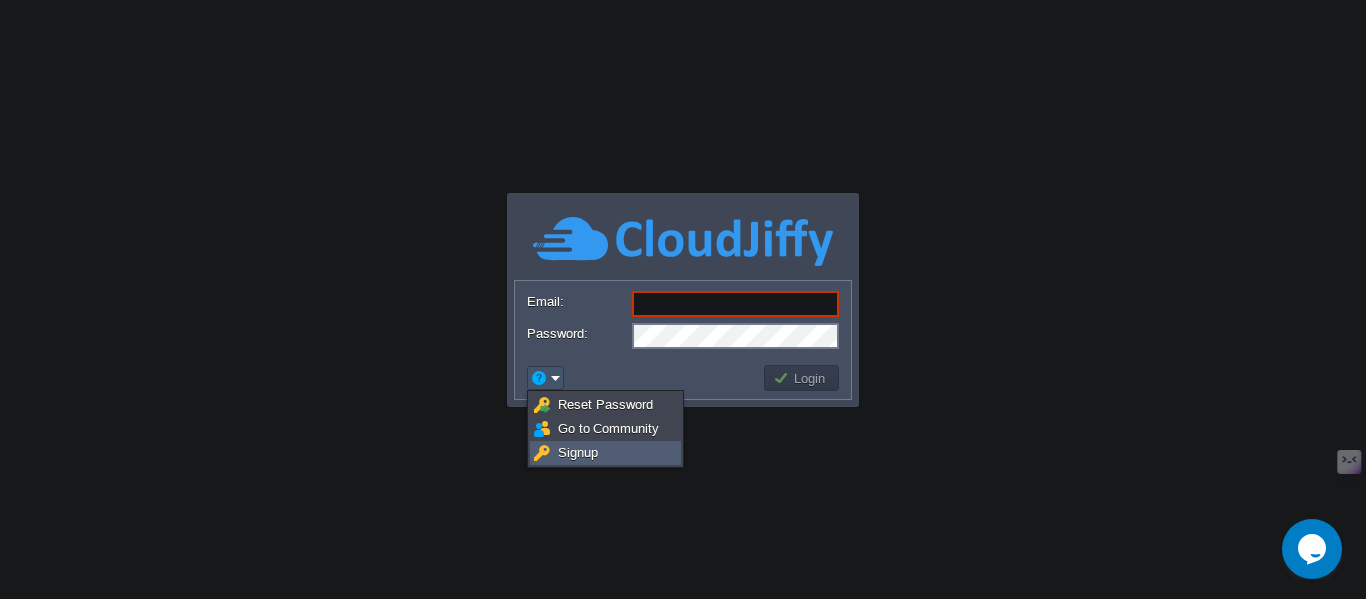 click on "Signup" at bounding box center [578, 452] 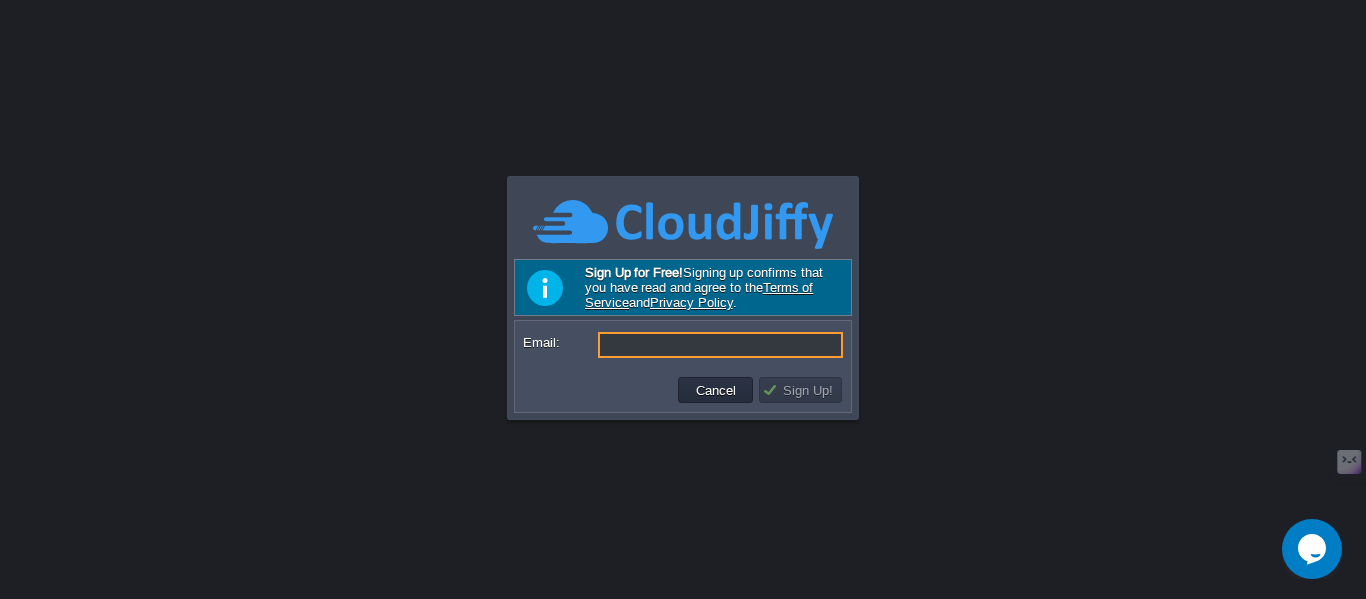 click on "Email:" at bounding box center [720, 345] 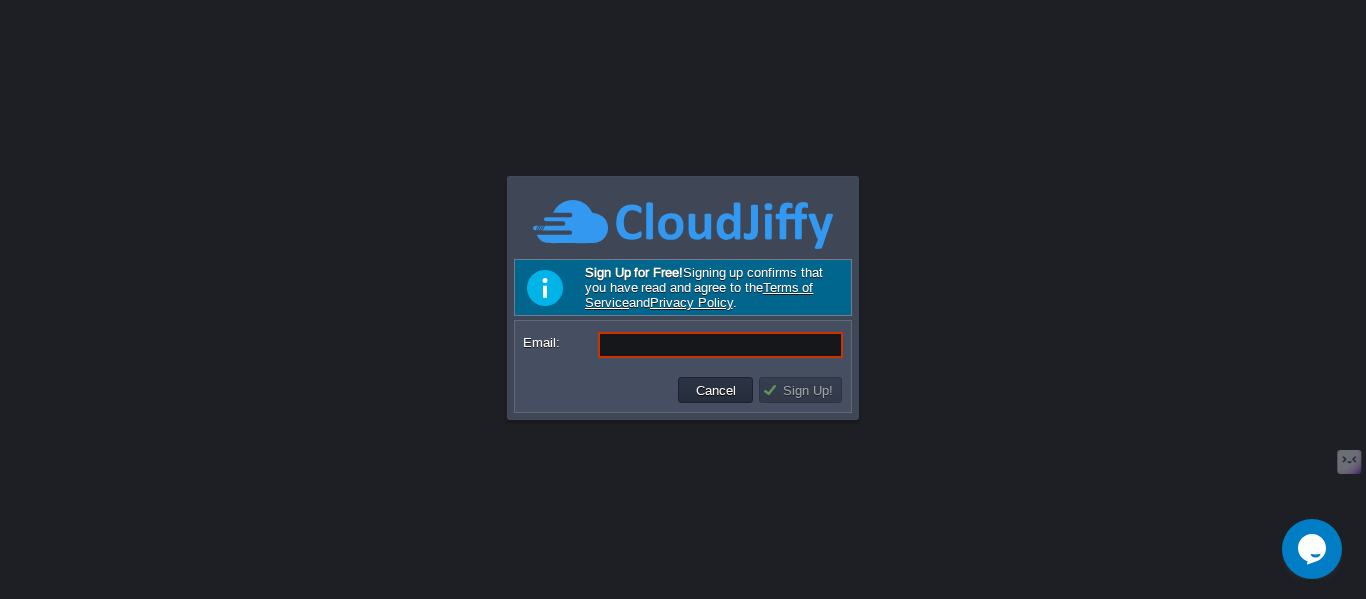 paste on "[EMAIL_ADDRESS][DOMAIN_NAME]" 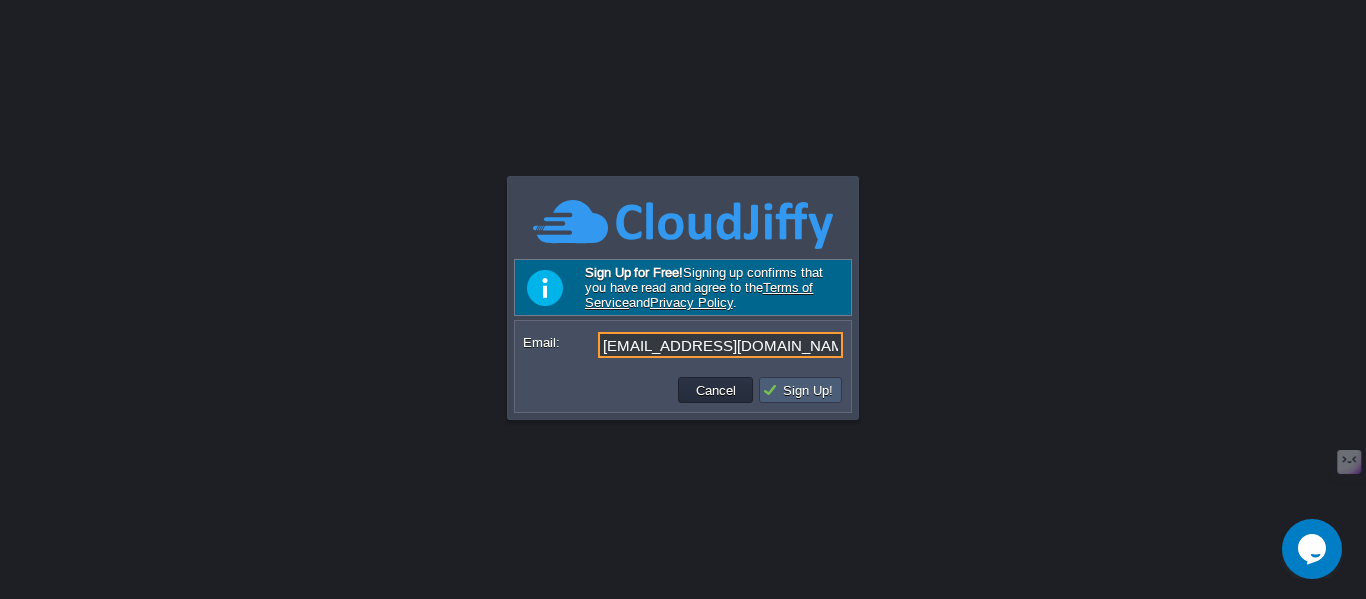 type on "[EMAIL_ADDRESS][DOMAIN_NAME]" 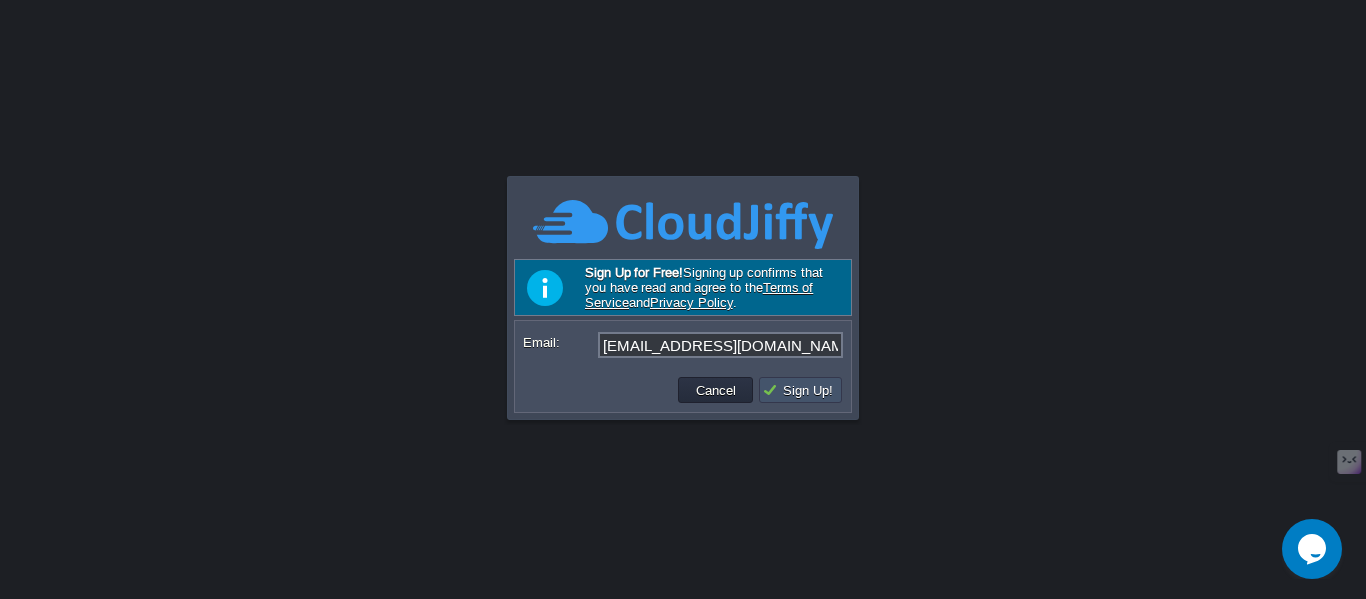 click on "Sign Up!" at bounding box center (800, 390) 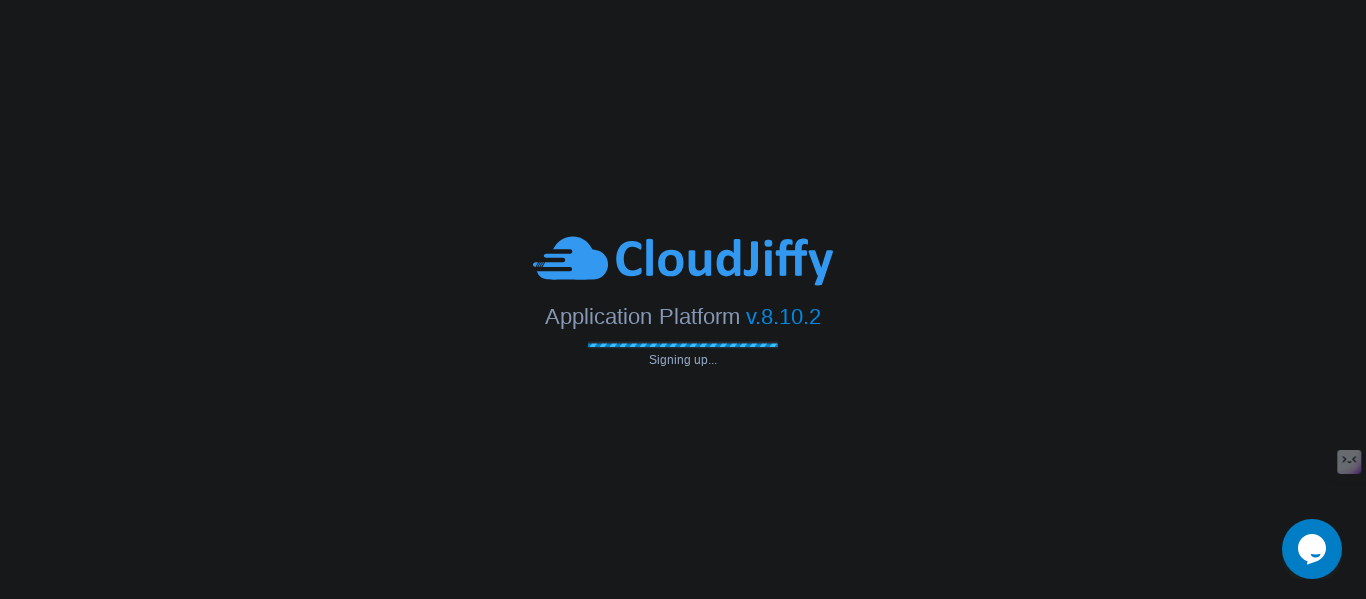 type on "[EMAIL_ADDRESS][DOMAIN_NAME]" 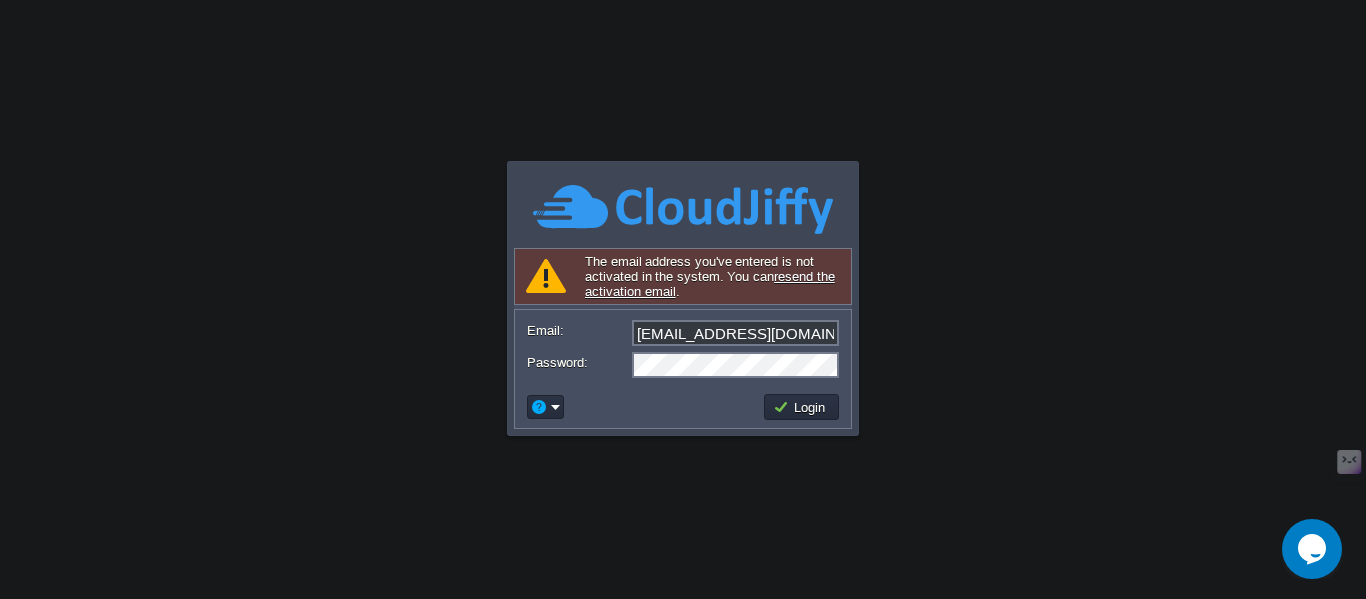 click on "resend the activation email" at bounding box center [710, 284] 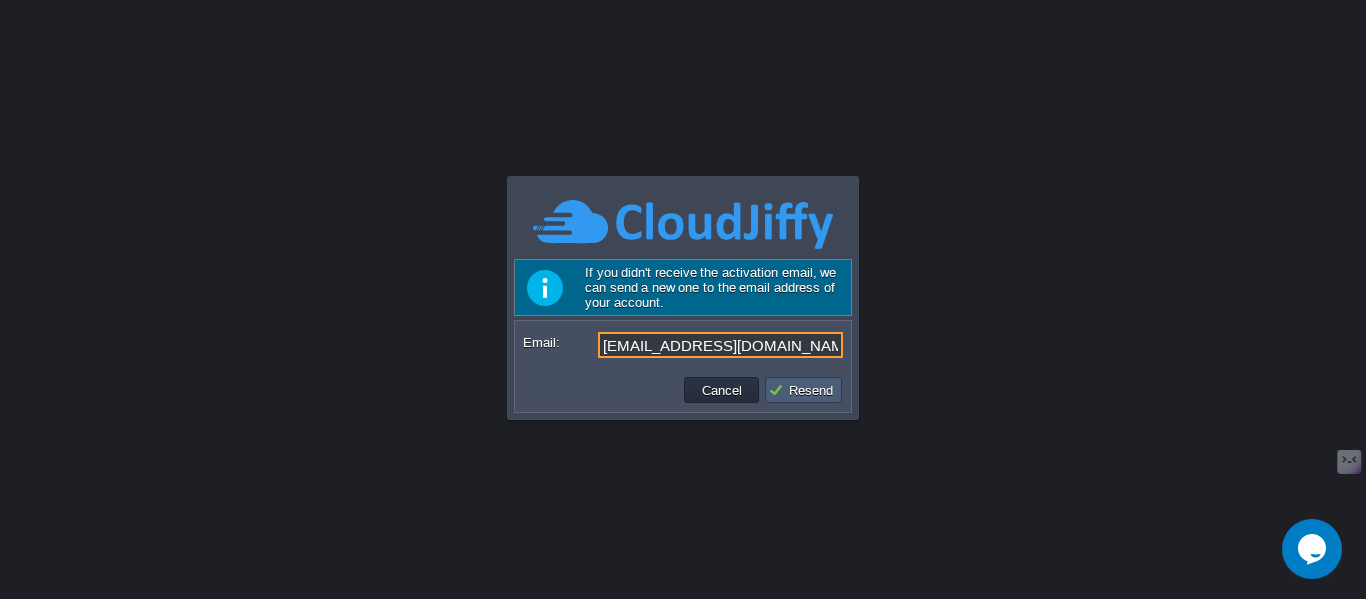 click on "Resend" at bounding box center (803, 390) 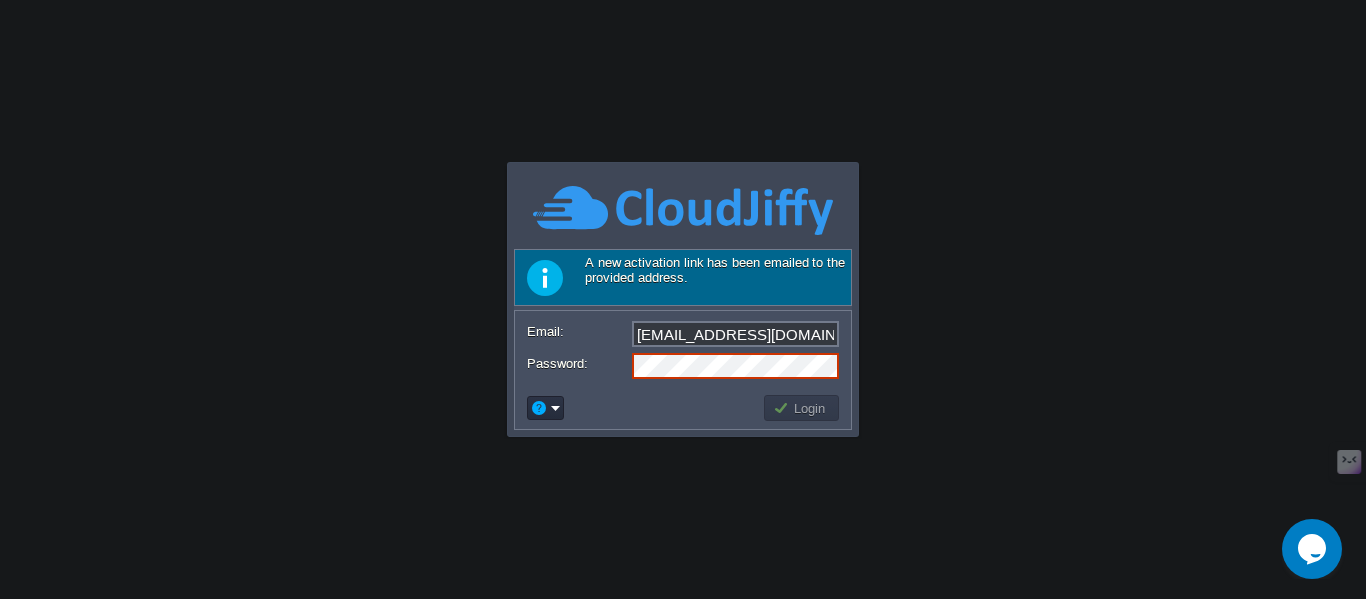 click on "Application Platform   v.8.10.2
Sending activation email...
Required Field A new activation link has been emailed to the provided address. Email: [EMAIL_ADDRESS][DOMAIN_NAME] Password:     Login
Reset Password Go to Community Signup       OK Yes No Cancel" at bounding box center [683, 299] 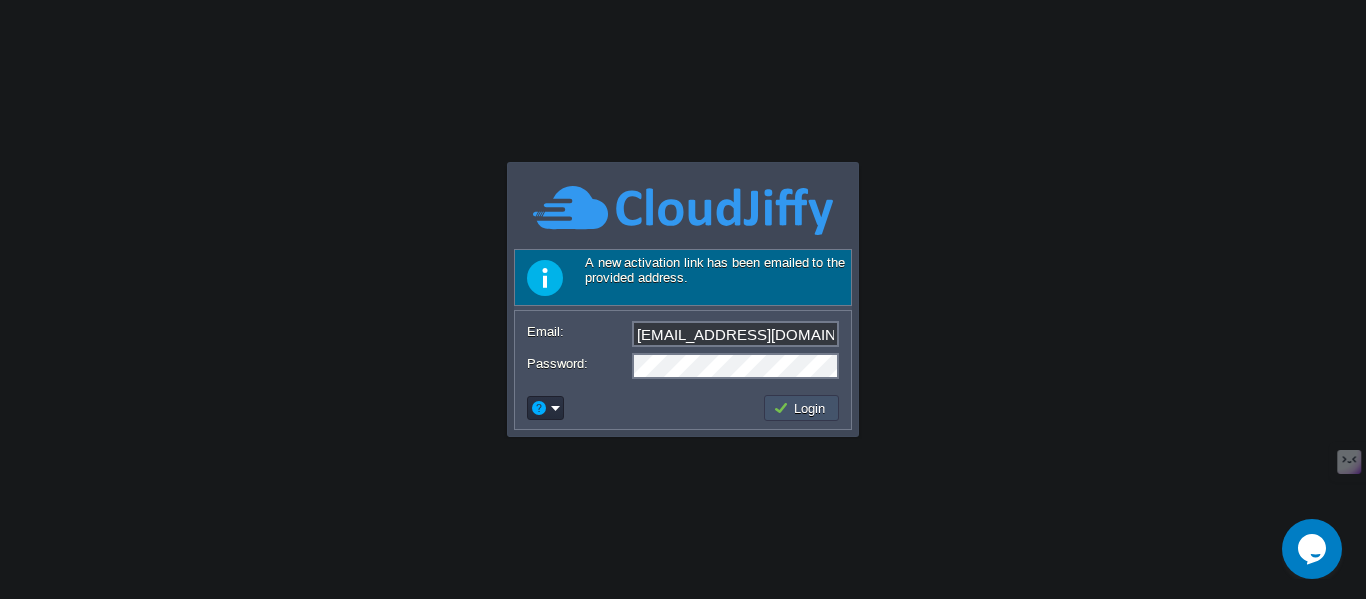 click on "Login" at bounding box center [802, 408] 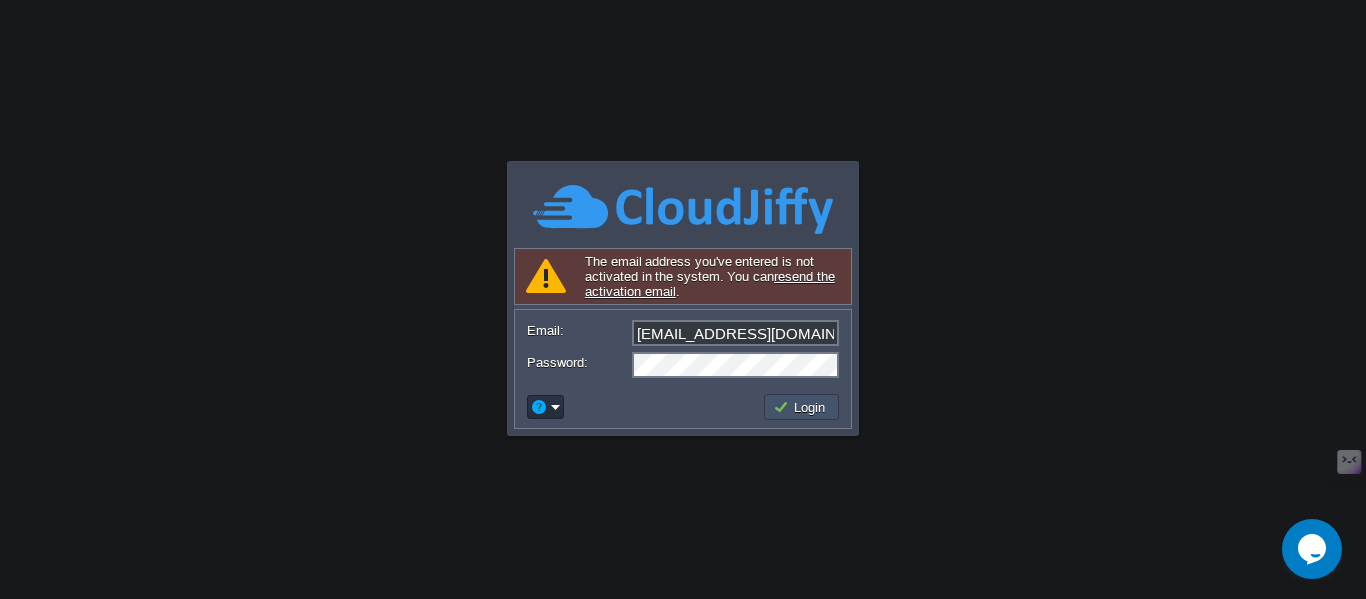 drag, startPoint x: 799, startPoint y: 412, endPoint x: 1059, endPoint y: 312, distance: 278.56778 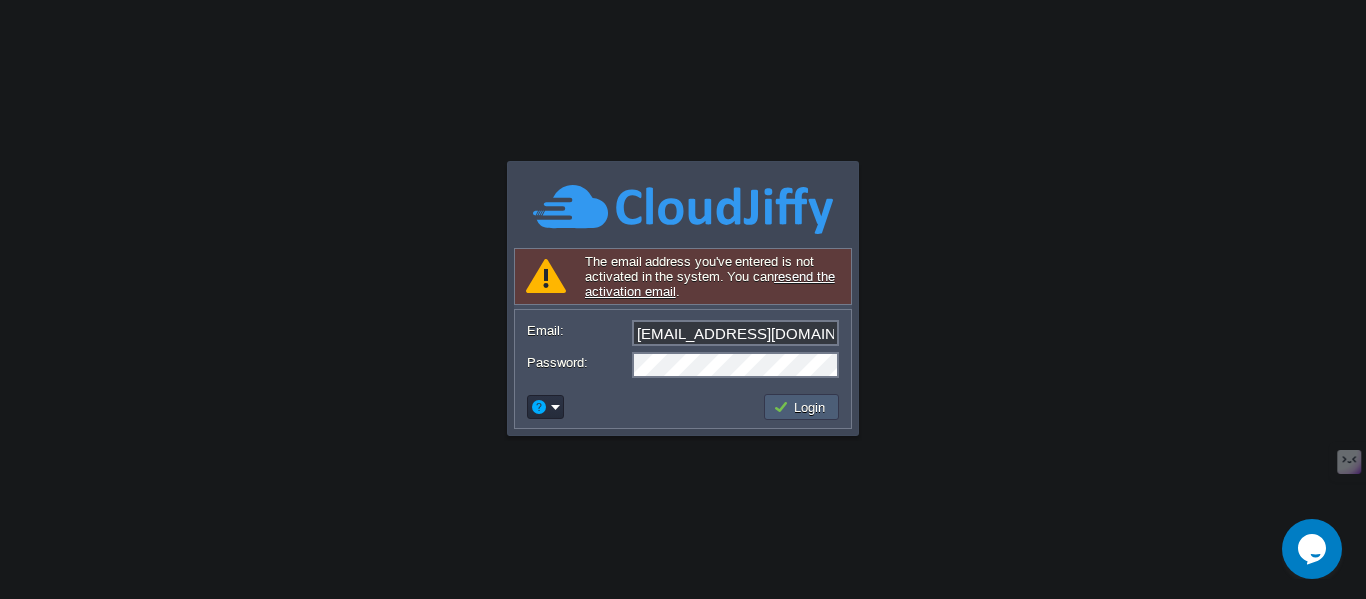 click on "Login" at bounding box center [802, 407] 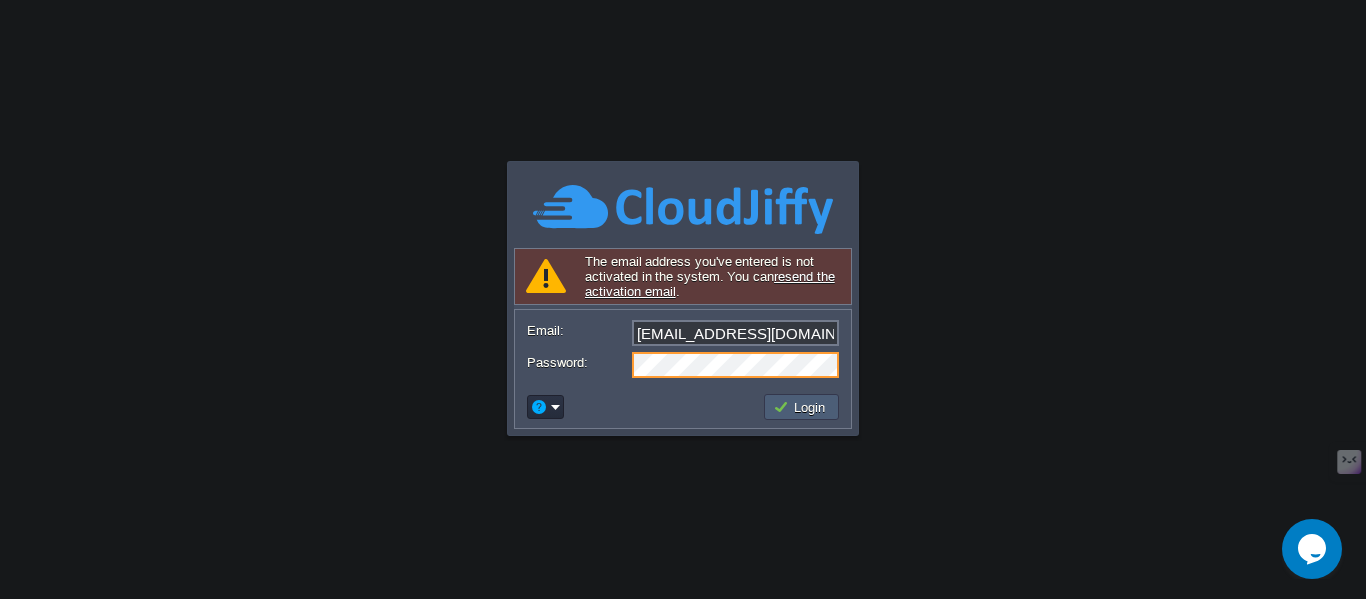 click on "Login" at bounding box center (802, 407) 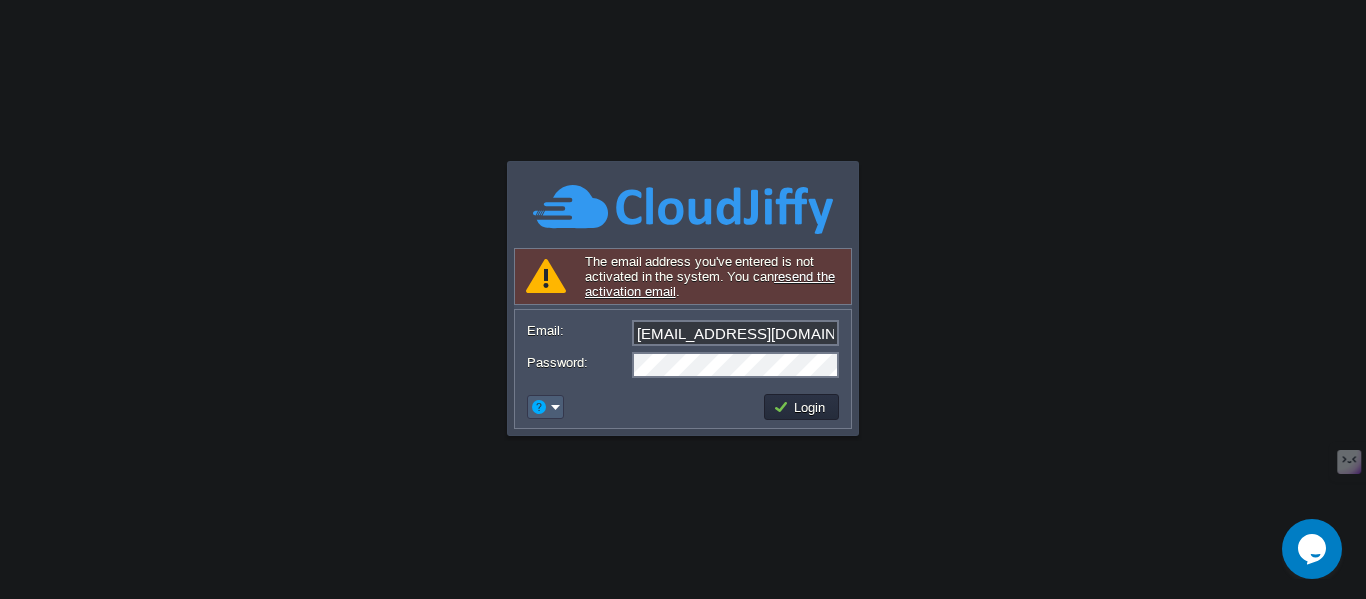 click at bounding box center [545, 407] 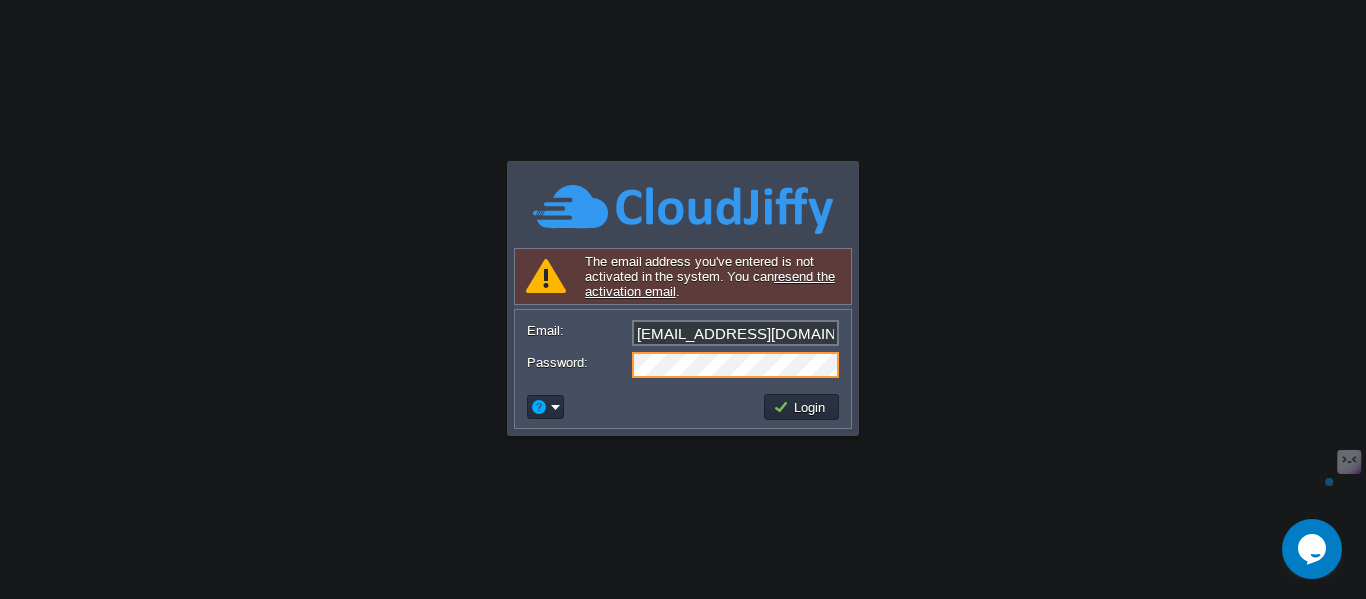 click on "Password:" at bounding box center (683, 365) 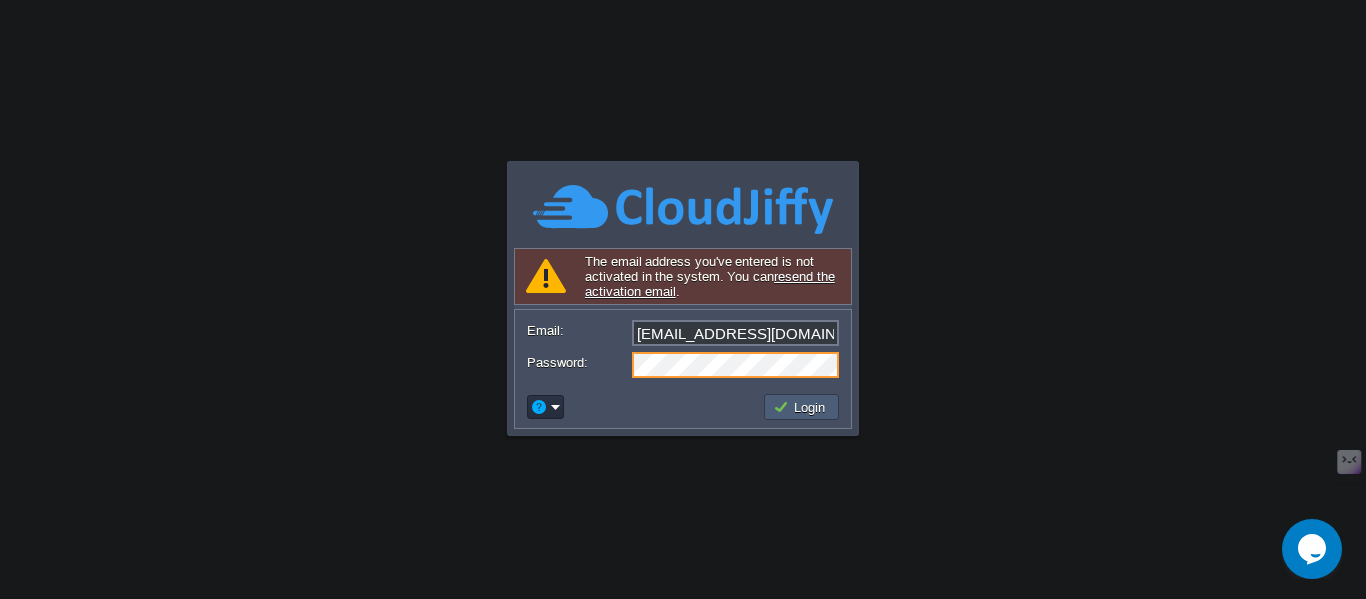 click on "Login" at bounding box center [802, 407] 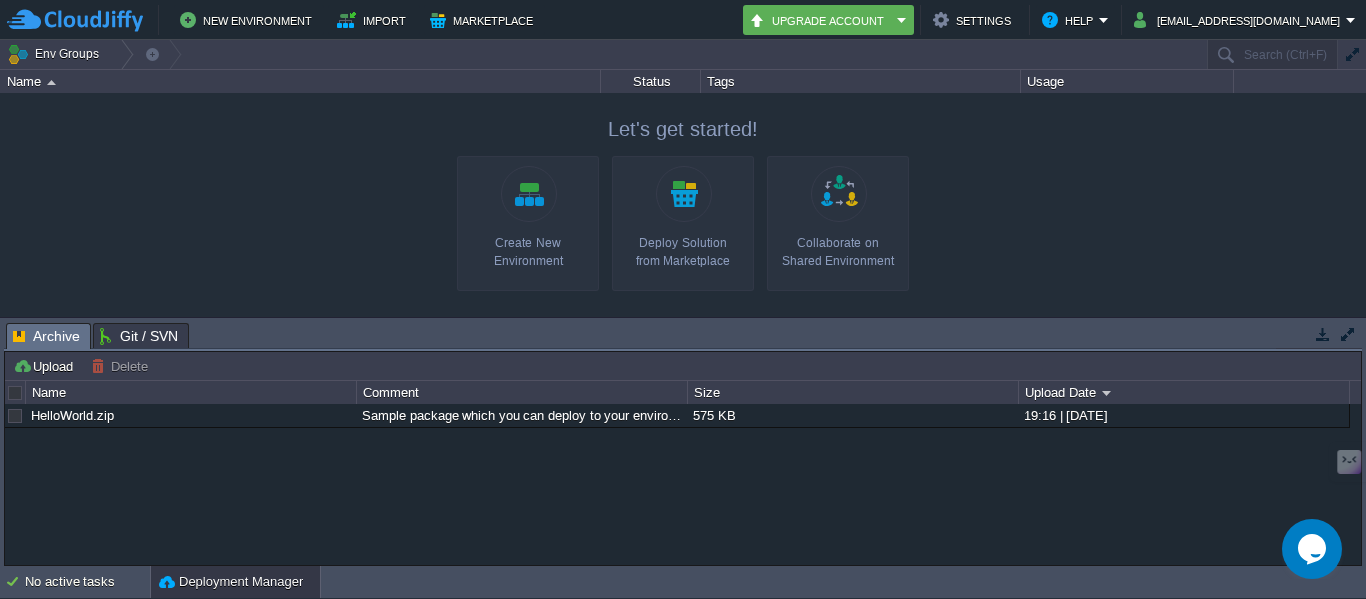 click on "Create New Environment" at bounding box center (528, 223) 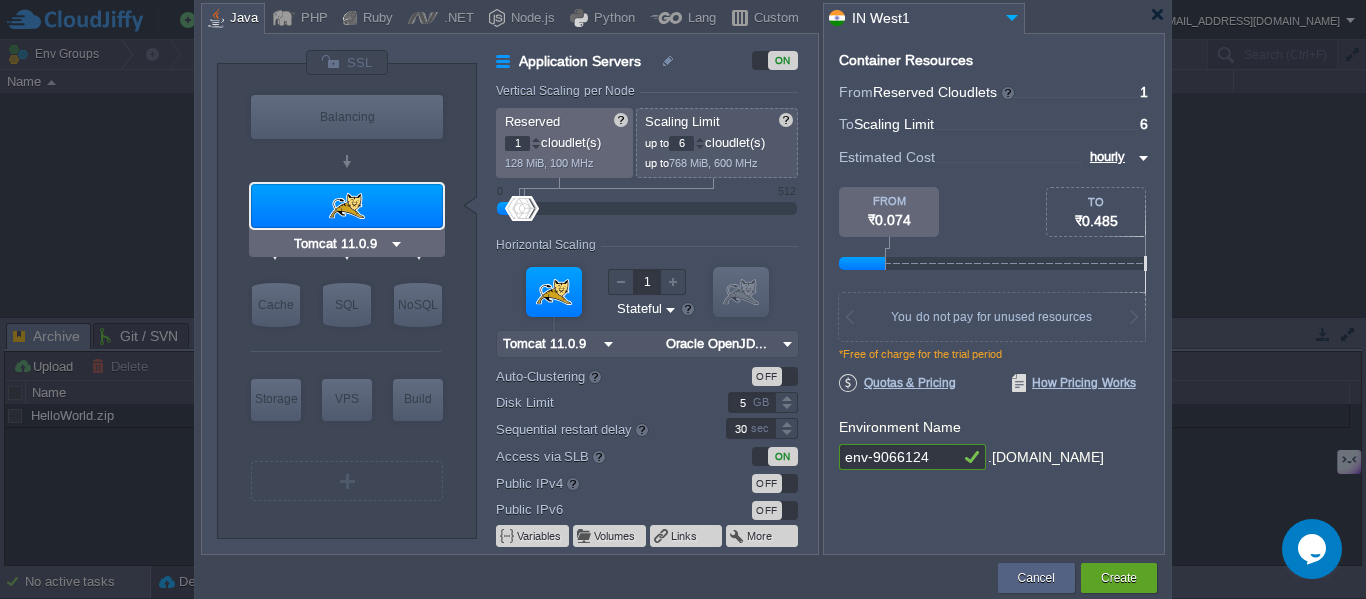 click on "Tomcat 11.0.9" at bounding box center (339, 244) 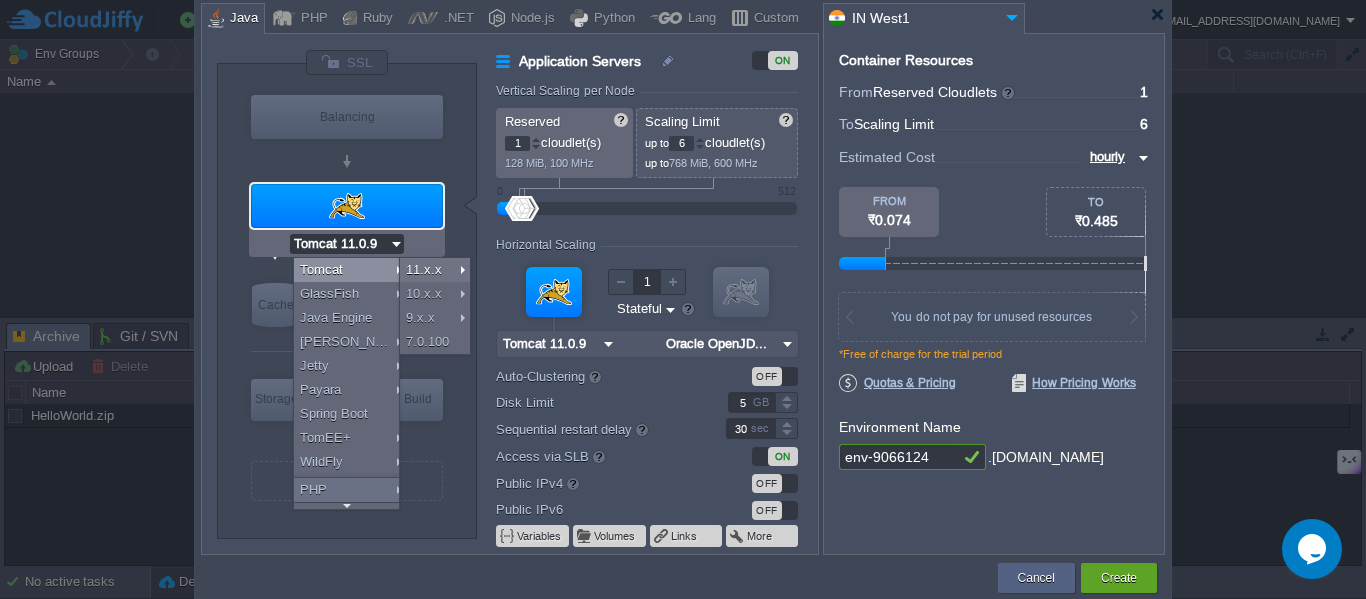 click at bounding box center [346, 161] 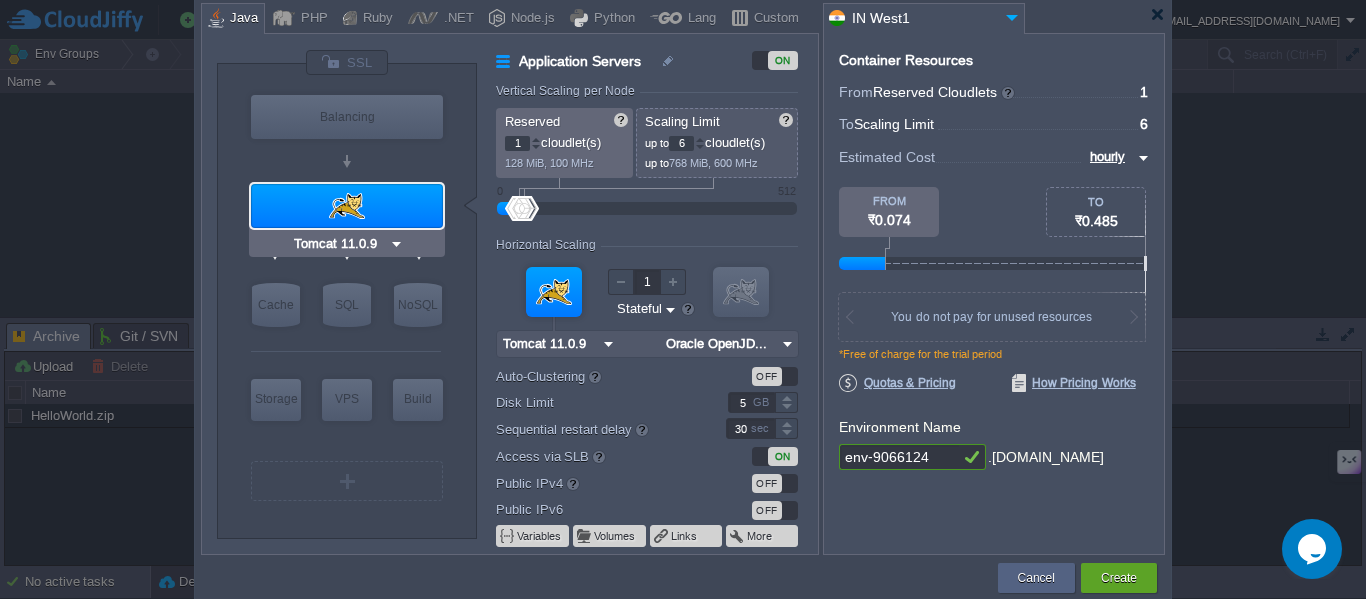 click on "Tomcat 11.0.9" at bounding box center (339, 244) 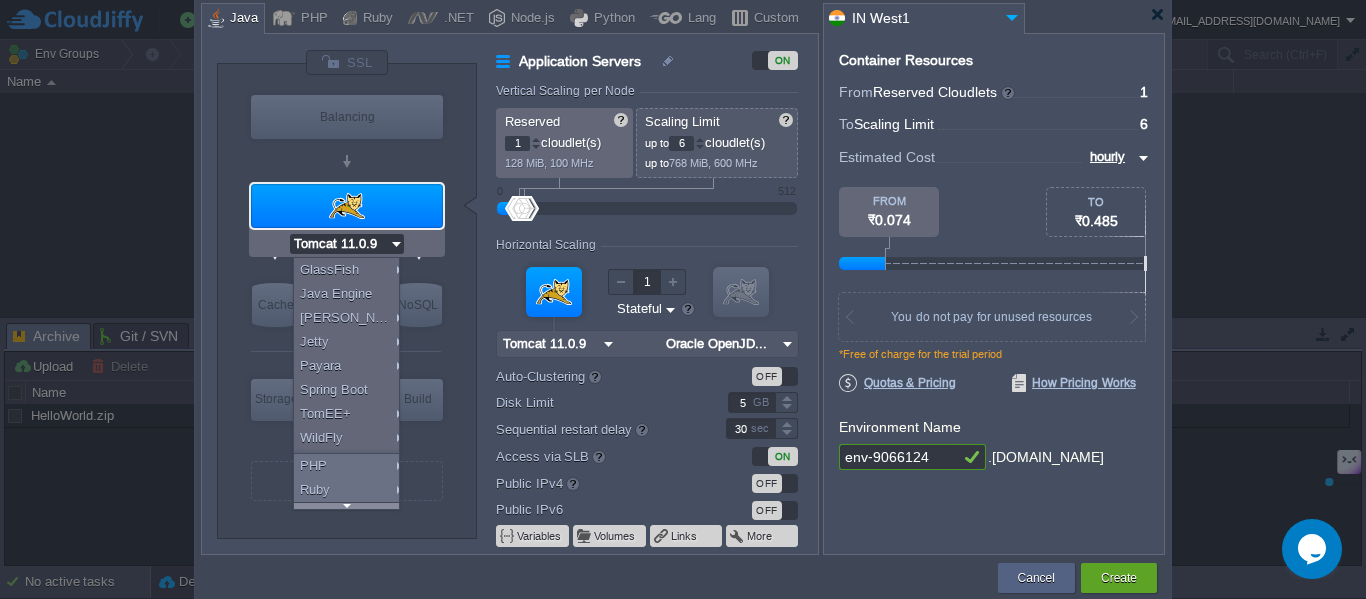 click at bounding box center [346, 505] 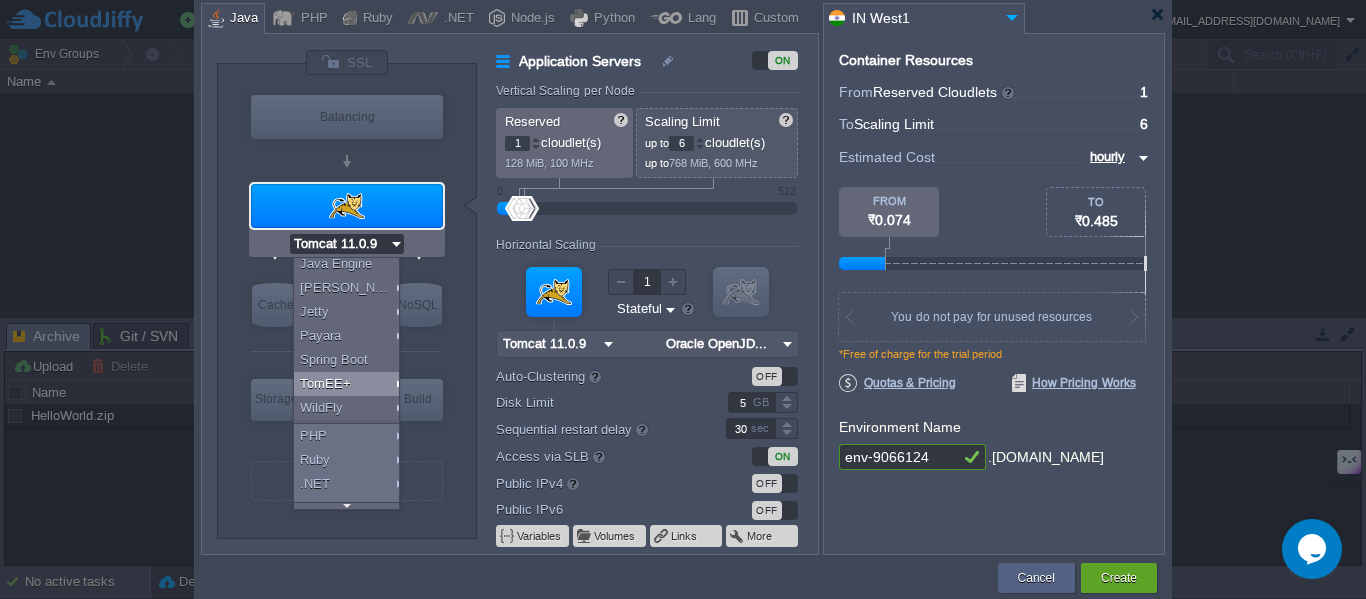 scroll, scrollTop: 0, scrollLeft: 0, axis: both 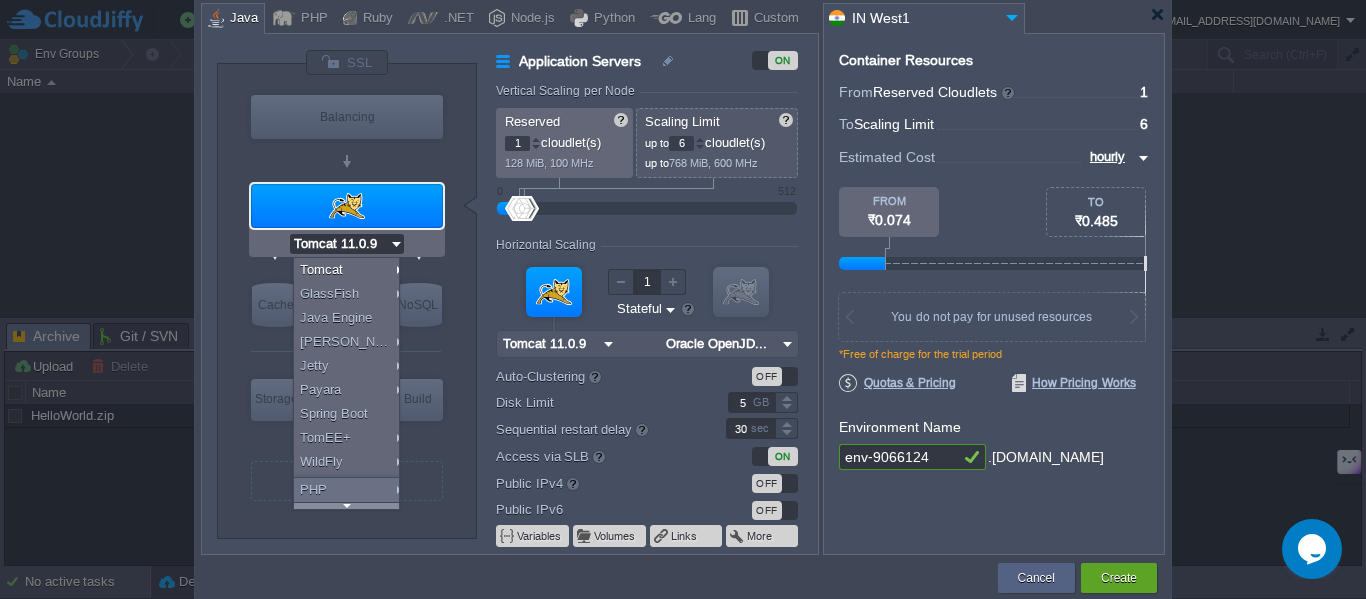 click at bounding box center [346, 505] 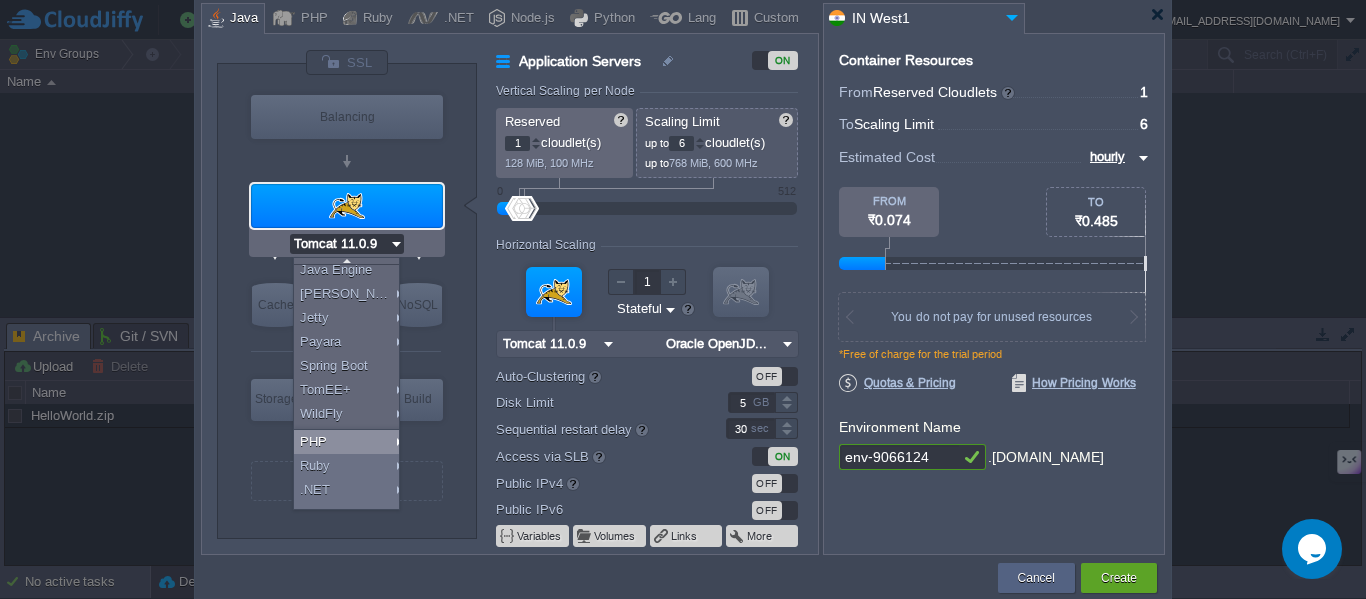 scroll, scrollTop: 138, scrollLeft: 0, axis: vertical 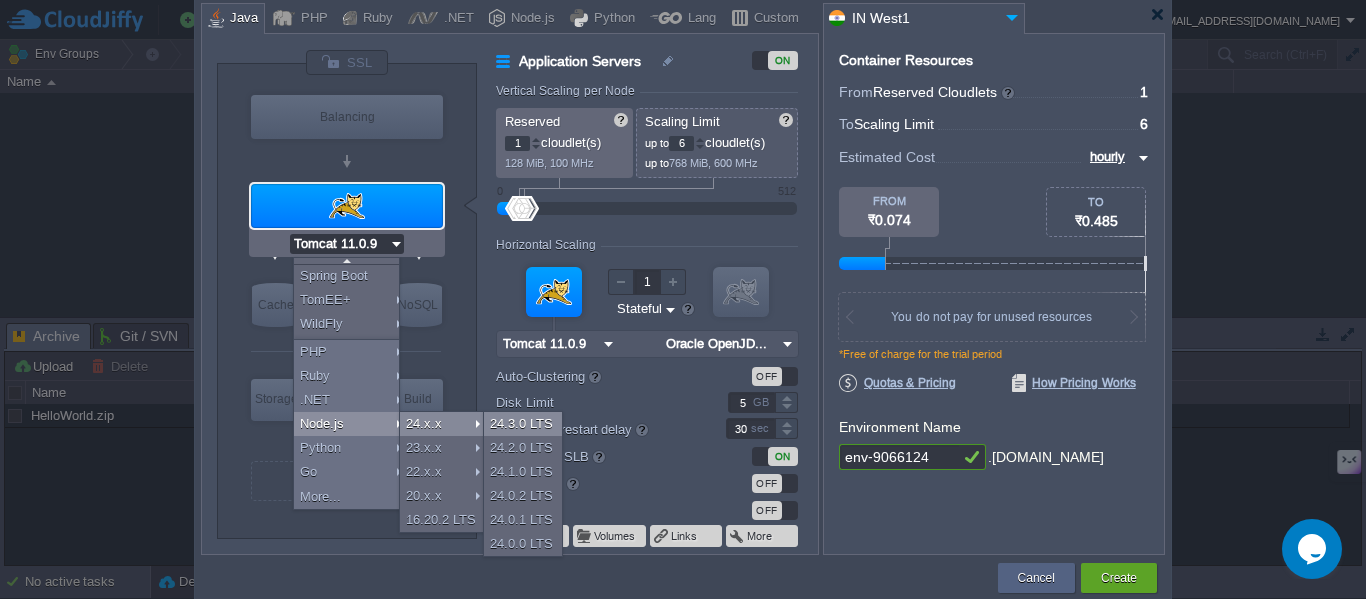 click on "24.3.0 LTS" at bounding box center (523, 424) 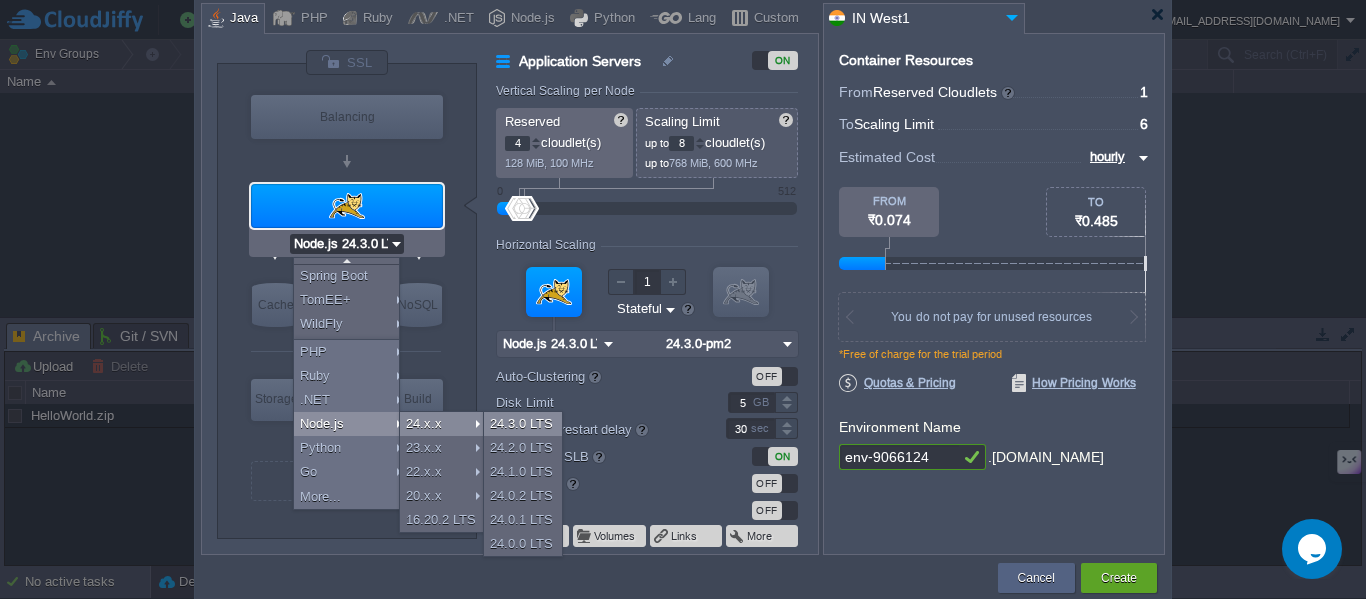 scroll, scrollTop: 0, scrollLeft: 0, axis: both 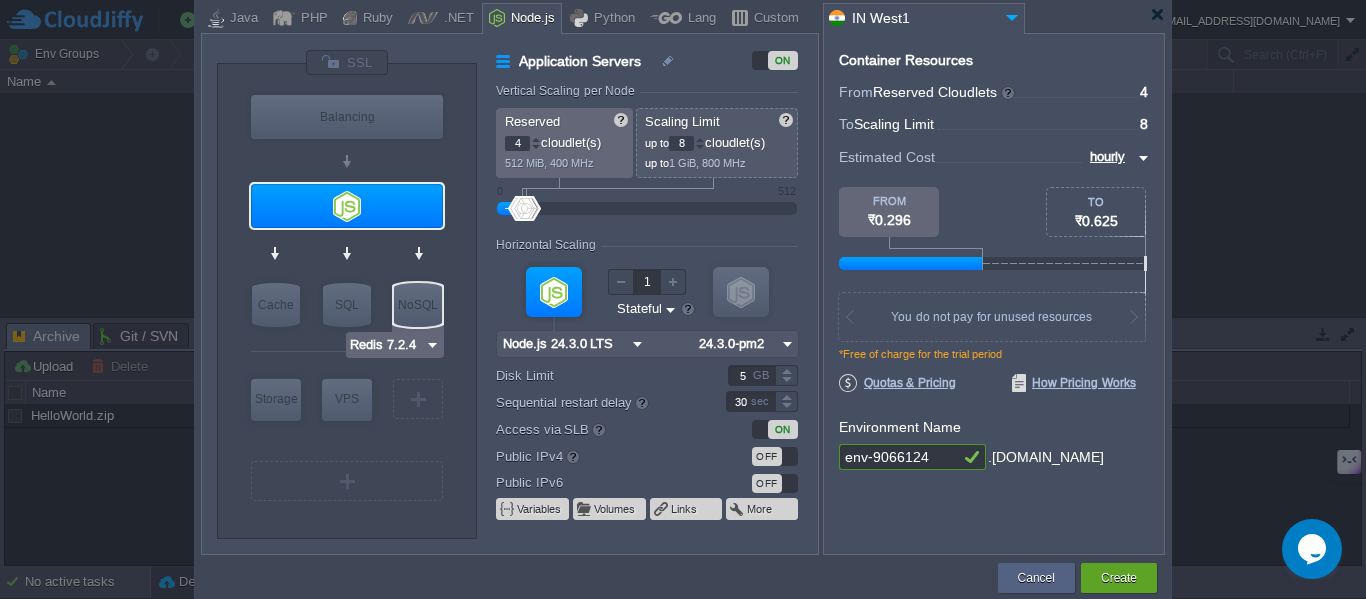 type on "Node.js 24.3.0 LTS" 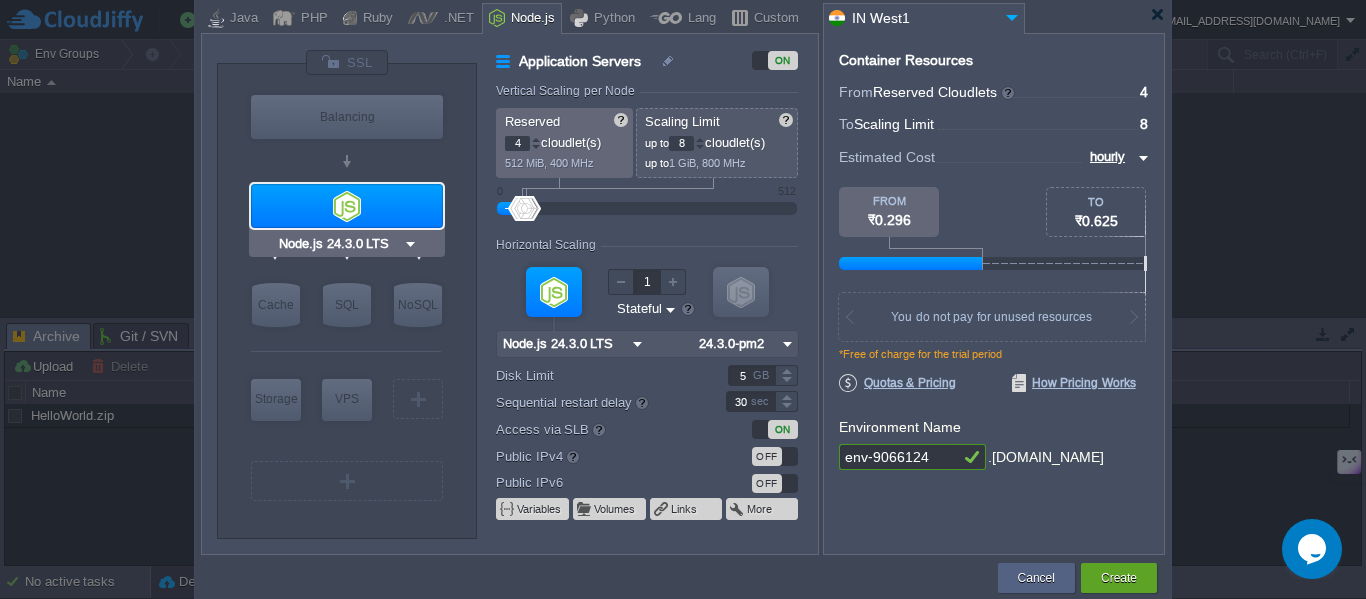 click at bounding box center (347, 206) 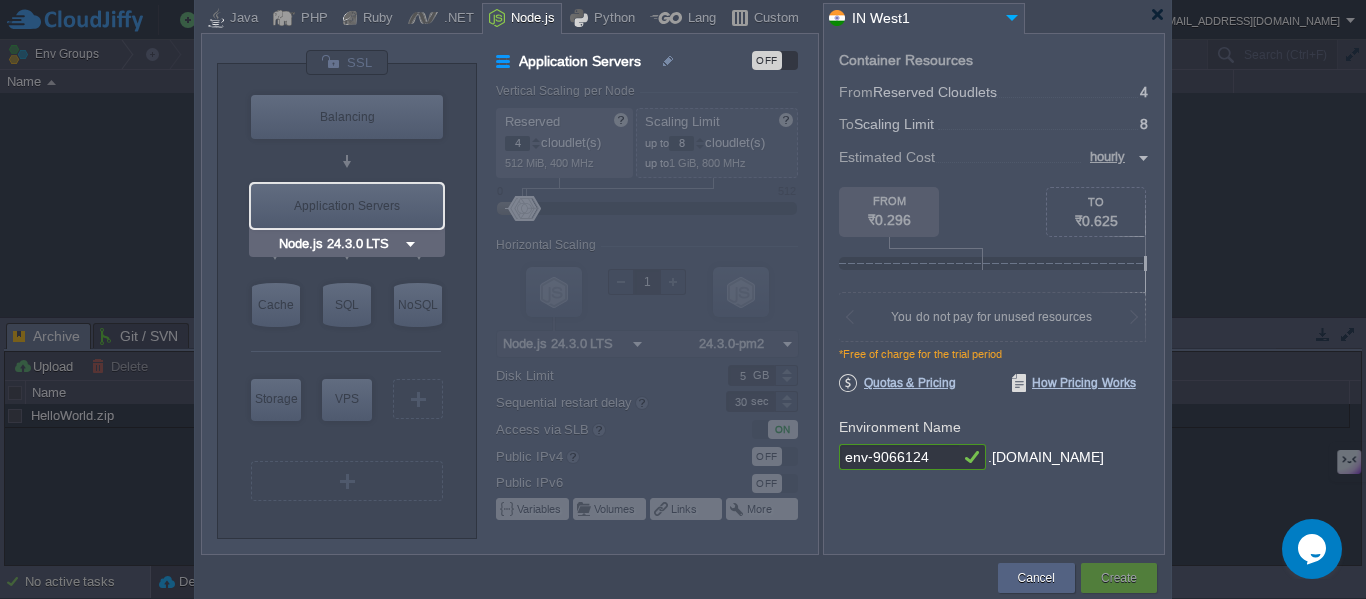 click on "Application Servers" at bounding box center (347, 206) 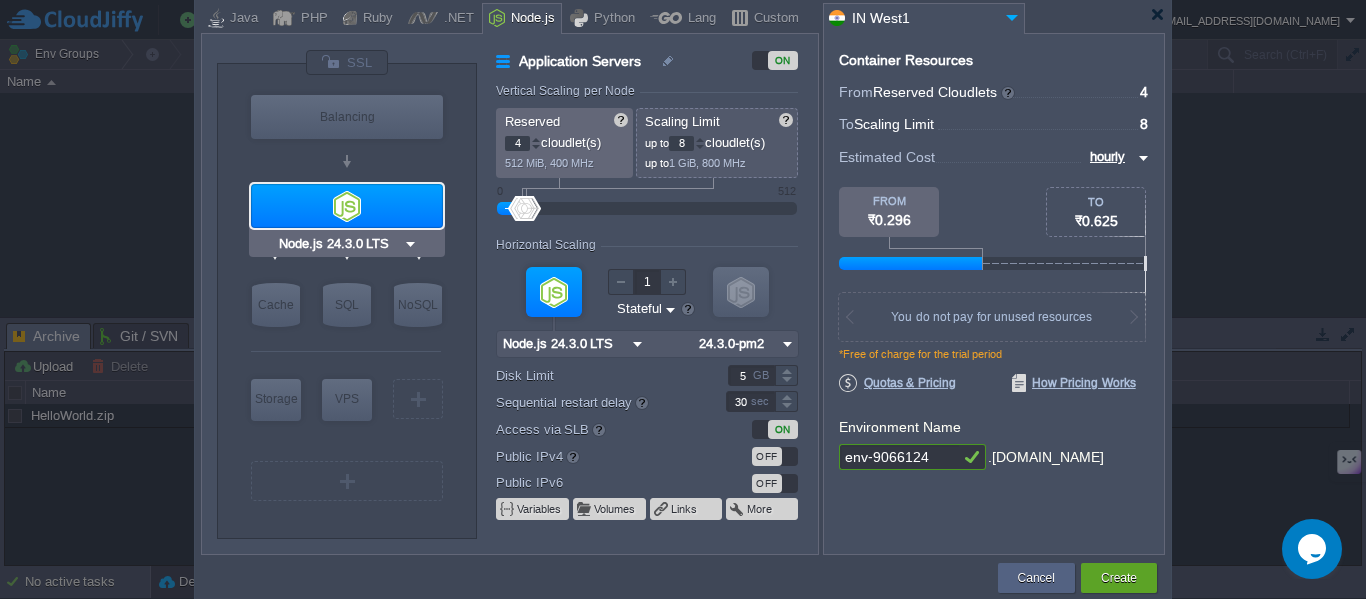 click at bounding box center [347, 206] 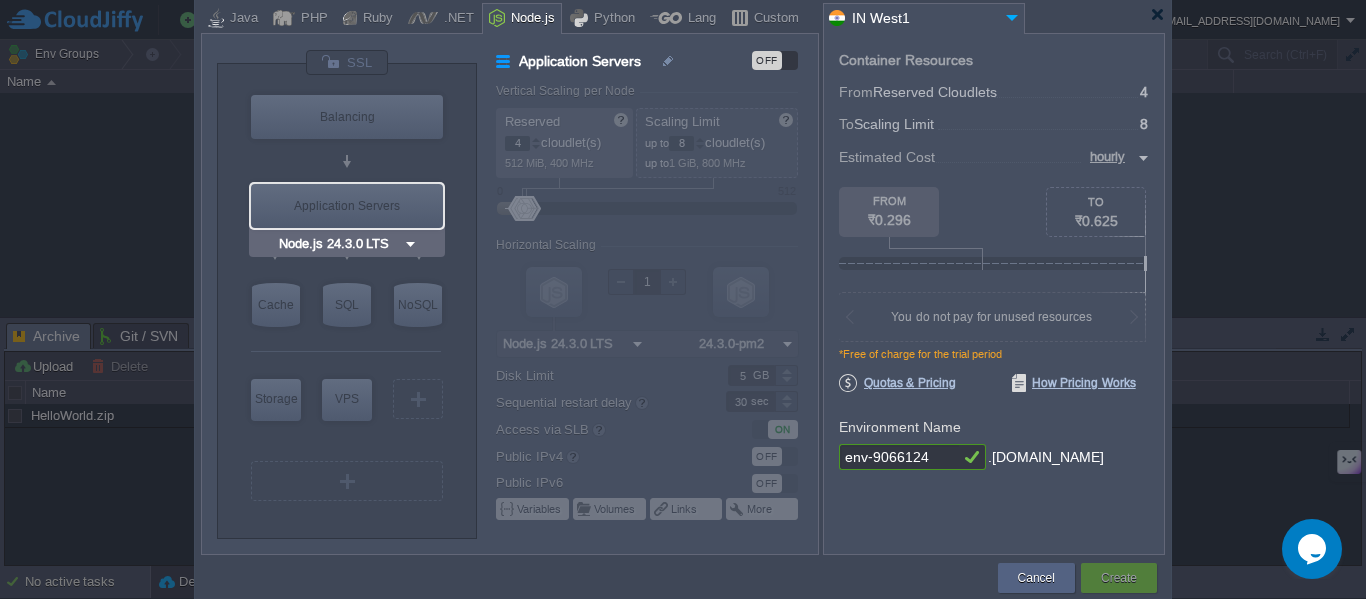 click on "Application Servers" at bounding box center [347, 206] 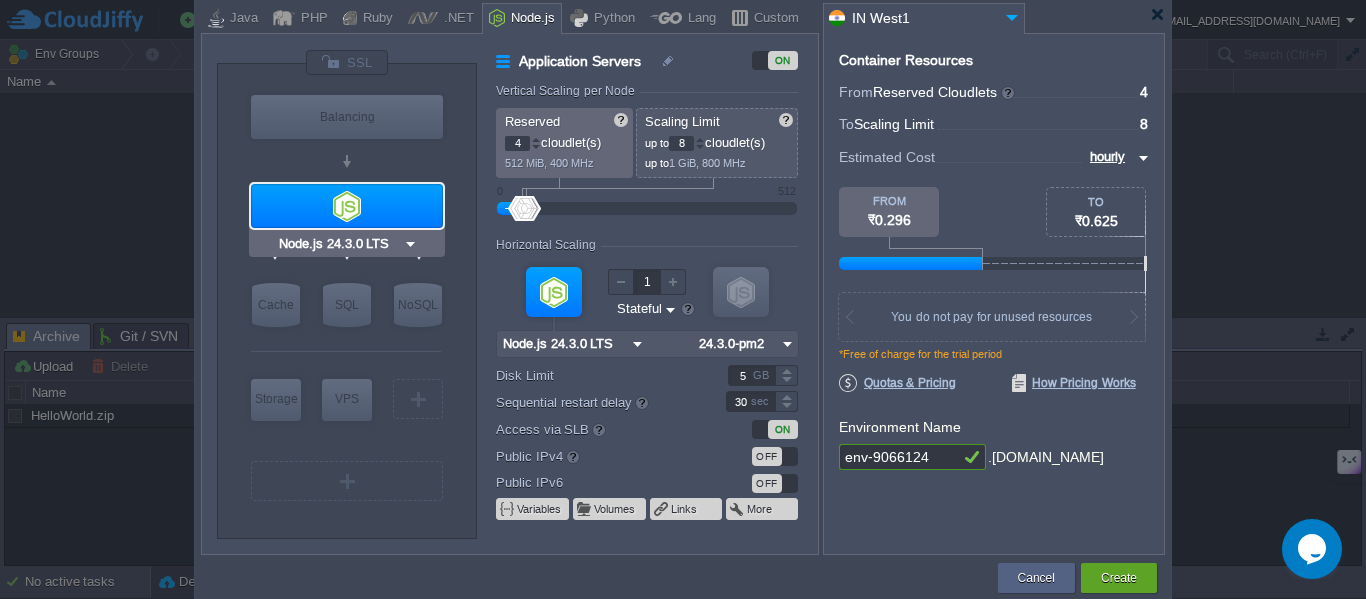 click on "Node.js 24.3.0 LTS" at bounding box center [339, 244] 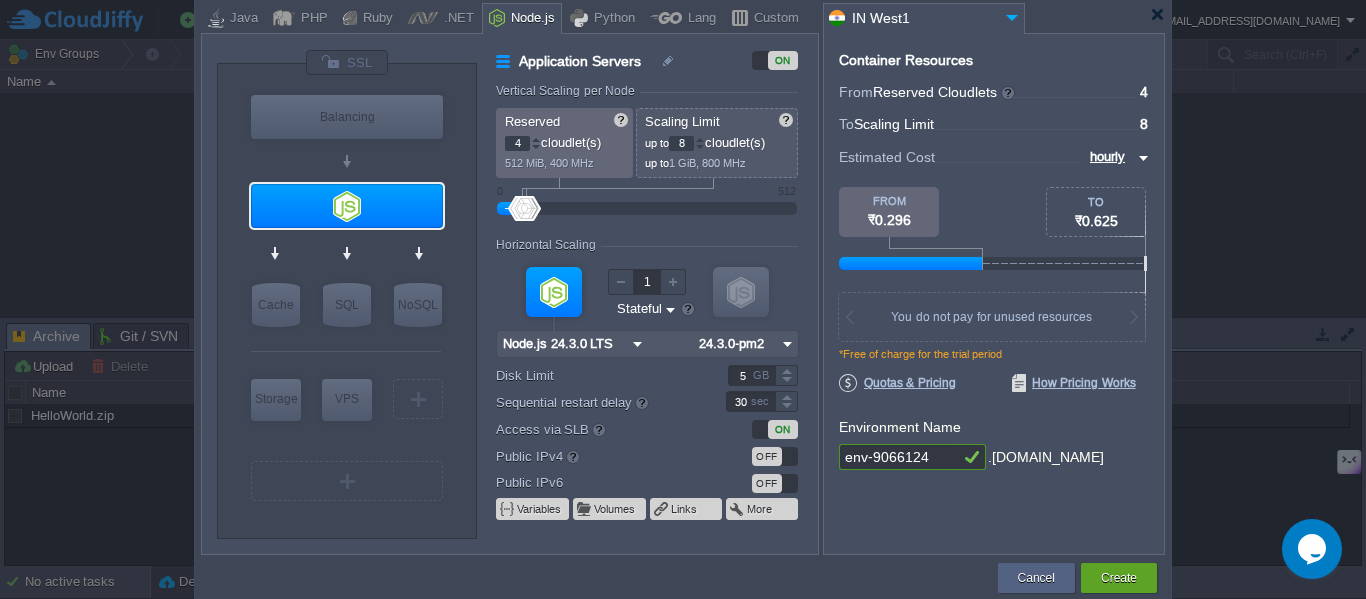 click at bounding box center [347, 206] 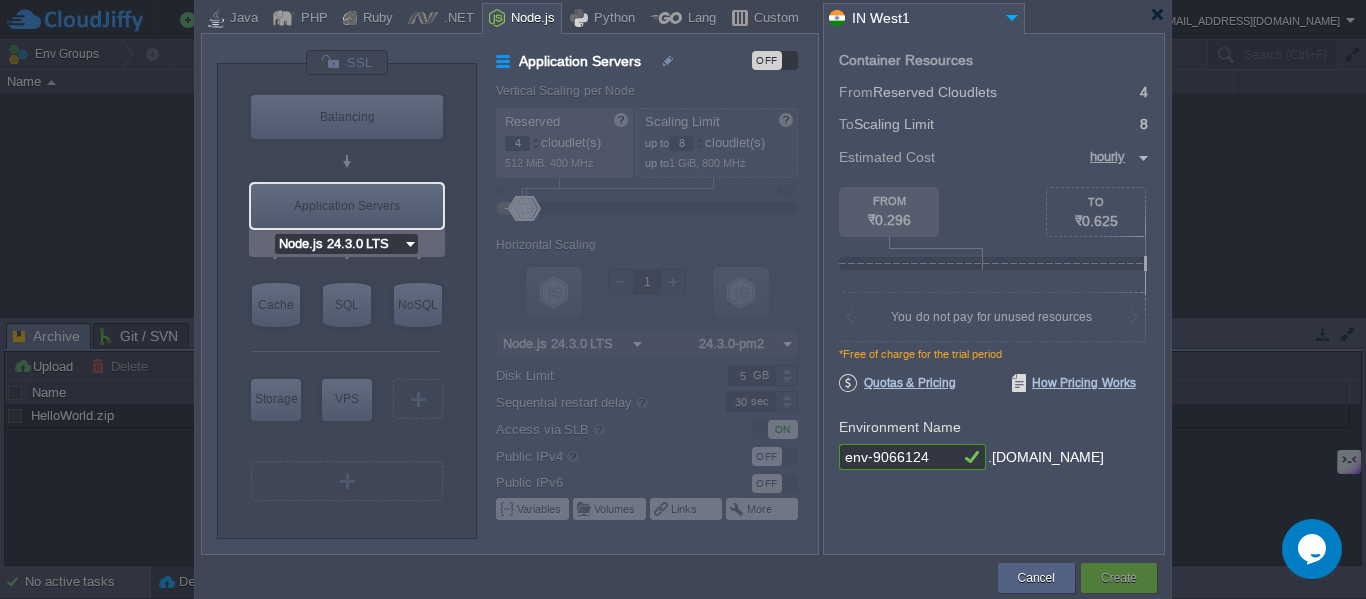 click on "Node.js 24.3.0 LTS" at bounding box center (339, 244) 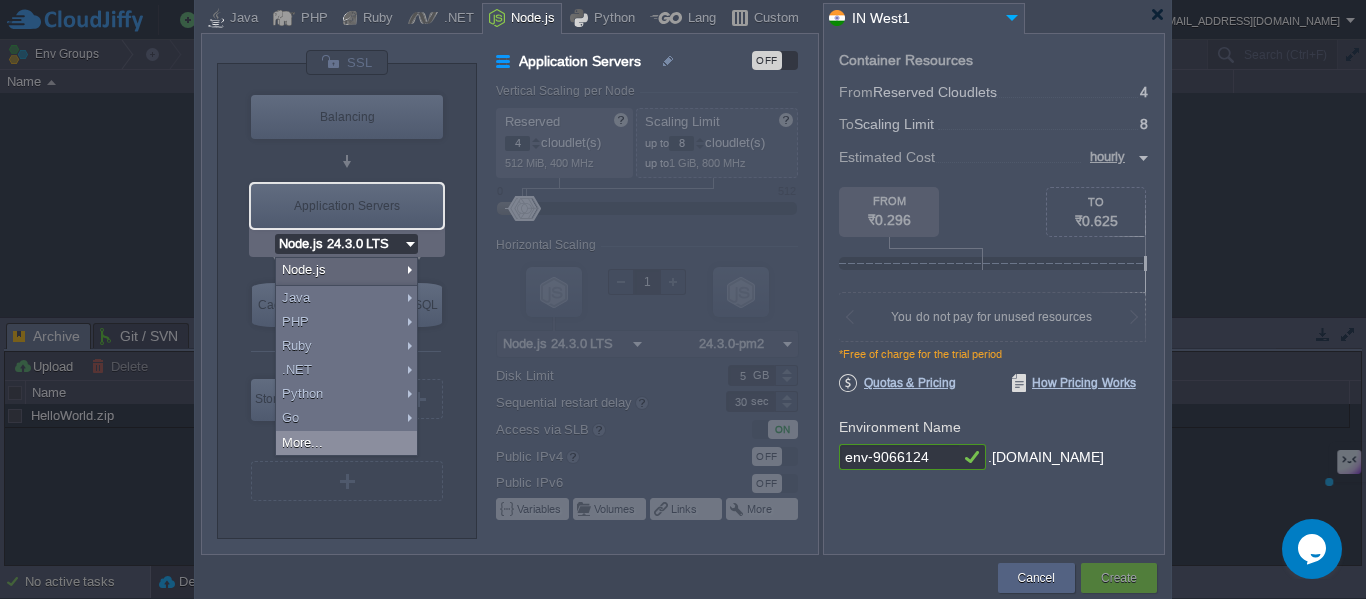 click on "More..." at bounding box center [346, 443] 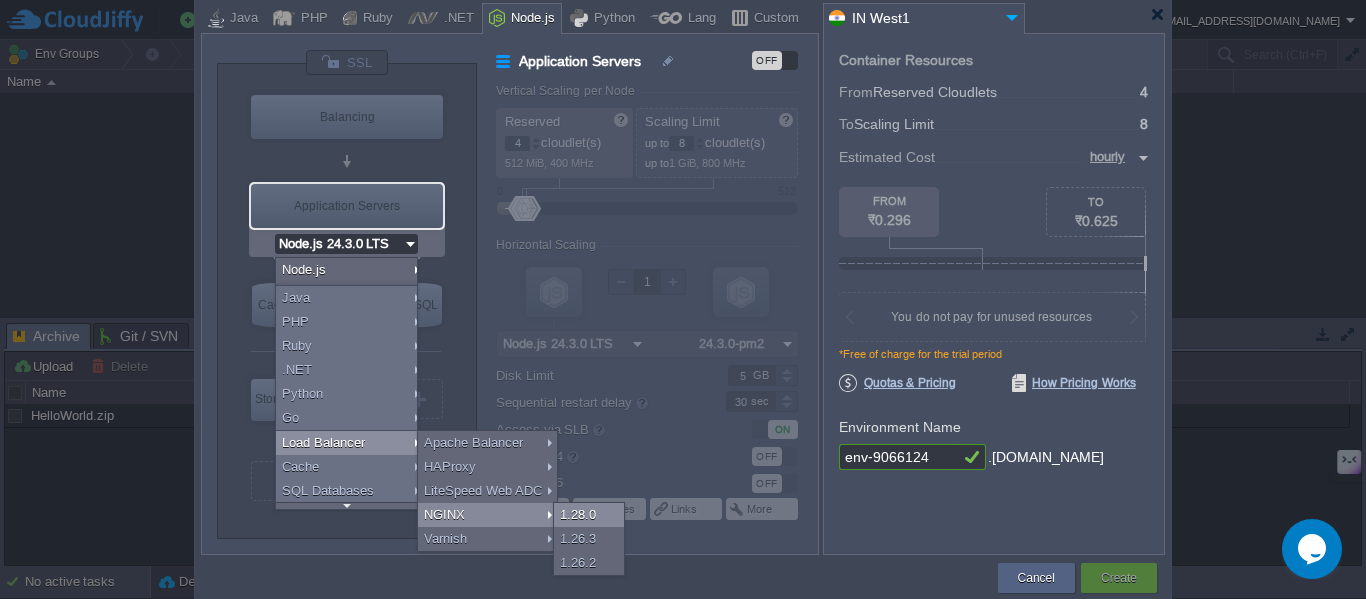 click on "1.28.0" at bounding box center (589, 515) 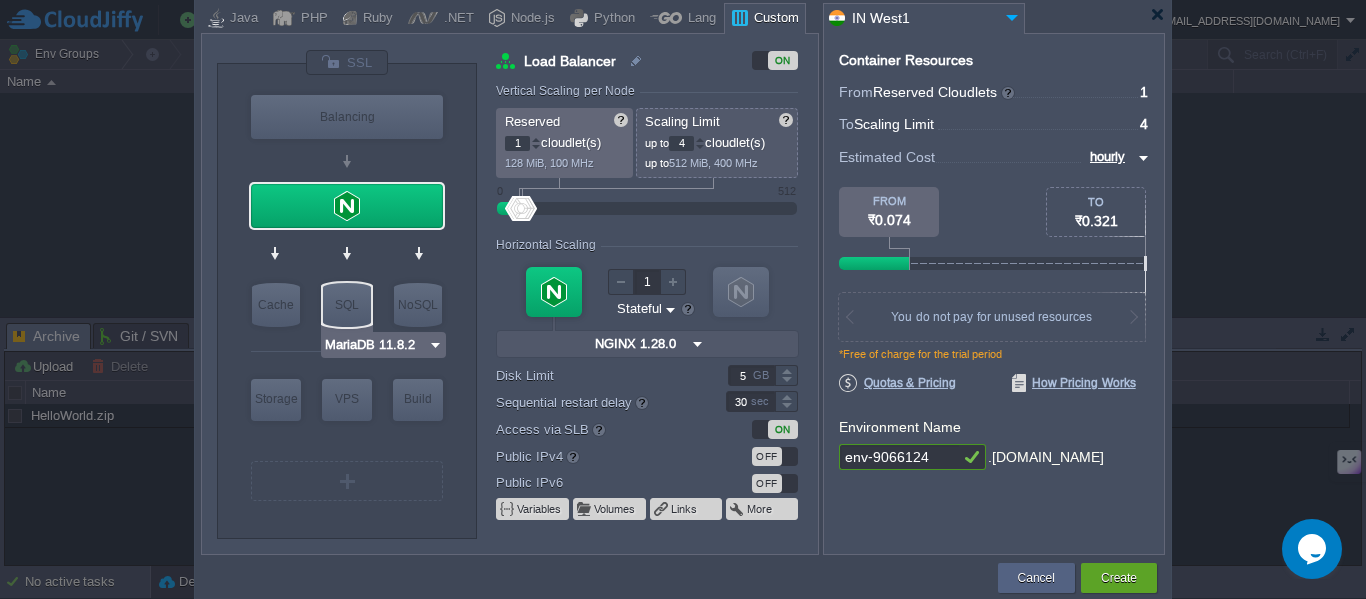 type on "Memcached [DATE]" 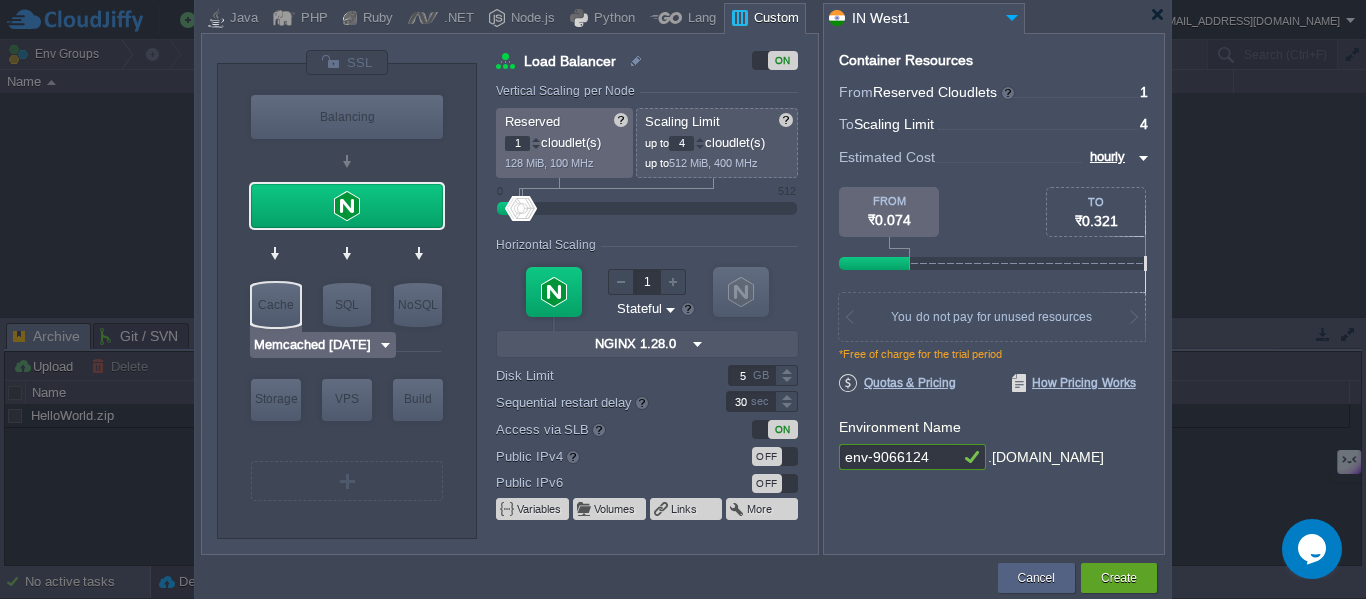 click on "Cache" at bounding box center [276, 305] 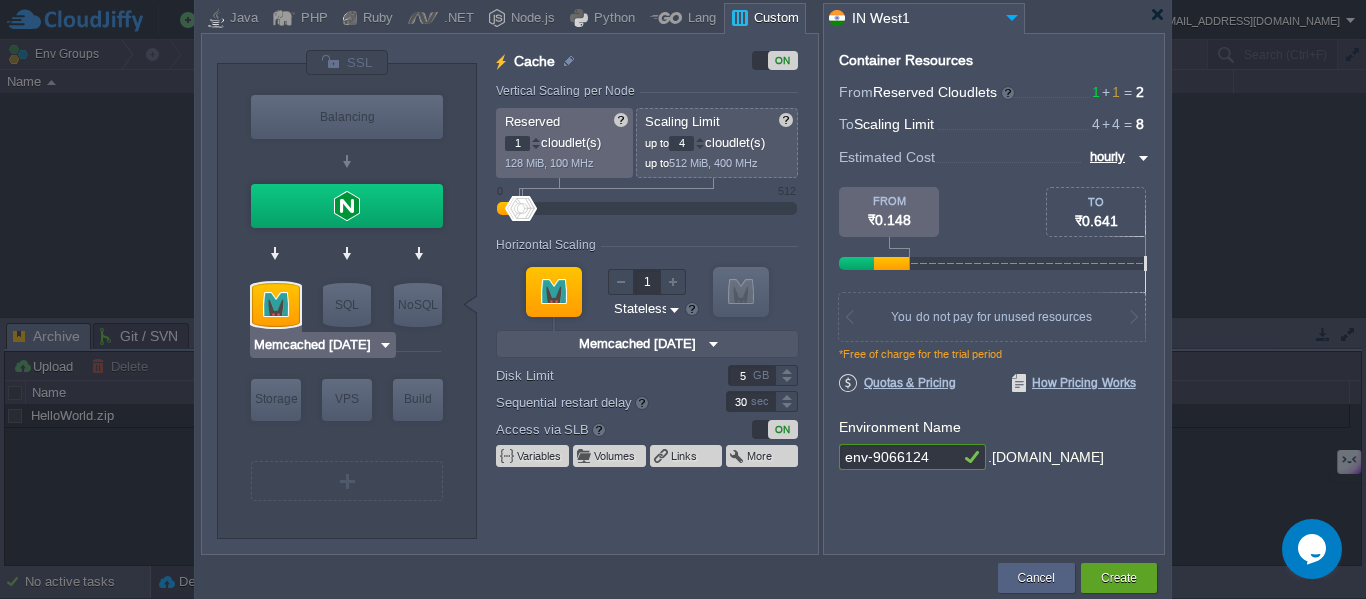 click at bounding box center [276, 305] 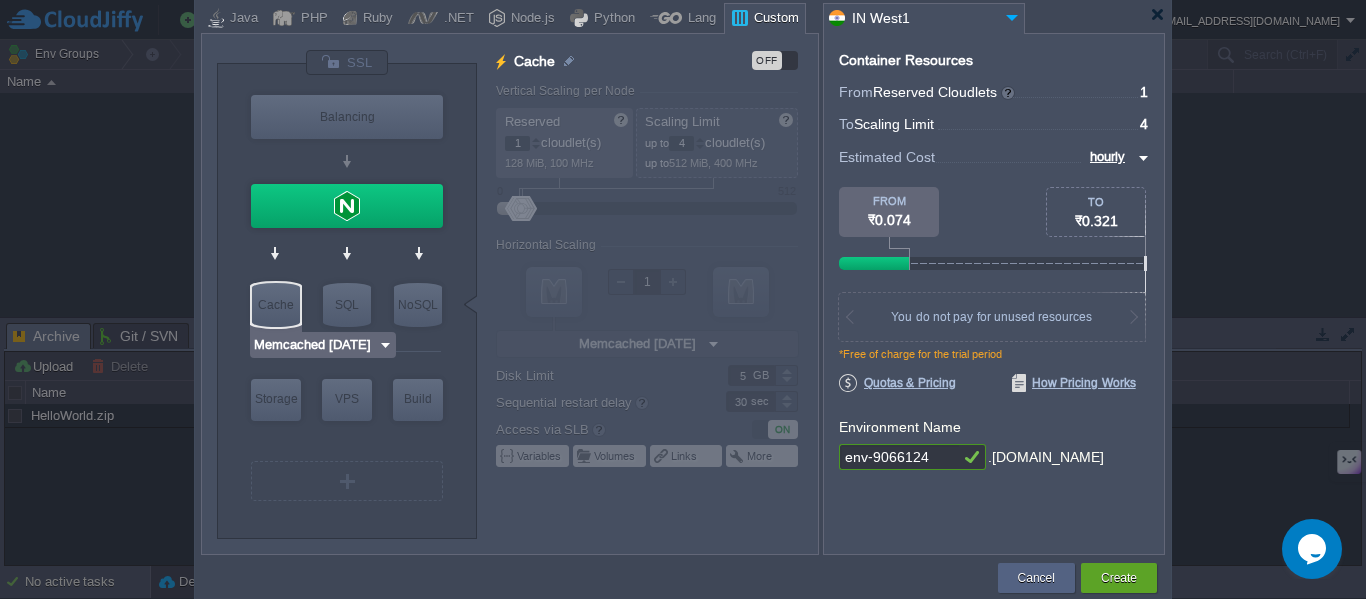 click on "Cache" at bounding box center (276, 305) 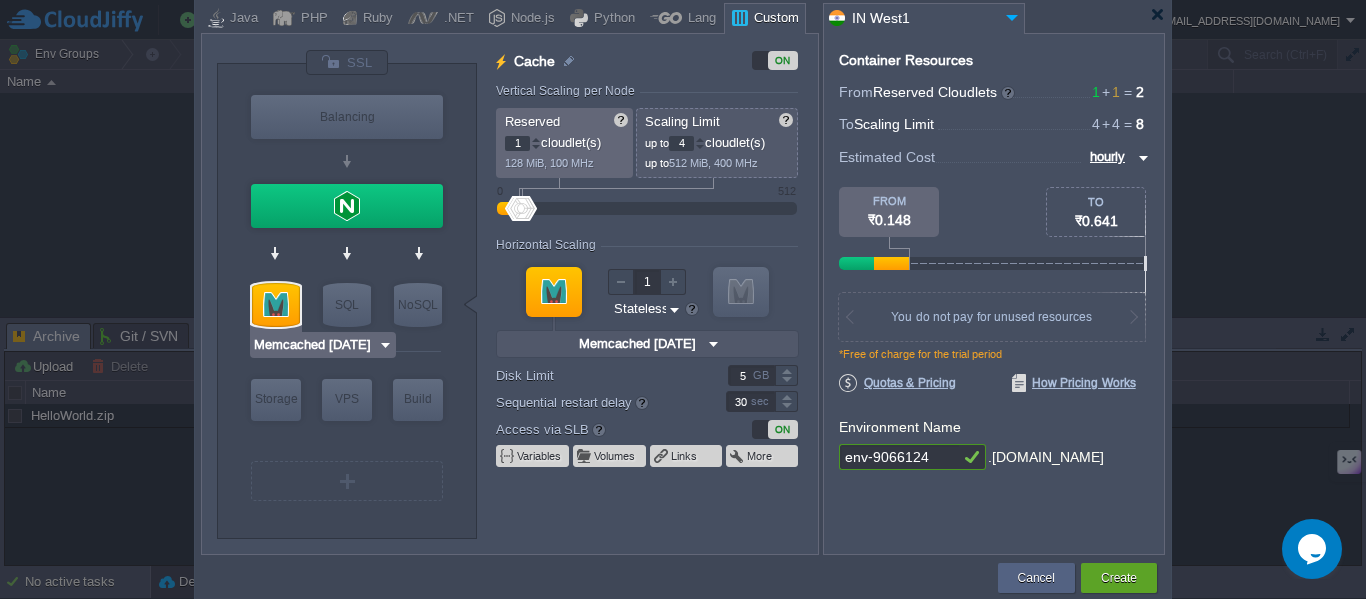click at bounding box center (276, 305) 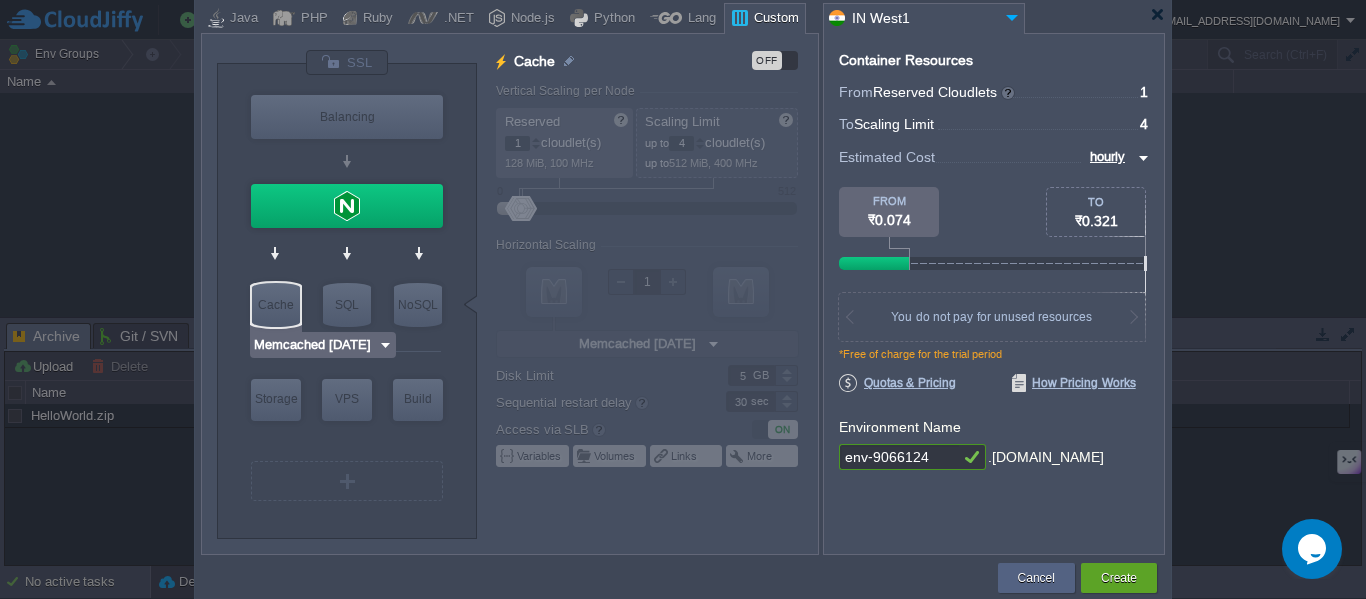 click on "Memcached [DATE]" at bounding box center [315, 345] 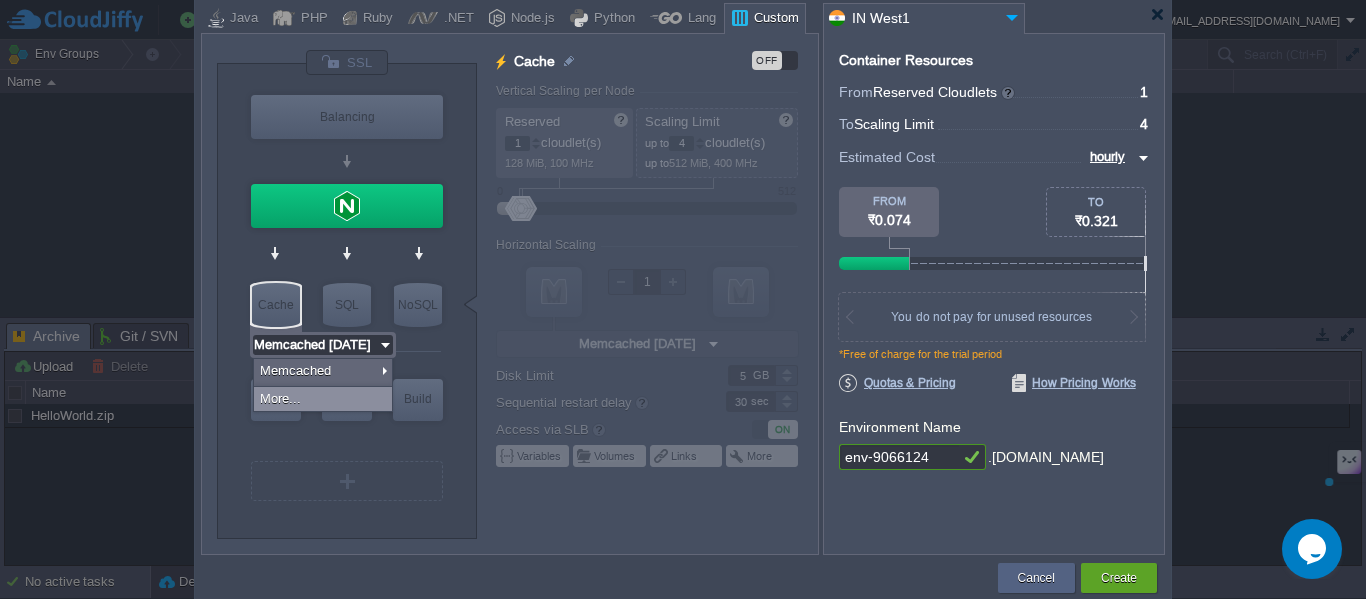 click on "More..." at bounding box center (323, 399) 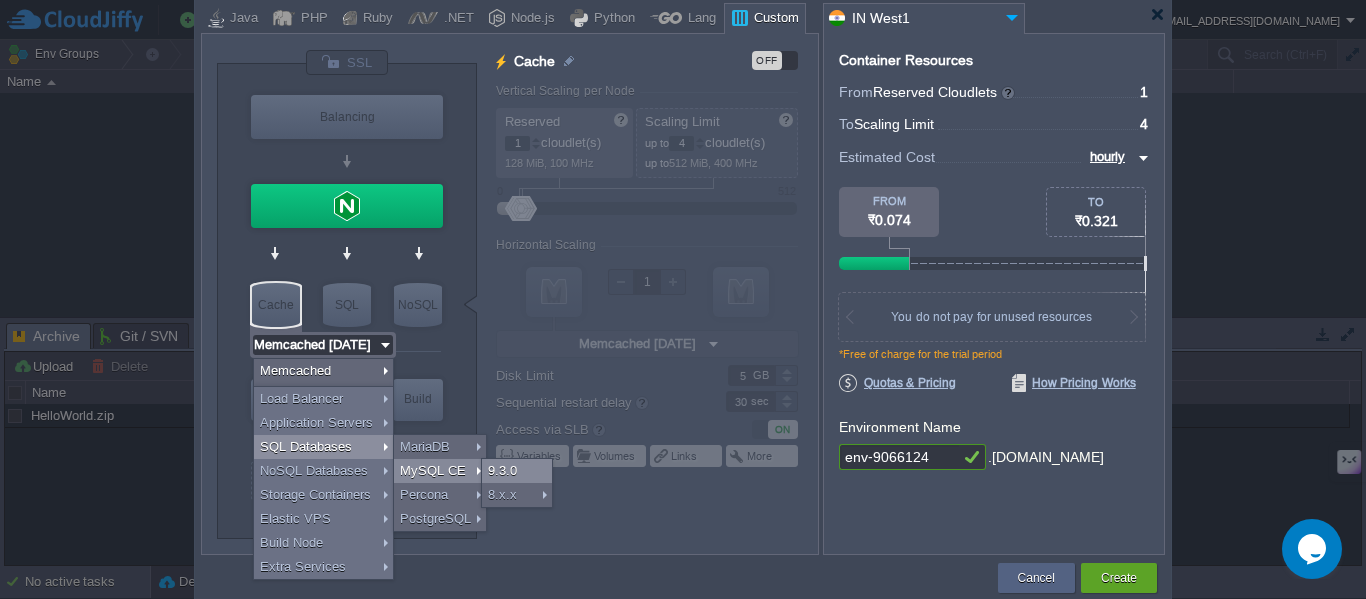 click on "9.3.0" at bounding box center [517, 471] 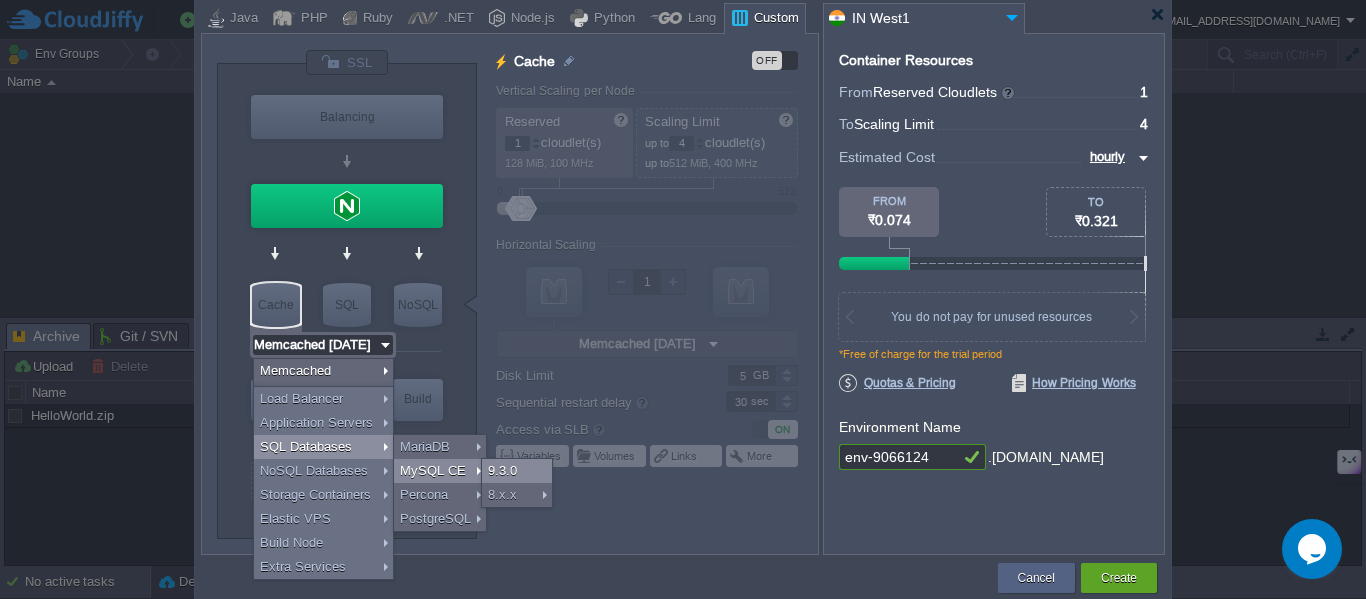 type on "4" 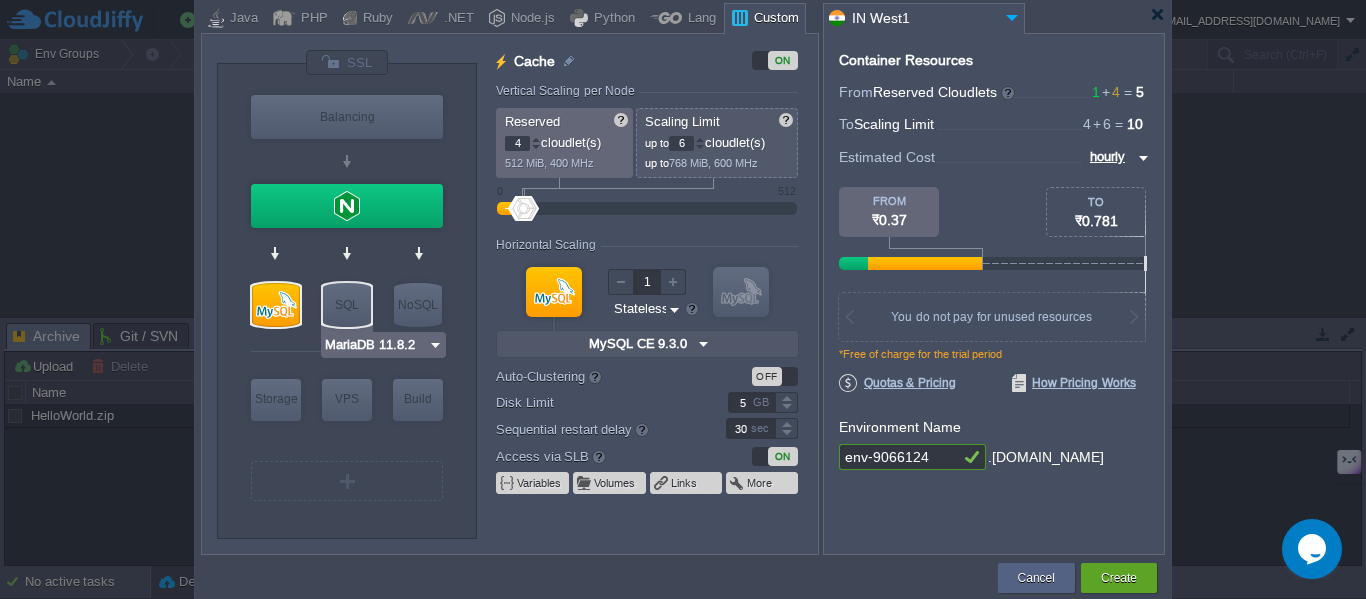 click on "MariaDB 11.8.2" at bounding box center [376, 345] 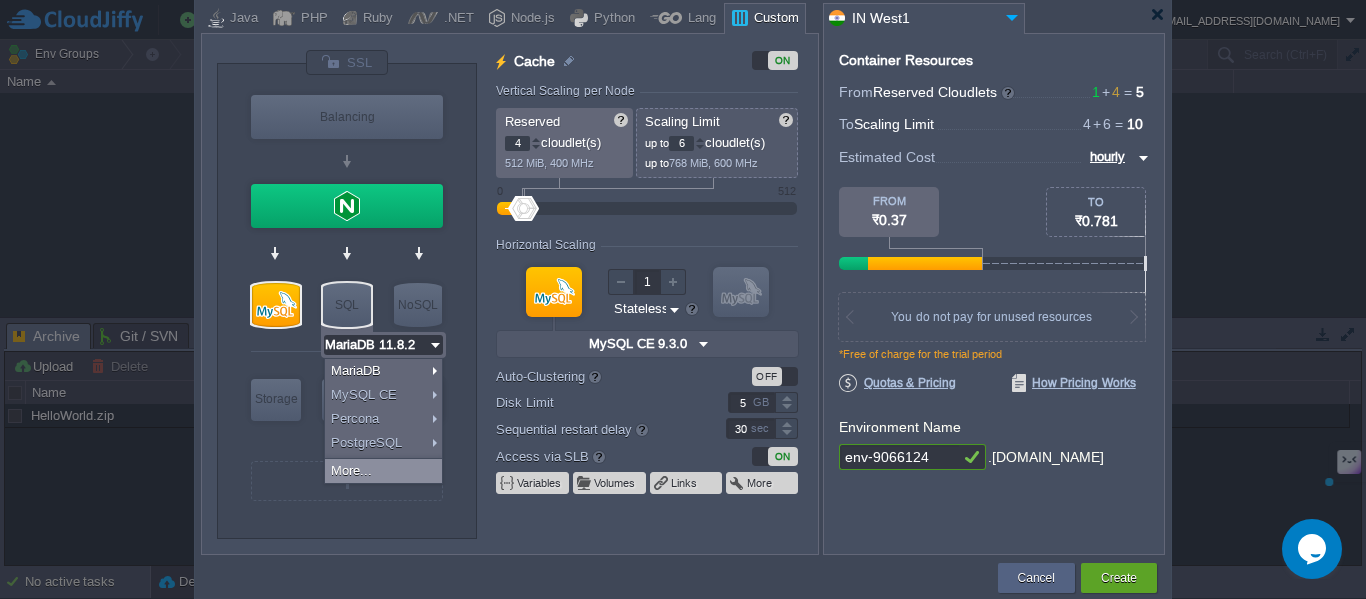 click on "More..." at bounding box center [383, 471] 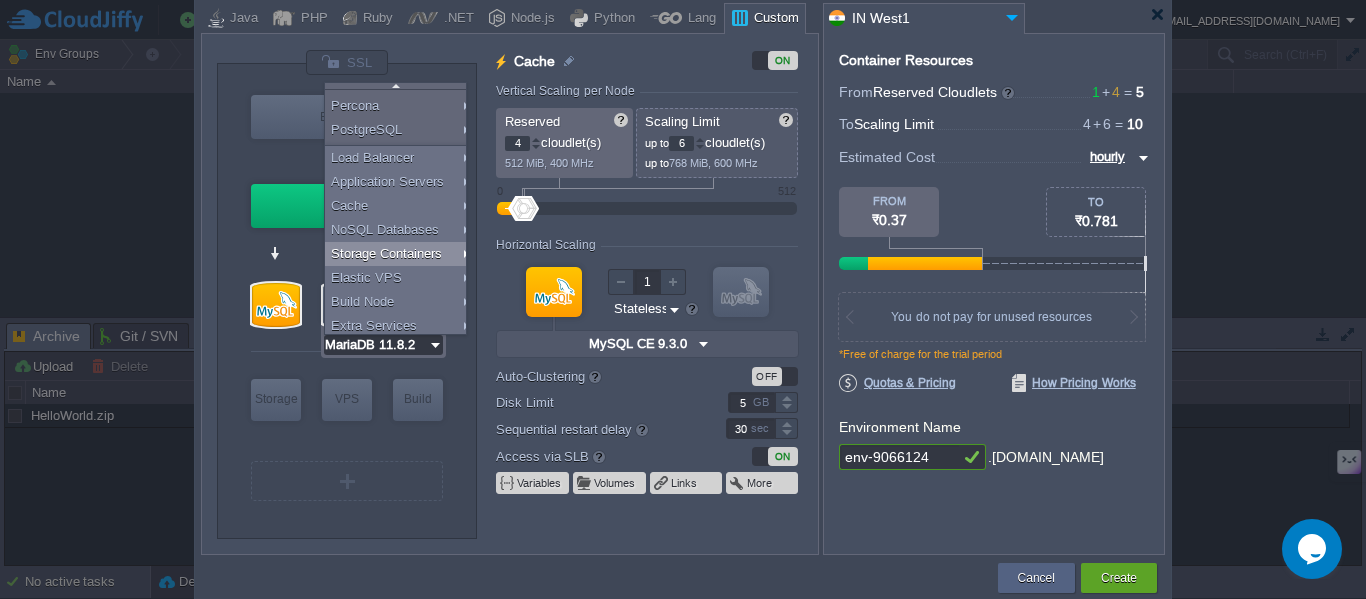 scroll, scrollTop: 41, scrollLeft: 0, axis: vertical 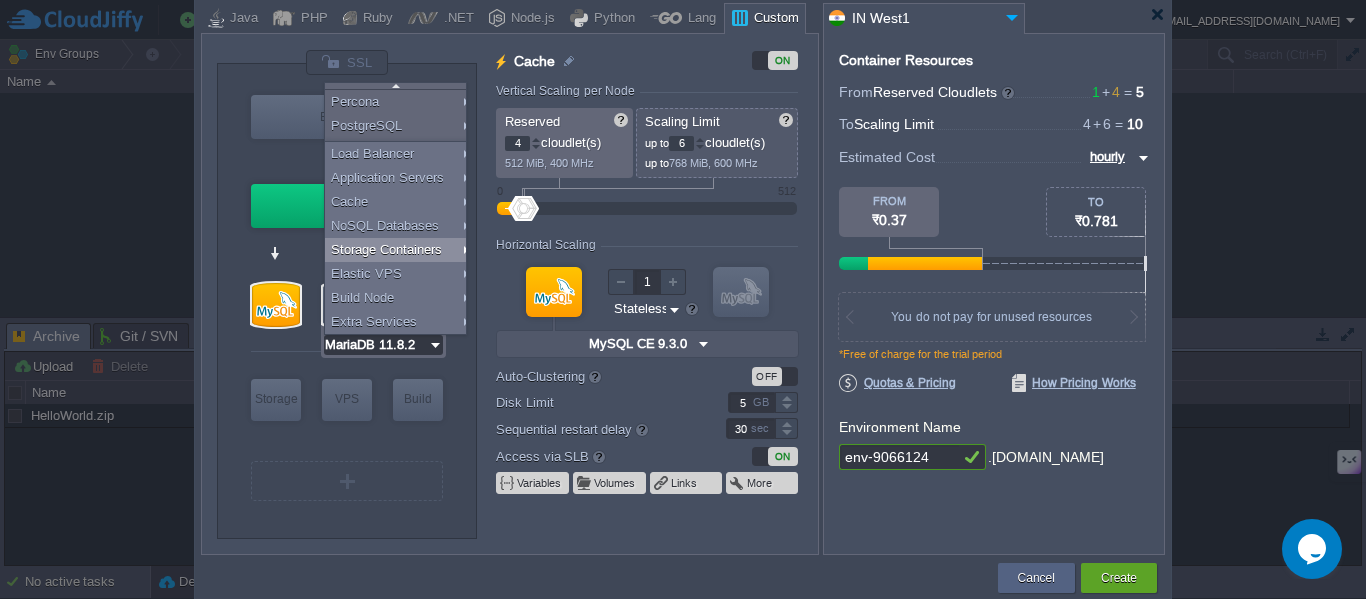 click on "Cache ON Vertical Scaling per Node Reserved 4  cloudlet(s)   512 MiB, 400 MHz Scaling Limit up to  6  cloudlet(s)   up to  768 MiB, 600 MHz 0 512 Resources Reserved   RAM   vCPU   Horizontal Scaling 1             VM             VM   MySQL CE 9.3.0 null 9.3.0-almalinux-9            Stateless            Stateful   Auto-Clustering beta   OFF Disk Limit 5 GB Sequential restart delay   30 sec High-Availability OFF Access via SLB   ON Public IPv4   OFF Public IPv6 OFF   Variables   Volumes   Links   More" at bounding box center (647, 302) 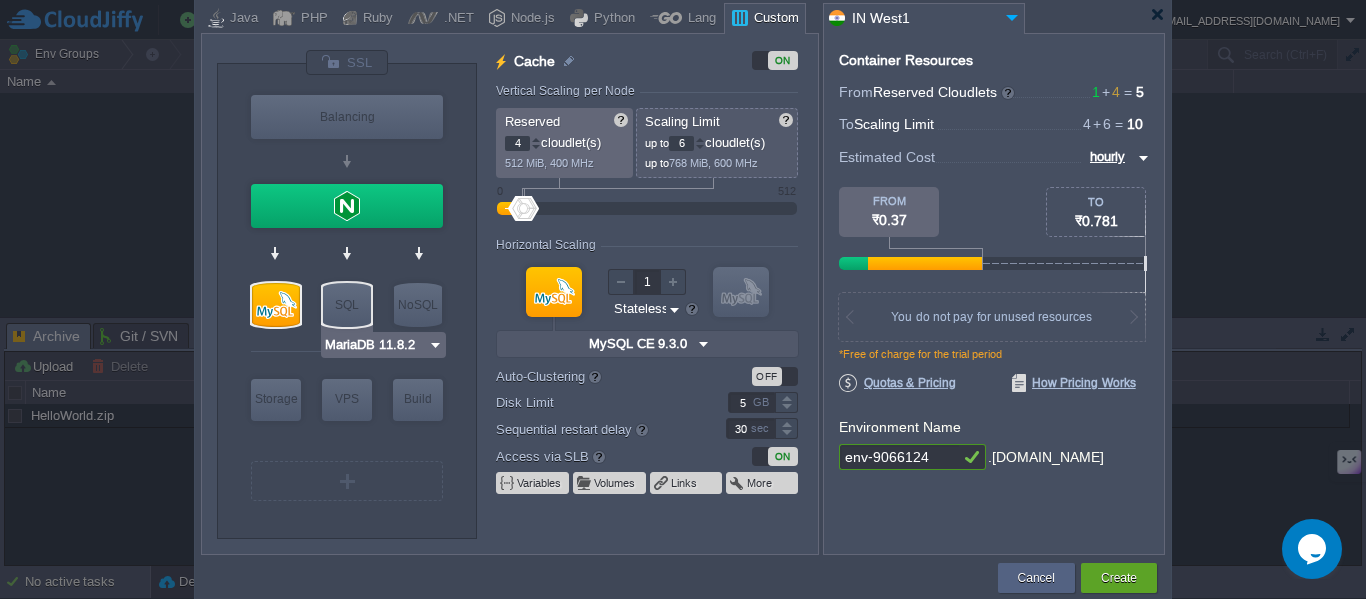 type on "Redis 7.2.4" 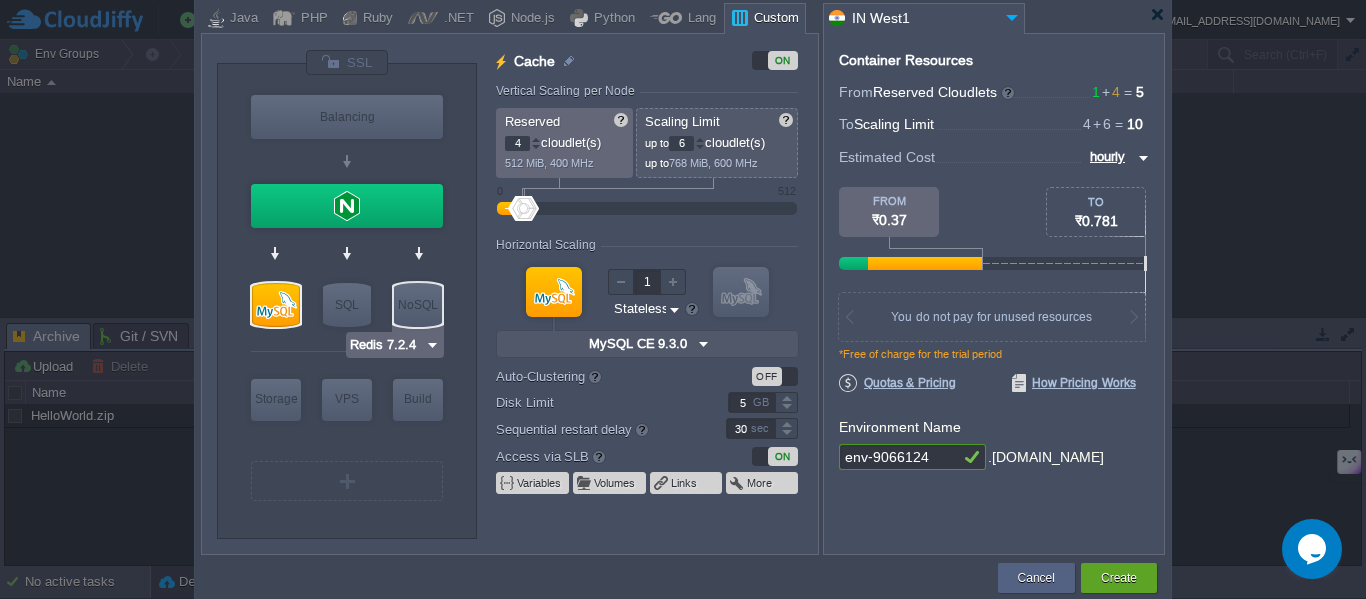 click on "NoSQL" at bounding box center (418, 305) 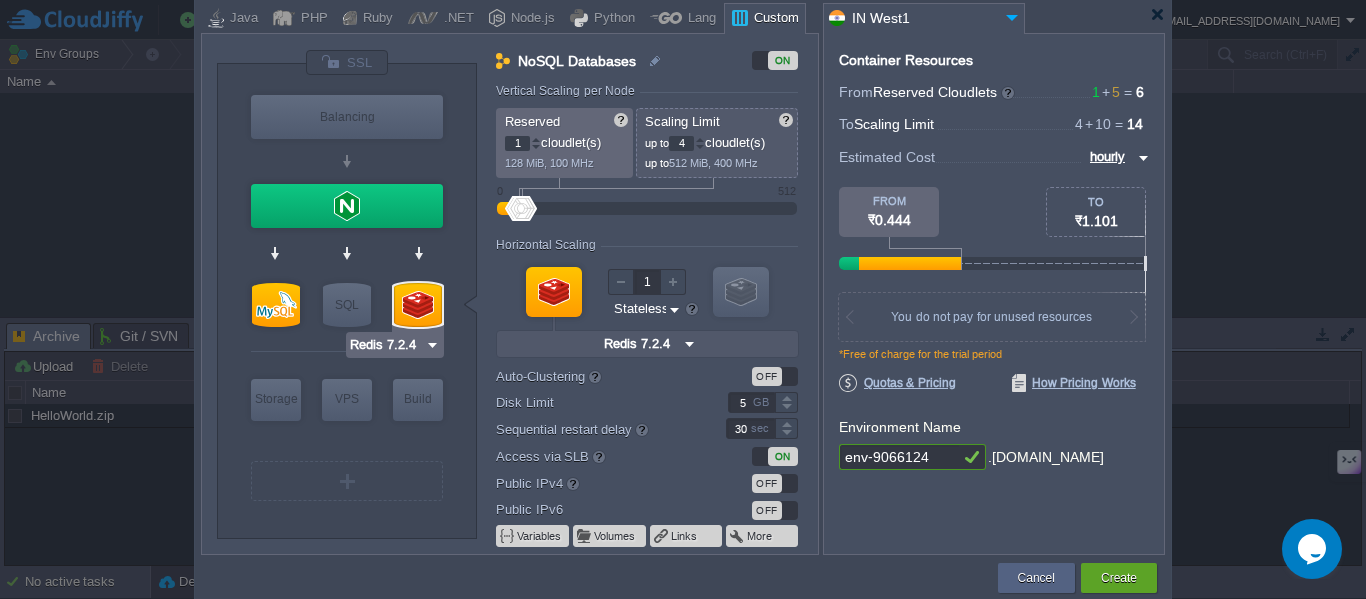 click at bounding box center (418, 305) 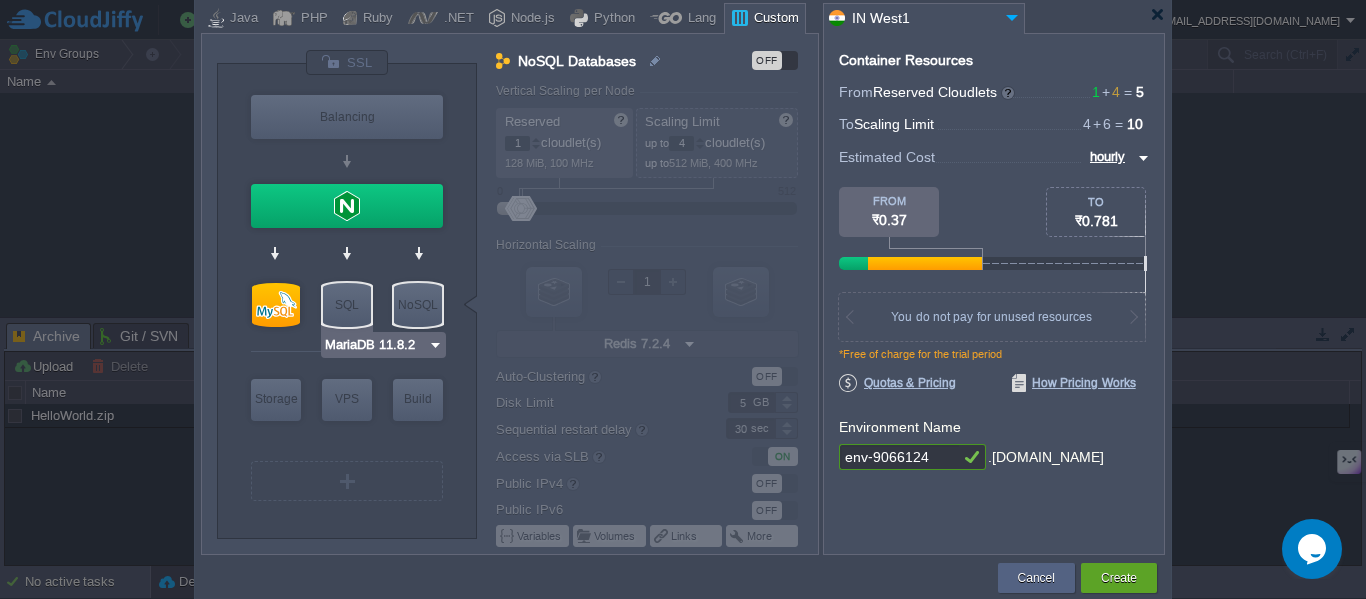 type on "Redis 7.2.4" 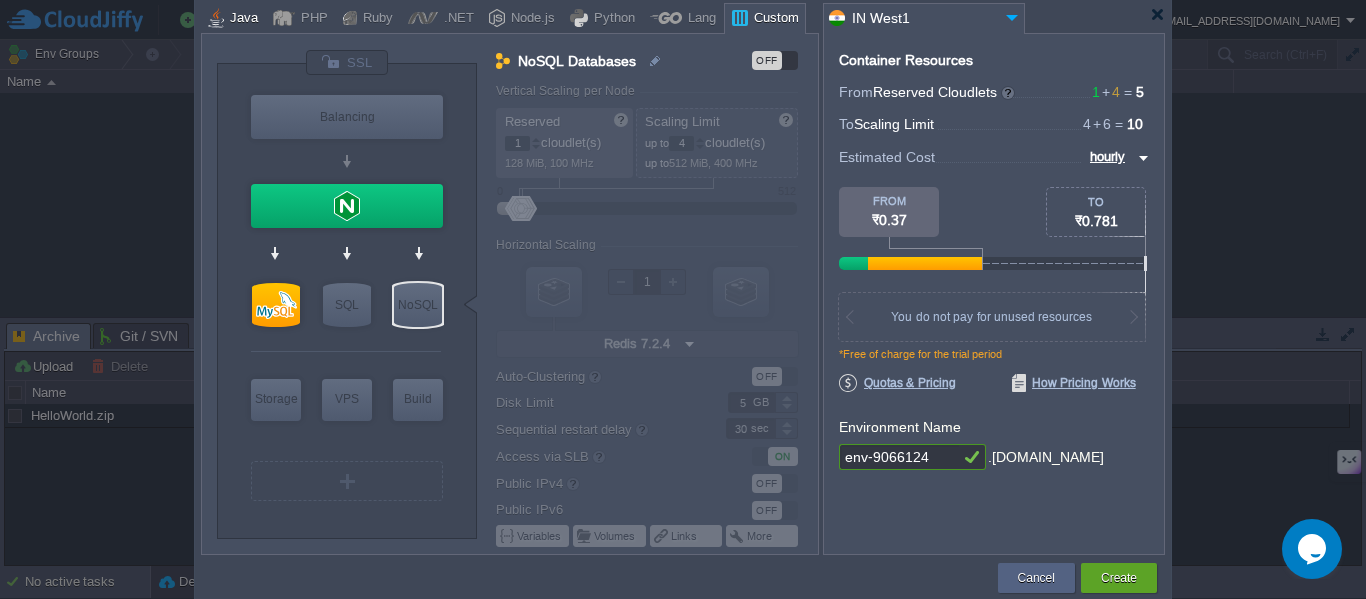 click on "Java" at bounding box center (241, 19) 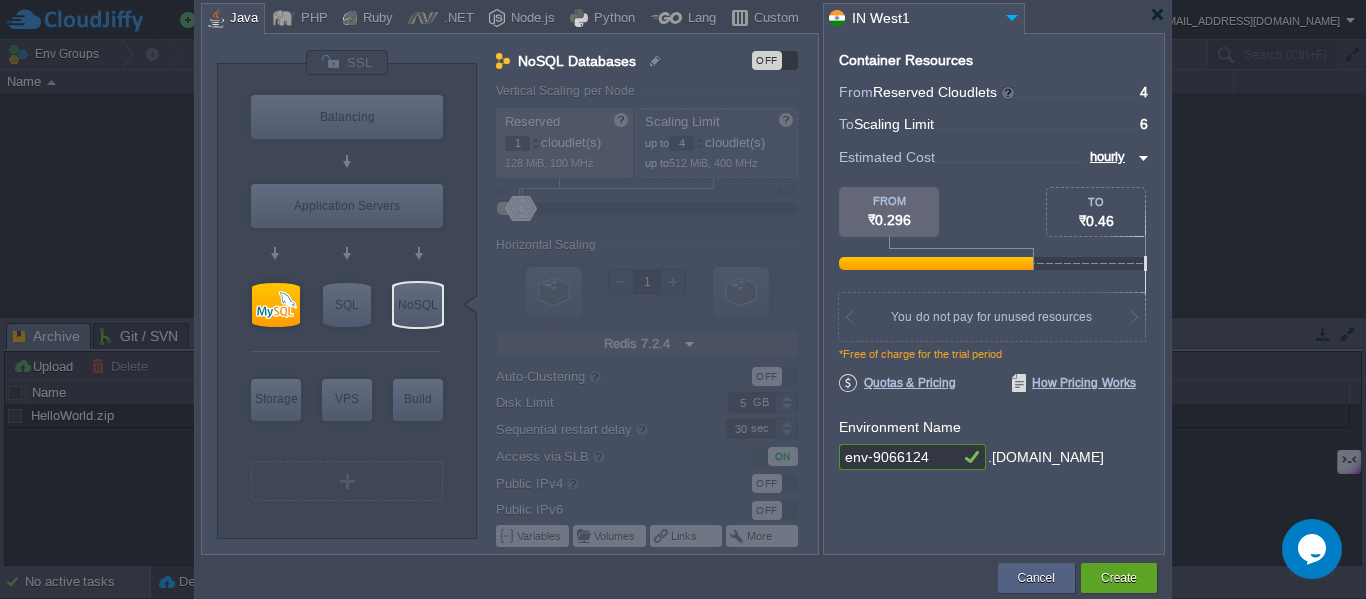 click on "Java" at bounding box center [241, 19] 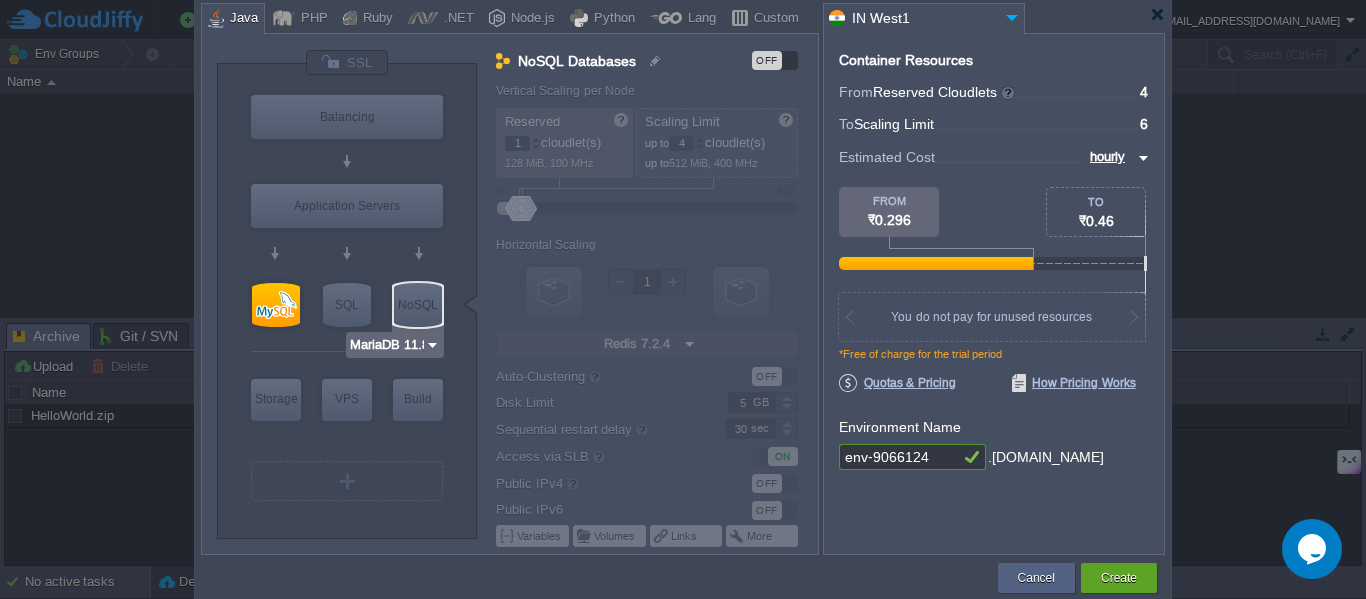 type on "MySQL CE 9.3.0" 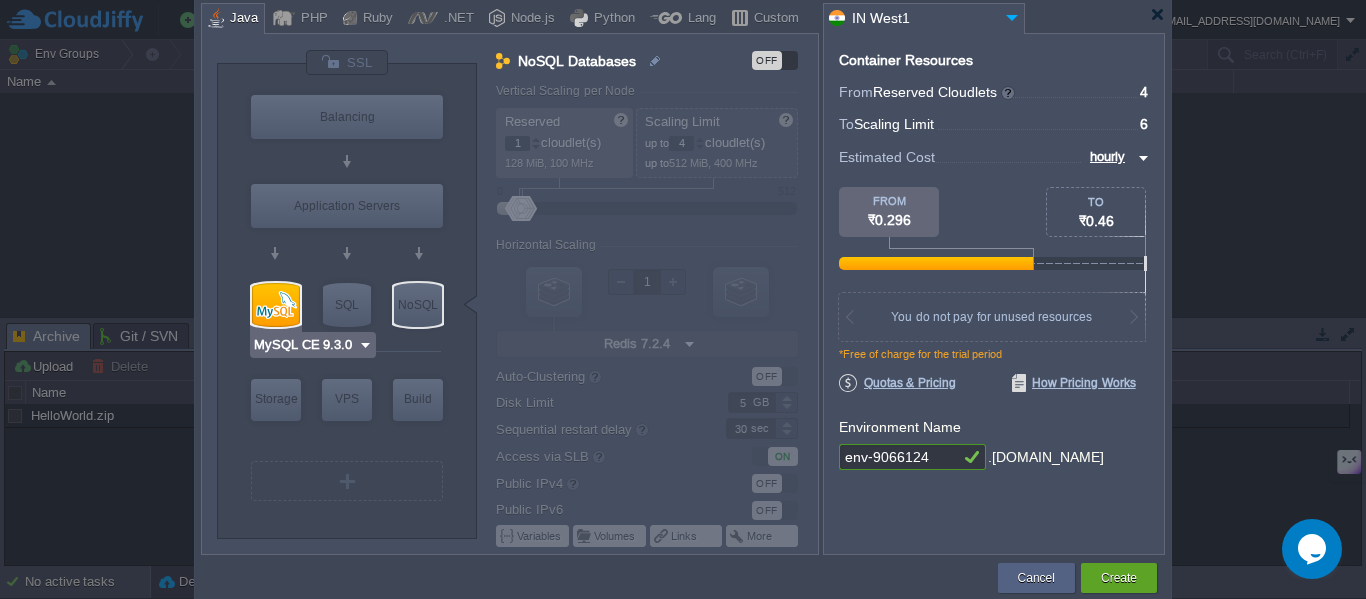 click at bounding box center [276, 305] 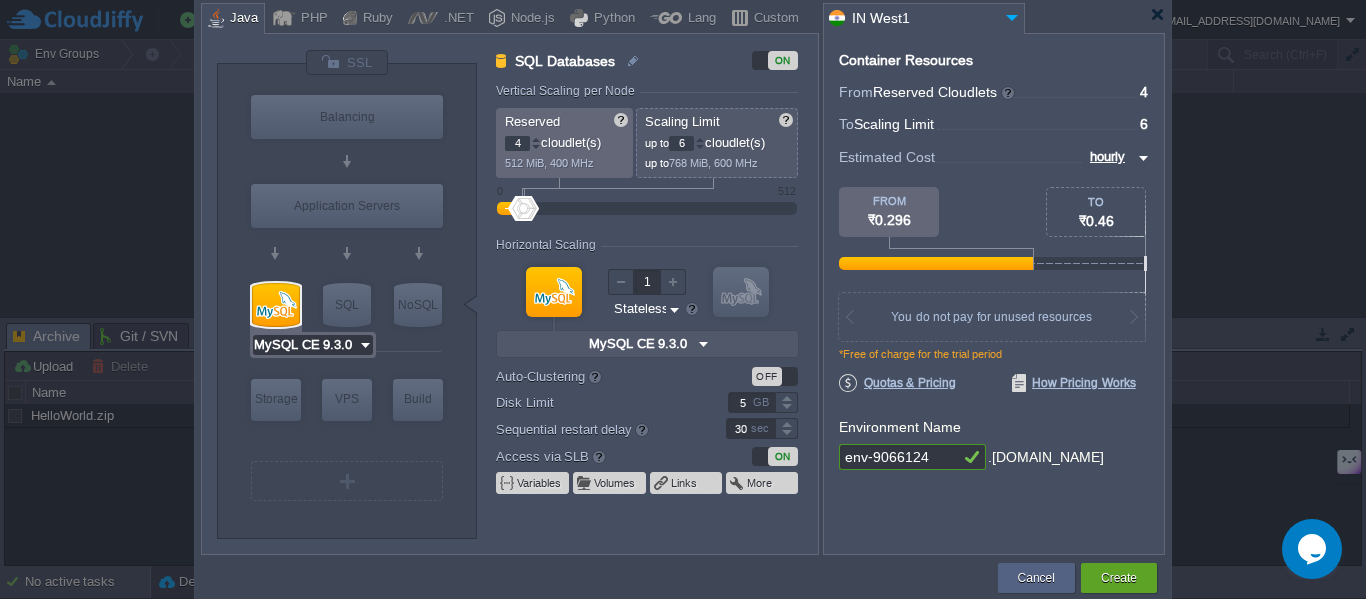 click on "MySQL CE 9.3.0" at bounding box center [305, 345] 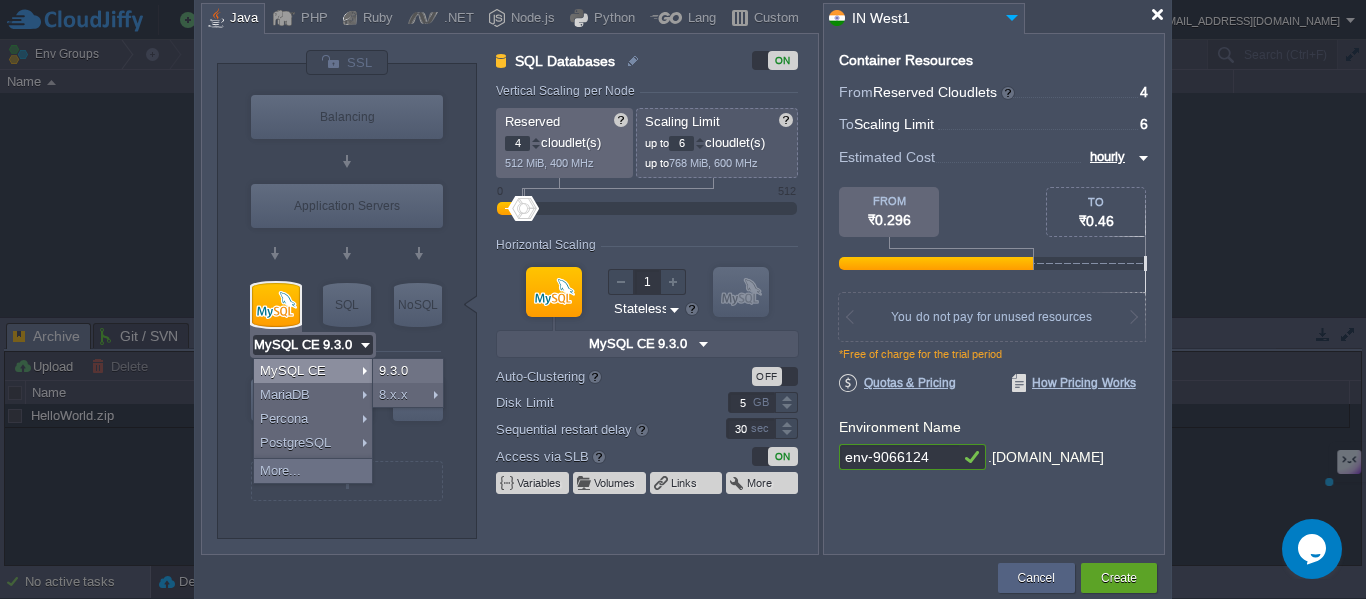 click at bounding box center (1157, 14) 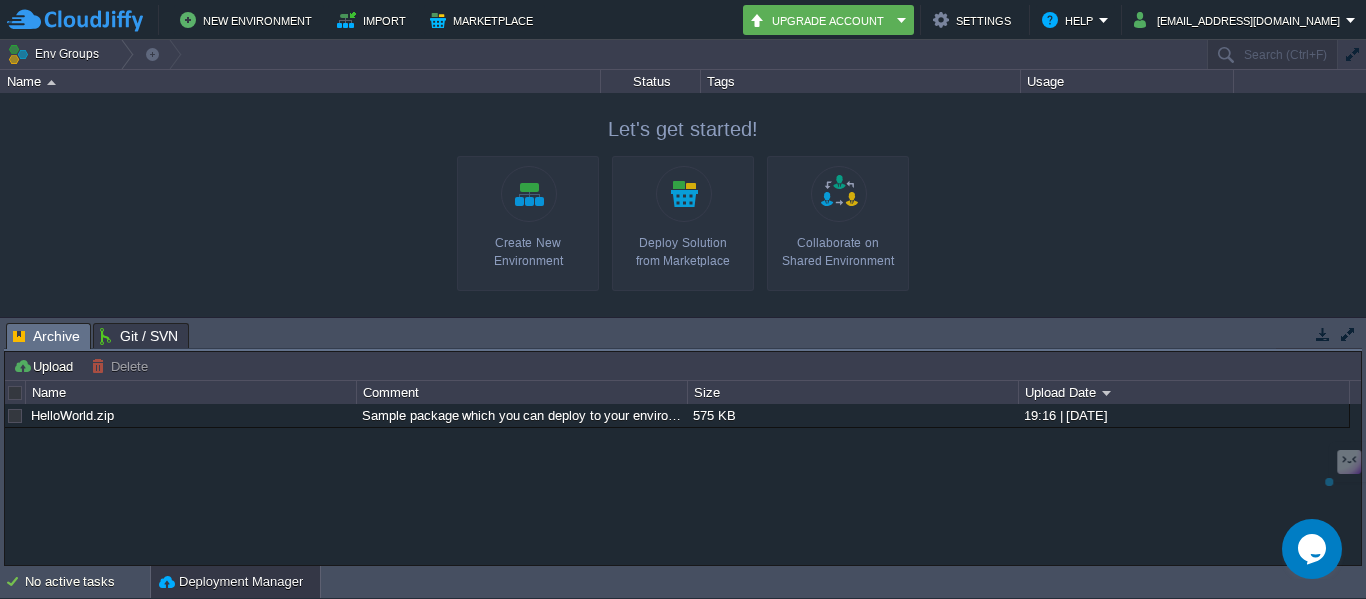 click on "Create New Environment" at bounding box center (528, 223) 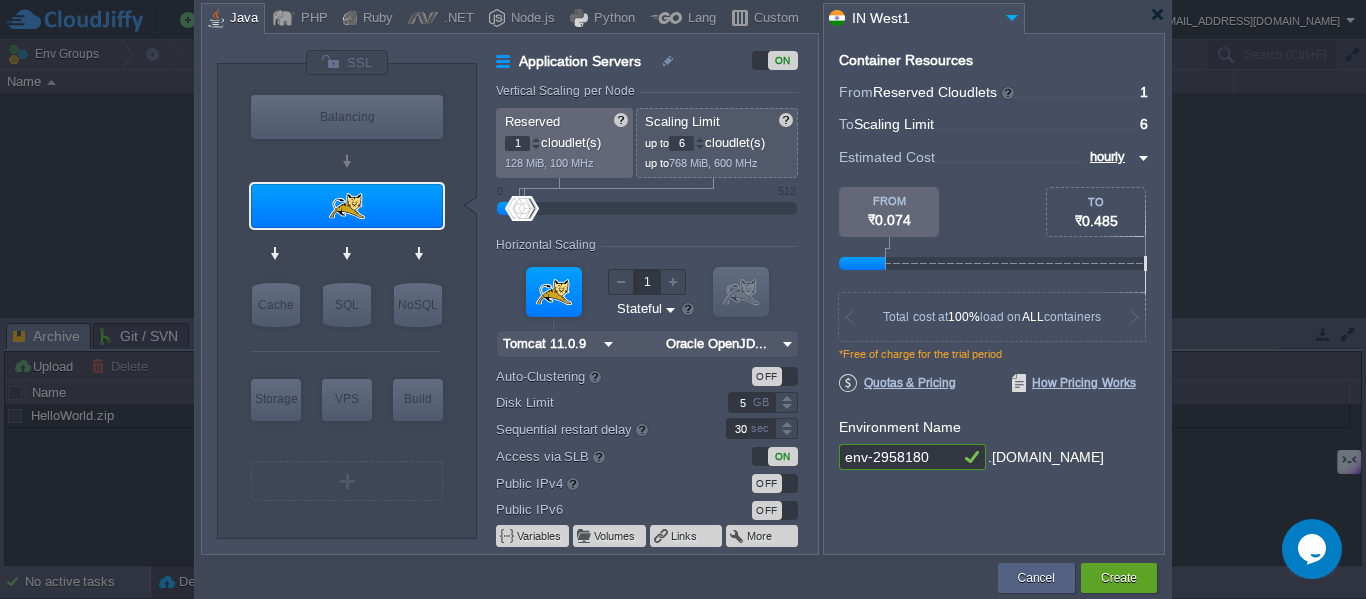 click on "Java" at bounding box center [241, 19] 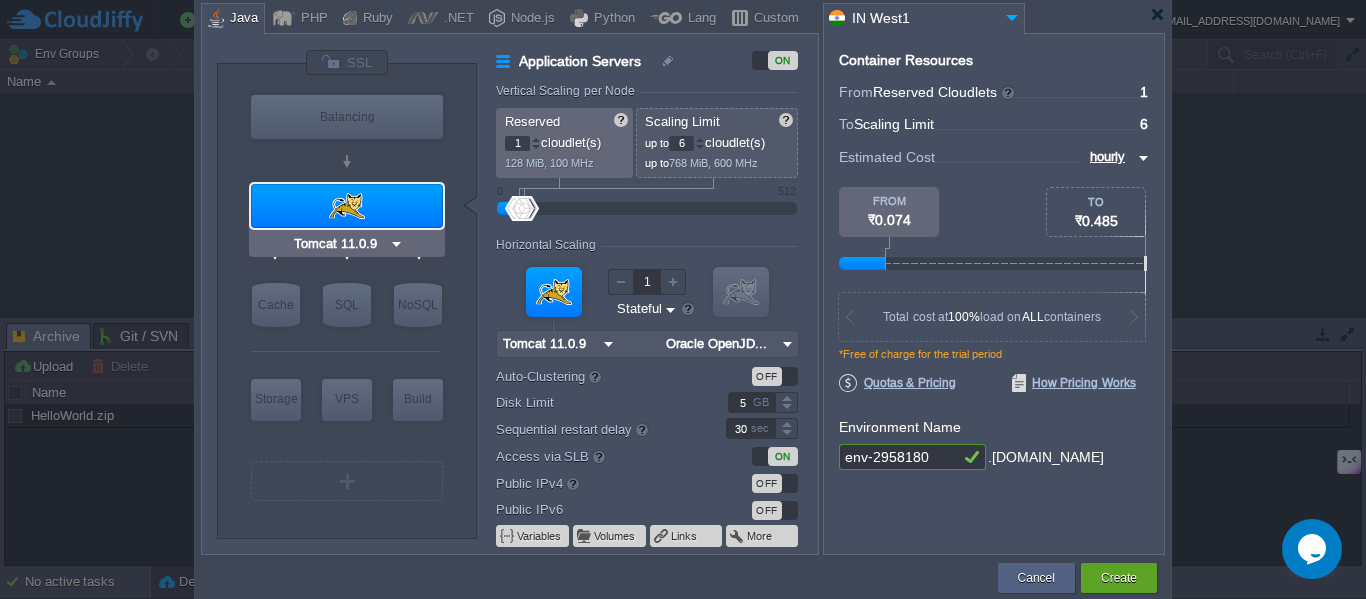 click on "Tomcat 11.0.9" at bounding box center [339, 244] 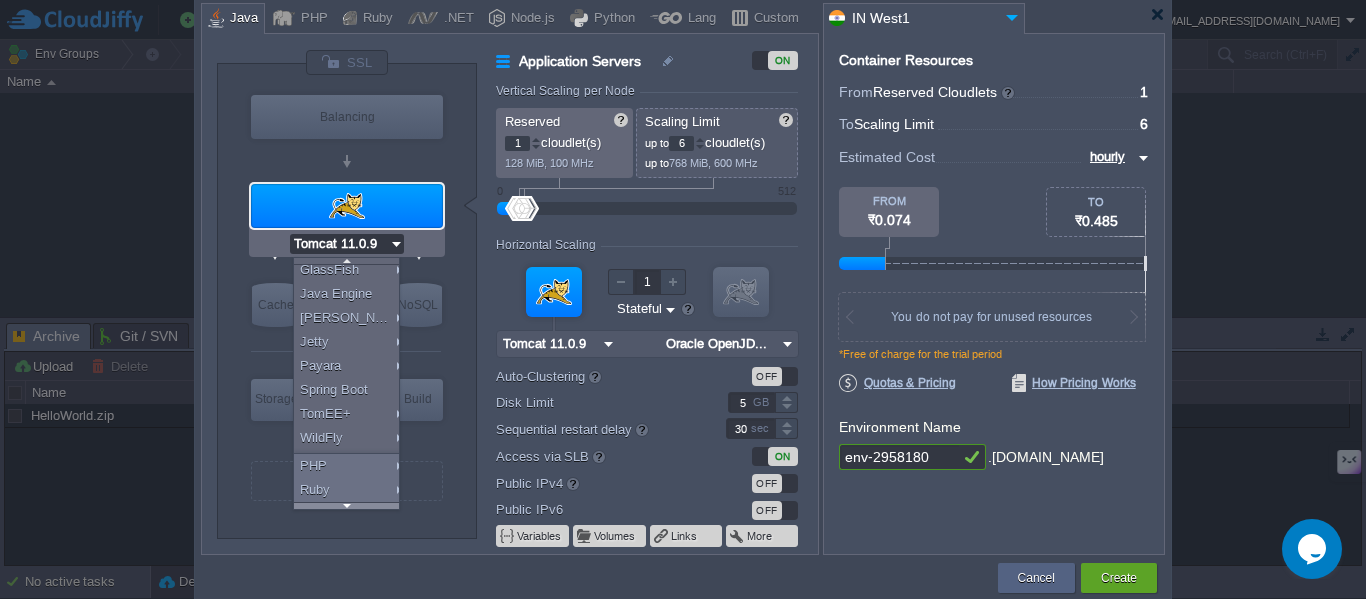 click at bounding box center (346, 505) 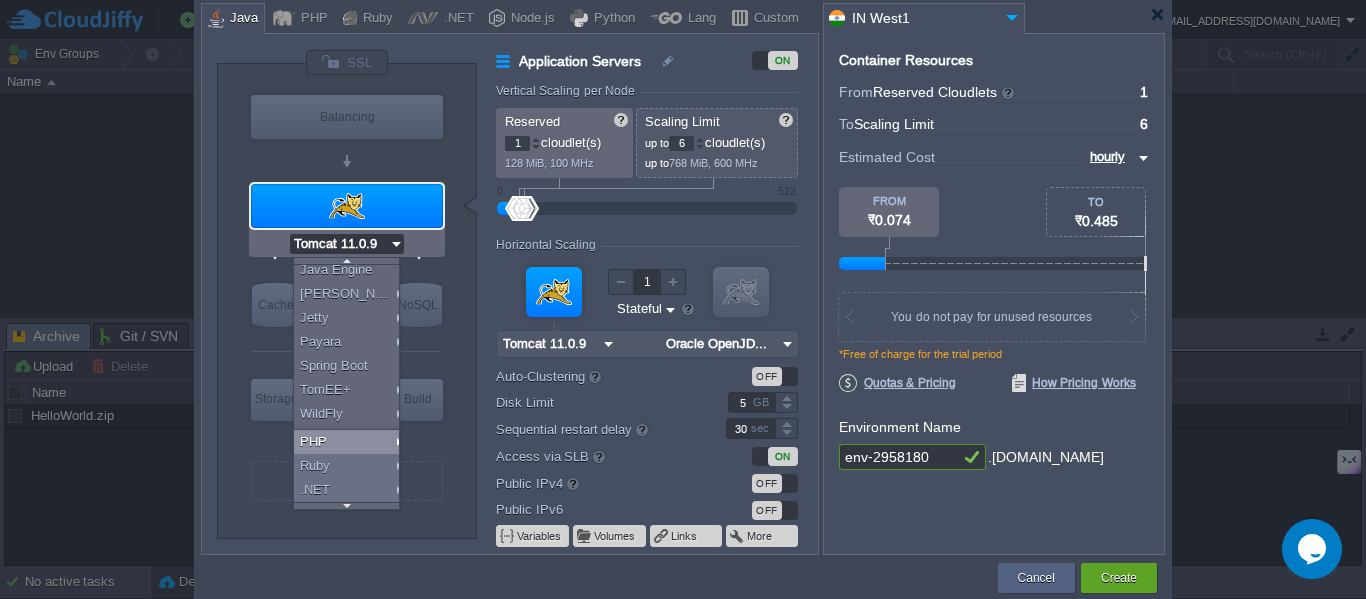 scroll, scrollTop: 138, scrollLeft: 0, axis: vertical 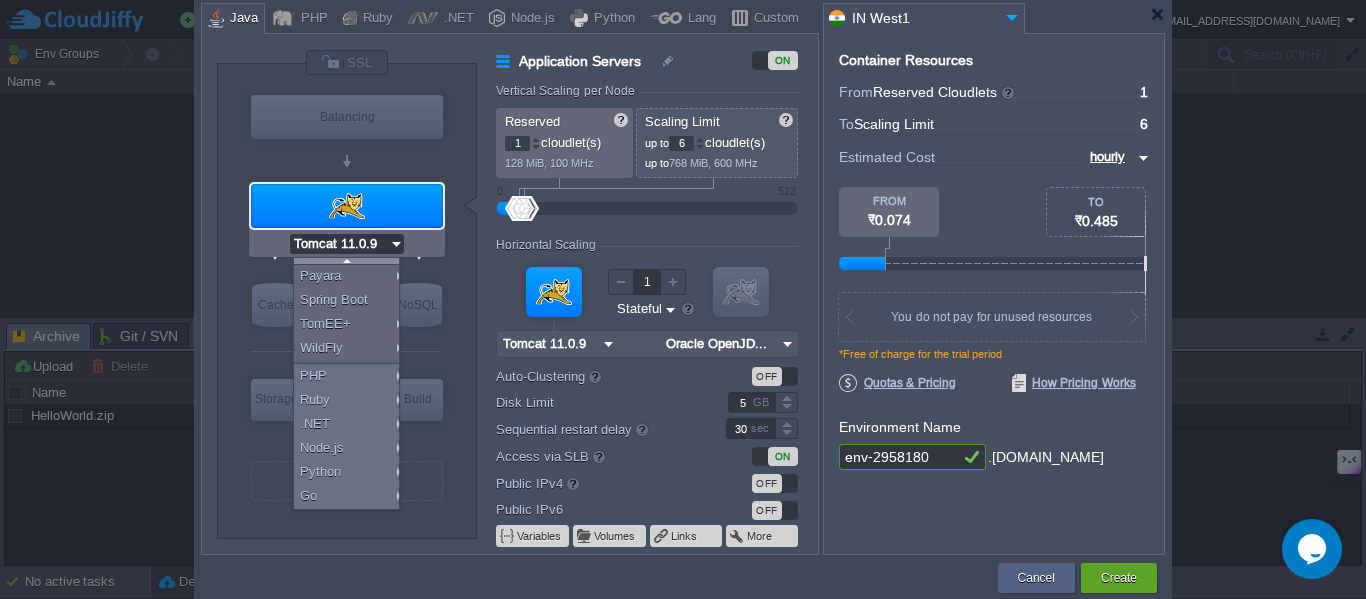 click at bounding box center [346, 261] 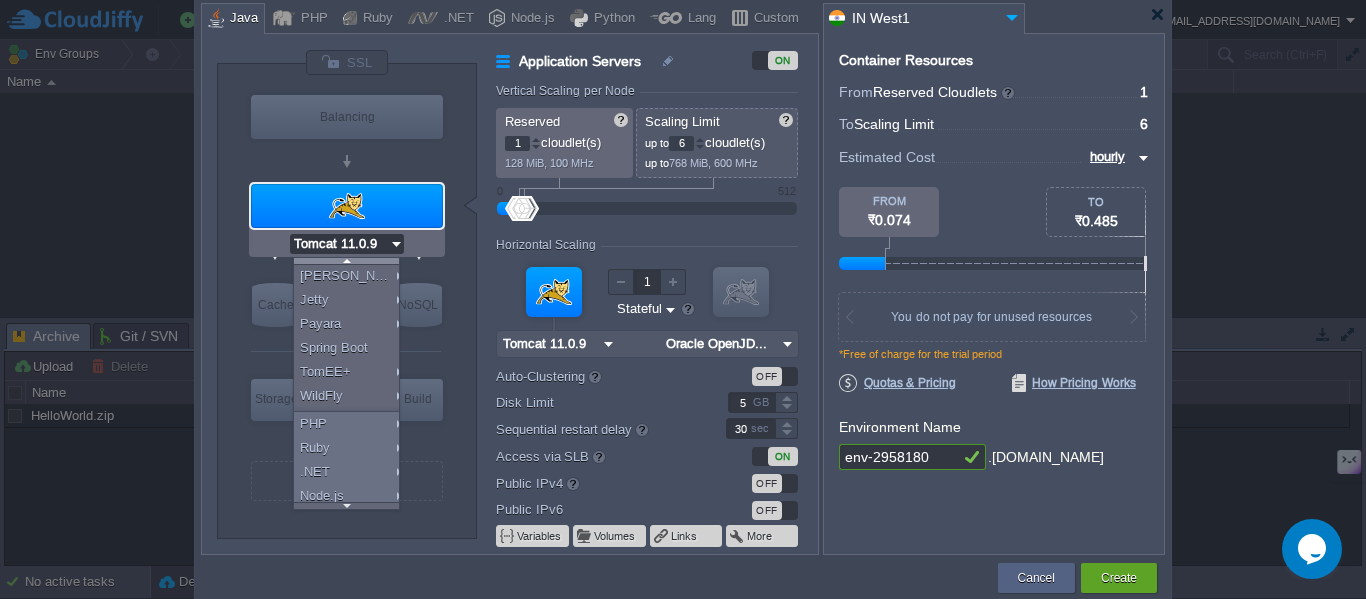 click at bounding box center [346, 261] 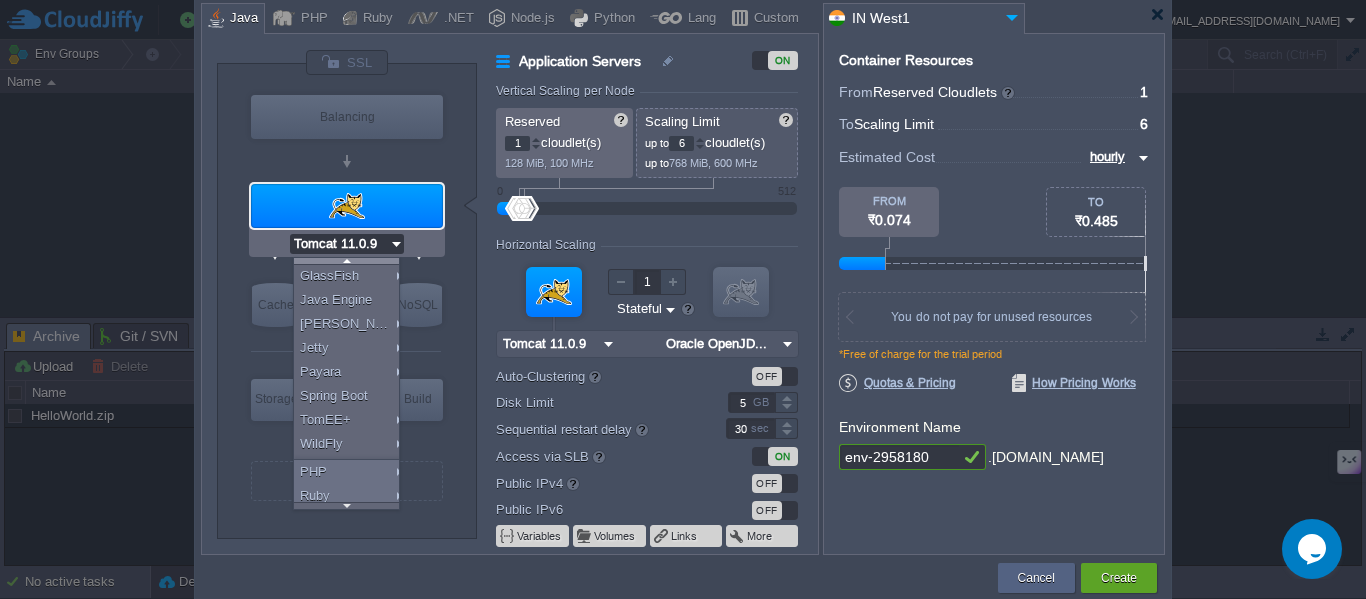 click at bounding box center [346, 261] 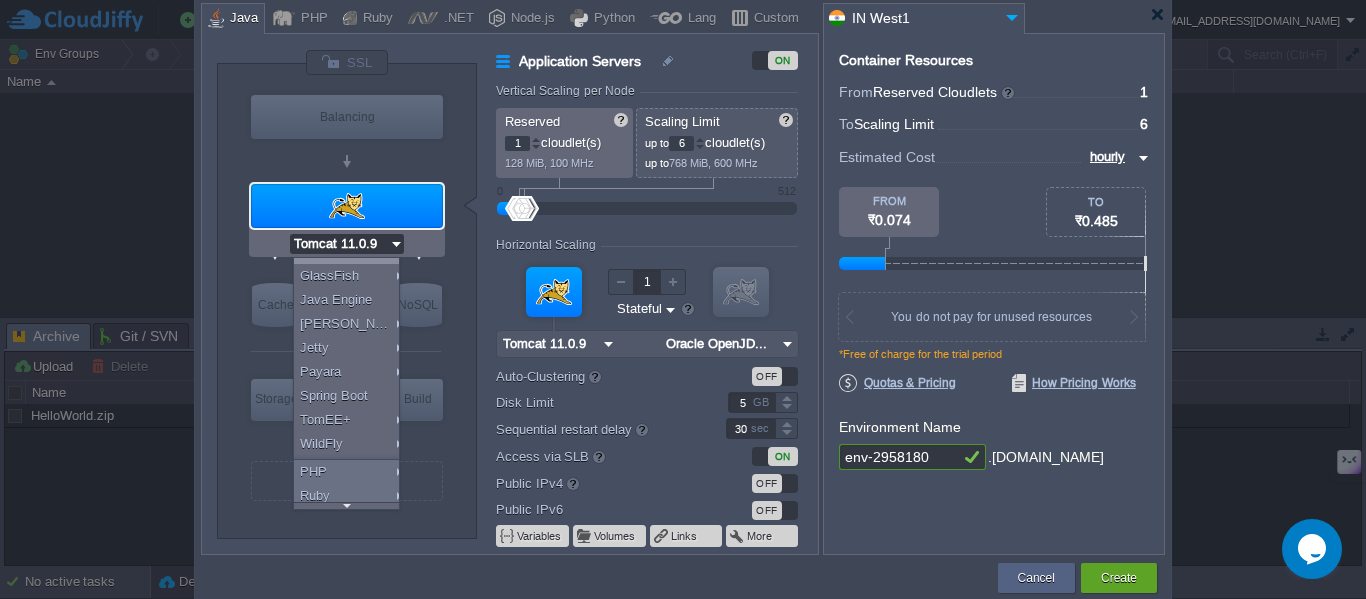 scroll, scrollTop: 0, scrollLeft: 0, axis: both 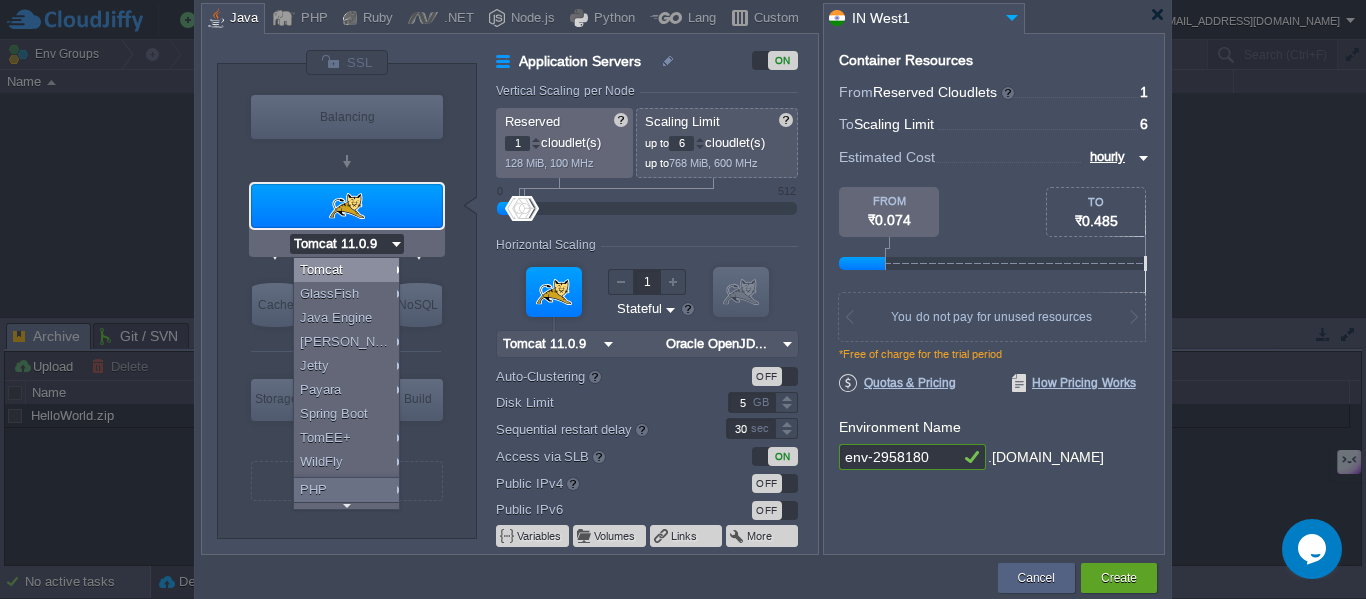 click on "Tomcat" at bounding box center [350, 270] 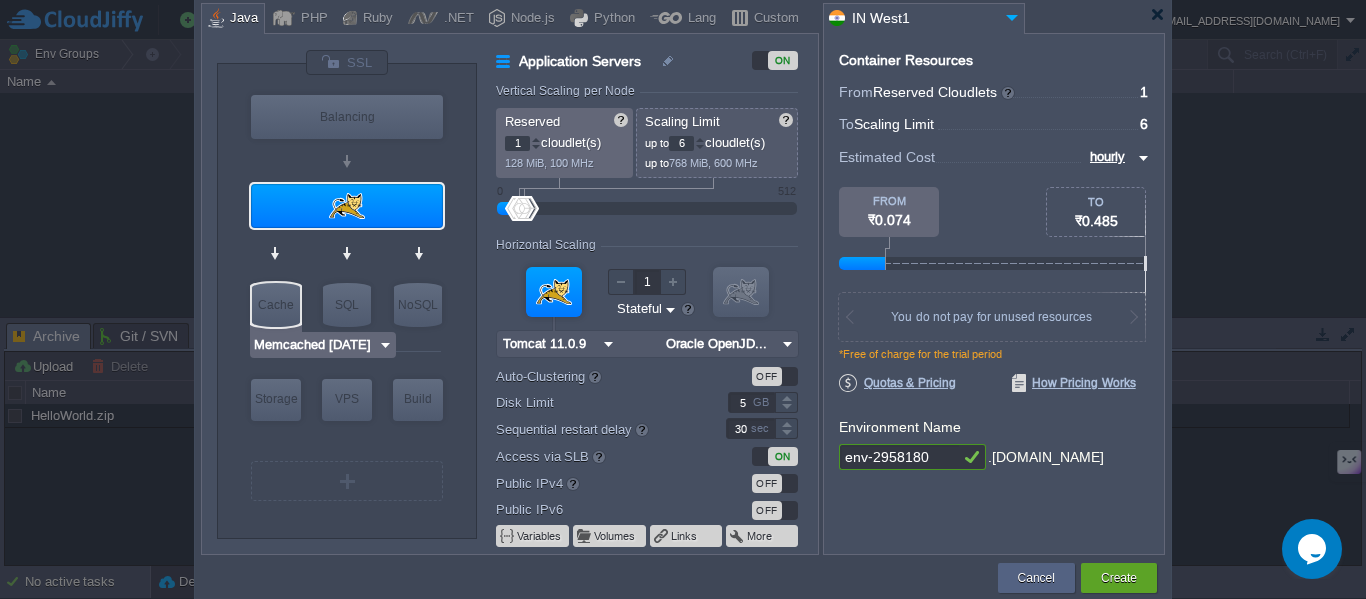 type on "Tomcat 11.0.9" 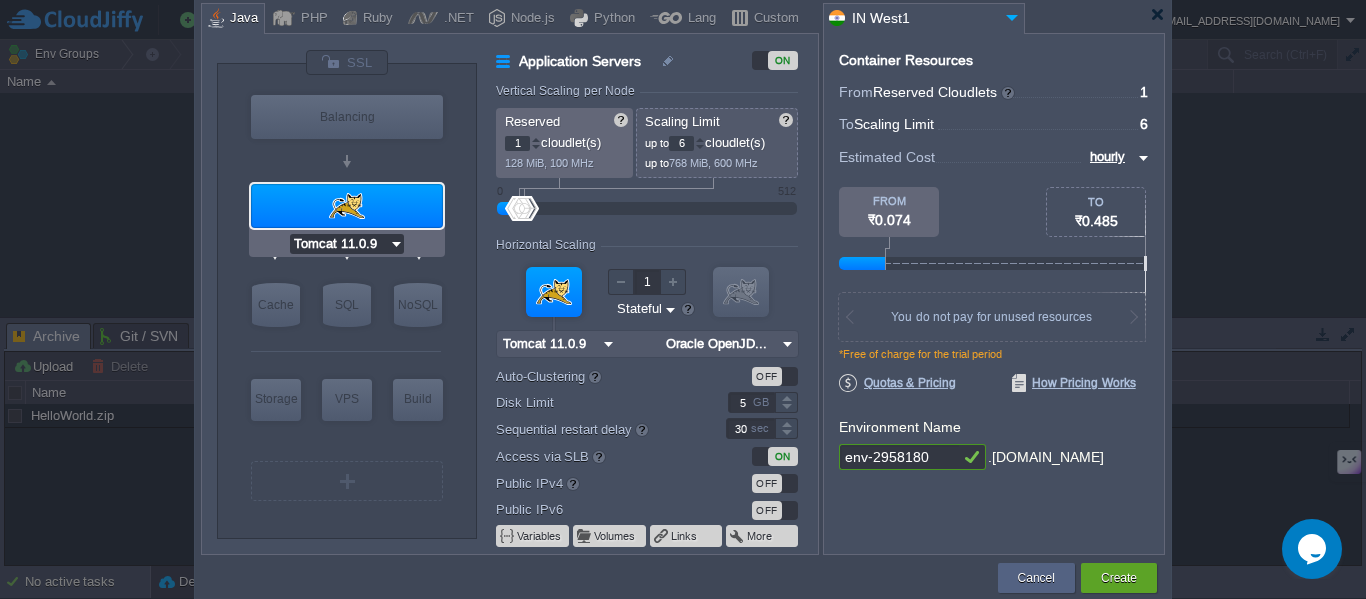 click on "Tomcat 11.0.9" at bounding box center [339, 244] 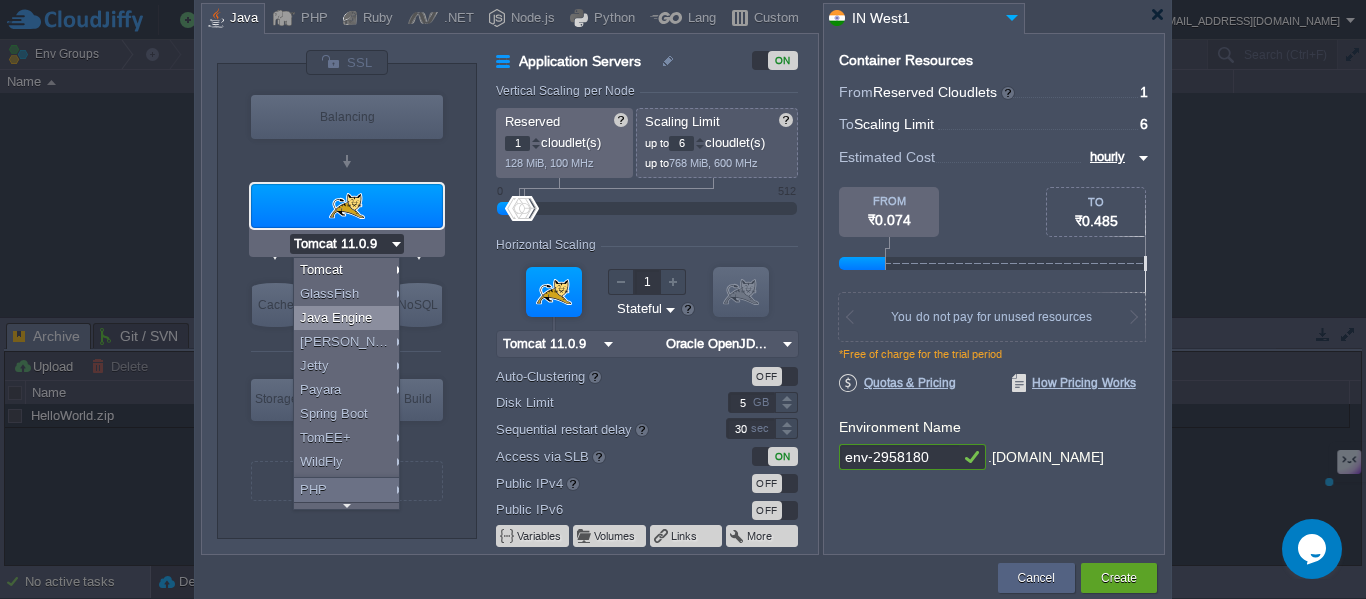 click on "Java Engine" at bounding box center [350, 318] 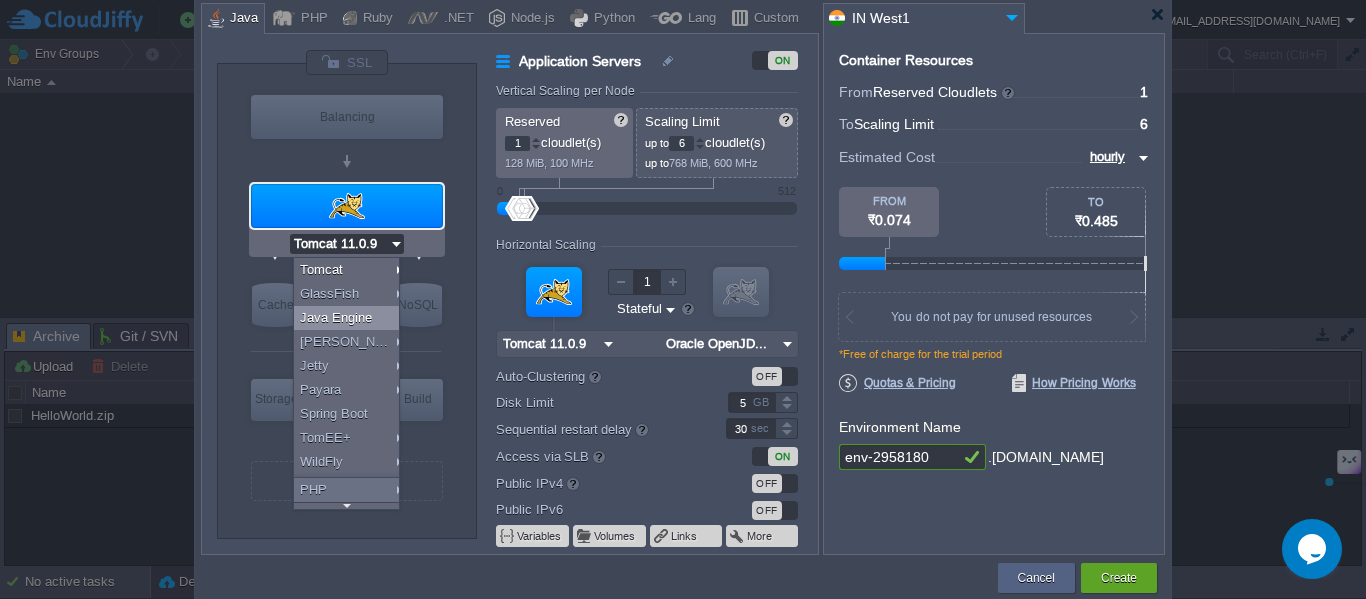 type on "4" 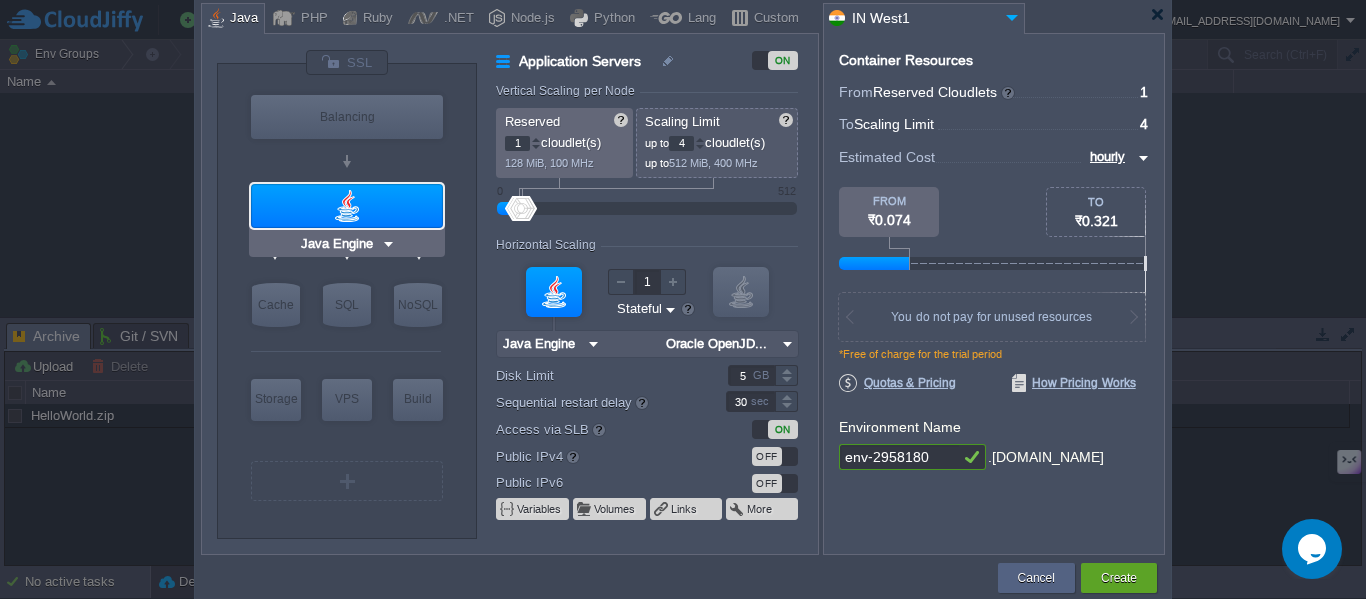 click on "Java Engine" at bounding box center (339, 244) 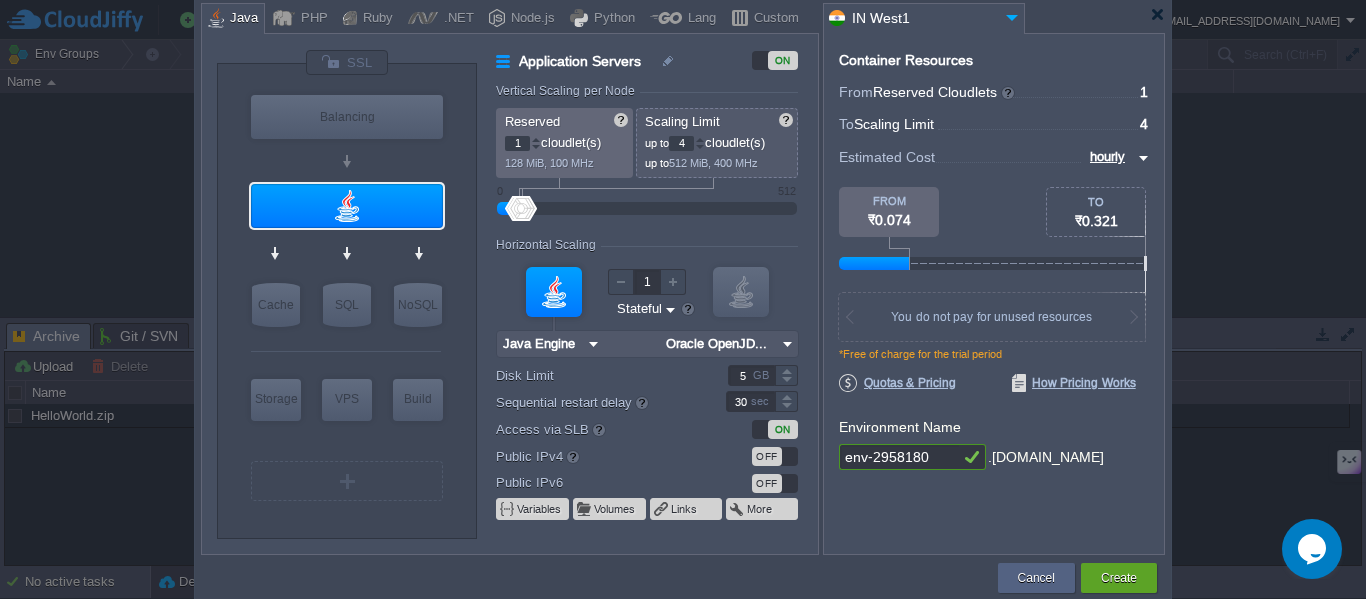 click at bounding box center (347, 206) 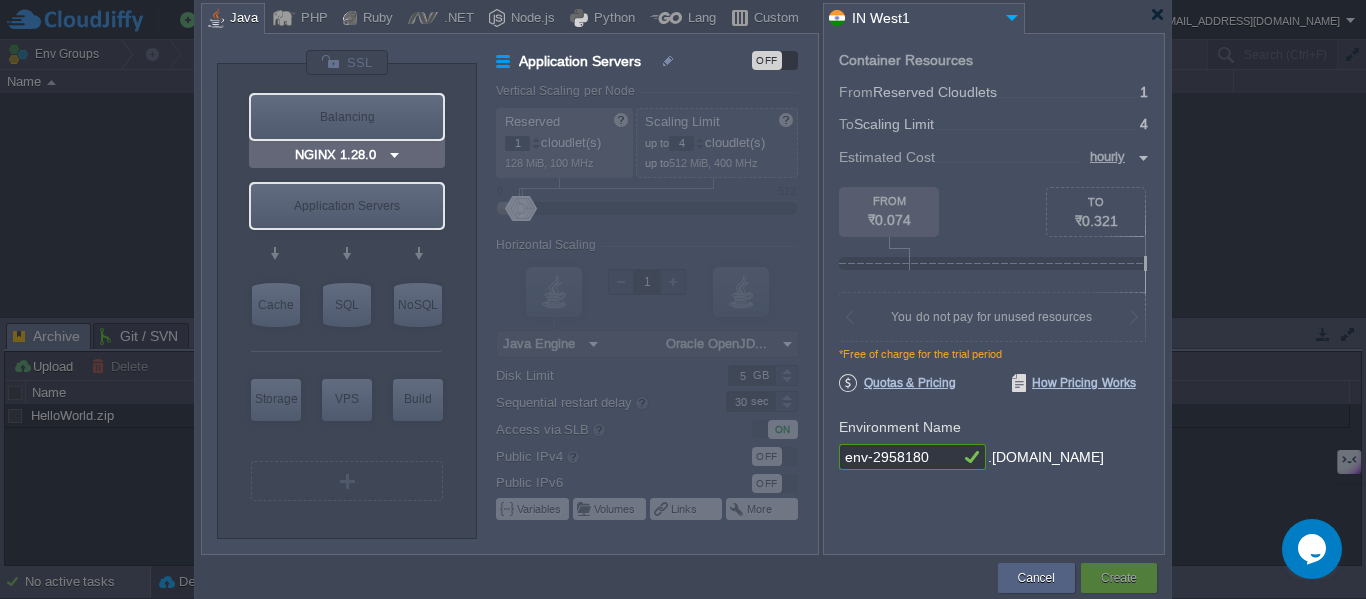 type on "Java Engine" 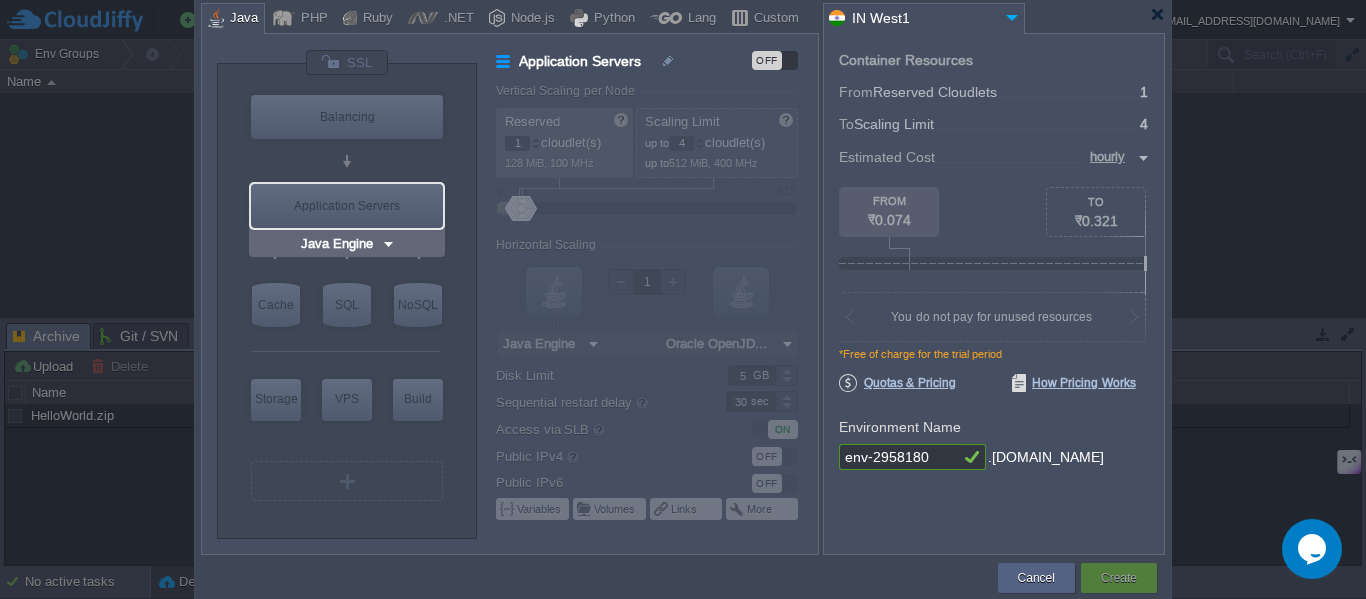 click on "Application Servers" at bounding box center (347, 206) 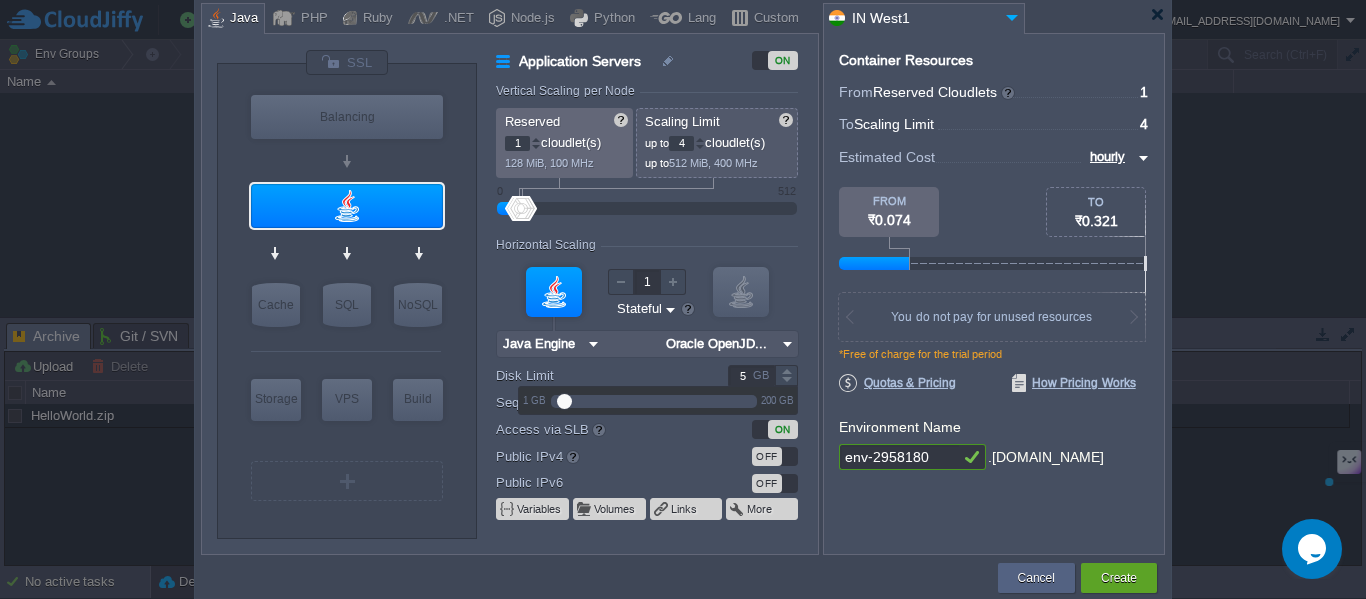 drag, startPoint x: 749, startPoint y: 371, endPoint x: 732, endPoint y: 371, distance: 17 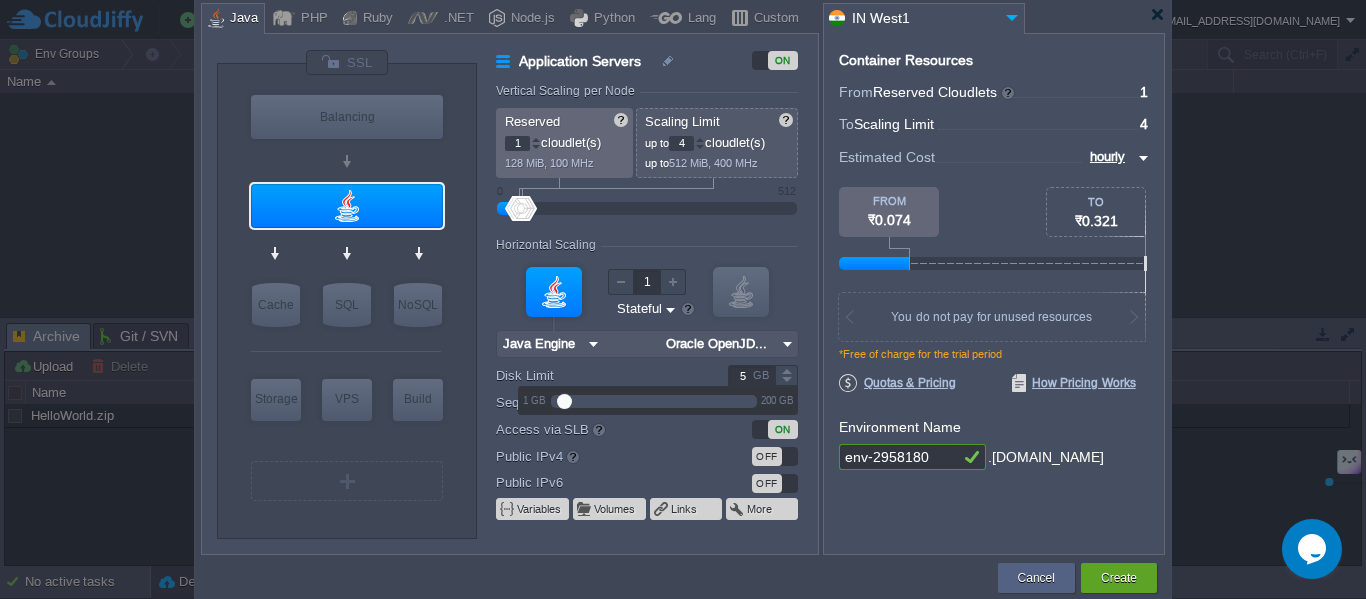 click on "5" at bounding box center [751, 375] 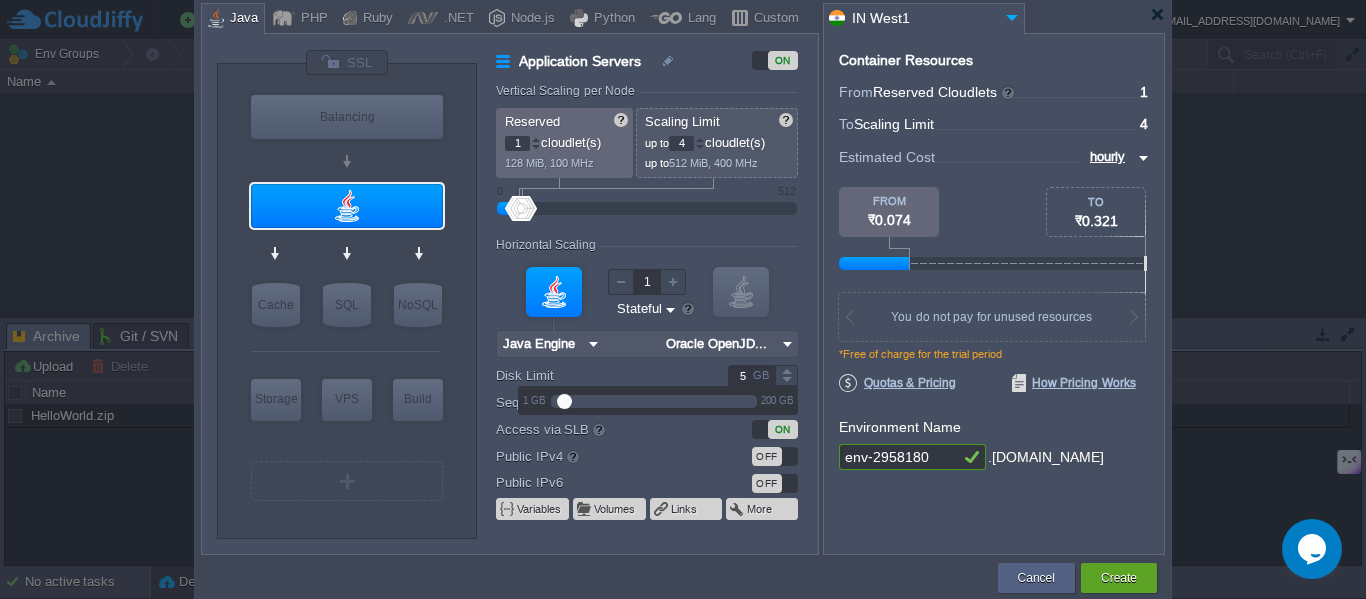 drag, startPoint x: 562, startPoint y: 391, endPoint x: 697, endPoint y: 411, distance: 136.47343 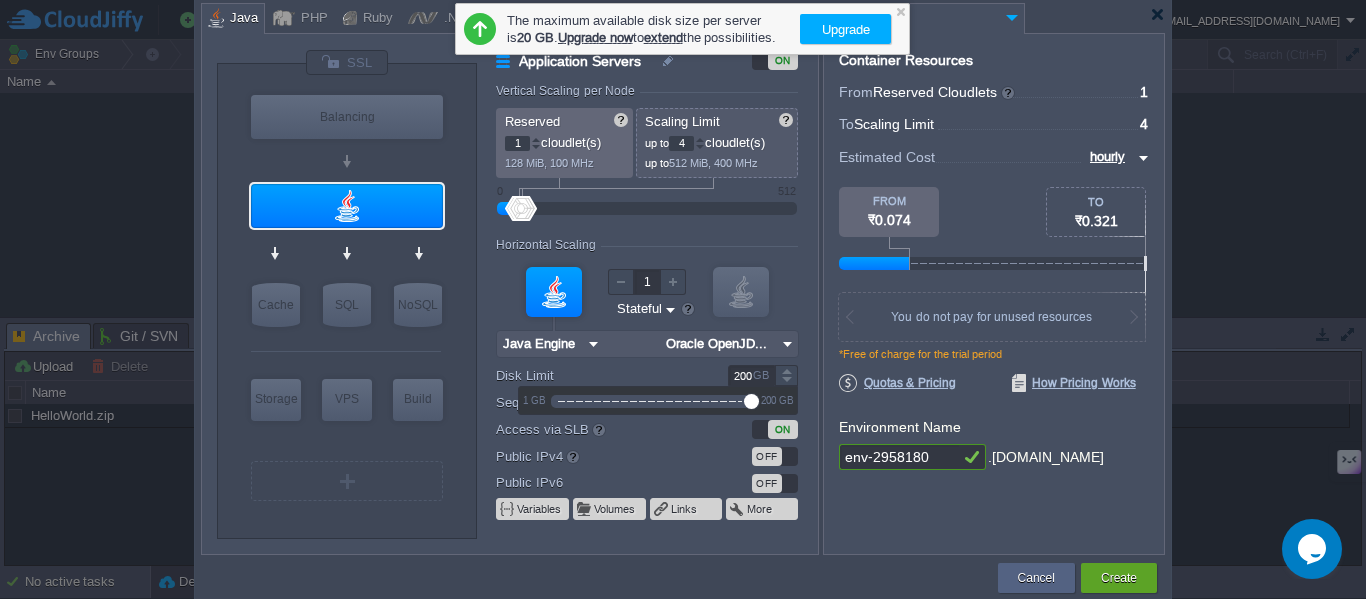 drag, startPoint x: 565, startPoint y: 399, endPoint x: 777, endPoint y: 420, distance: 213.03755 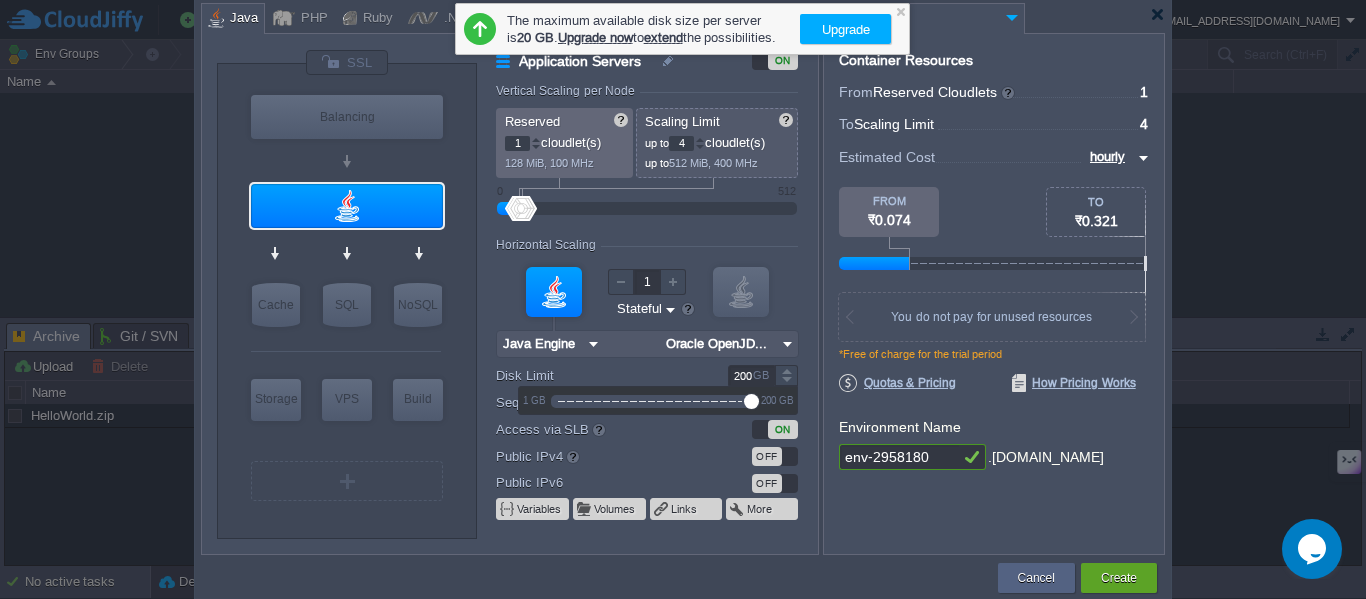 click on "New Environment Import Marketplace Bonus ₹0.00 Upgrade Account   Settings Help [EMAIL_ADDRESS][DOMAIN_NAME]       Env Groups                     Search (Ctrl+F)         Let's get started! Create New Environment   Deploy Solution  from Marketplace   Collaborate on  Shared Environment Name Status Tags Usage       Tasks Activity Log Archive Git / SVN   Upload Delete Deploy to ... Custom application packages that can be deployed to your environments.  Learn More   Name Comment Size Upload Date   HelloWorld.zip Sample package which you can deploy to your environment. Feel free to delete and upload a package of your own. 575 KB 19:16   |   [DATE]         No active tasks   Deployment Manager                Application Platform   v.8.10.2
Getting environments...
Required Field
OK Yes No Cancel   All Env Group       No results found Use  Tab  to switch source," at bounding box center (683, 299) 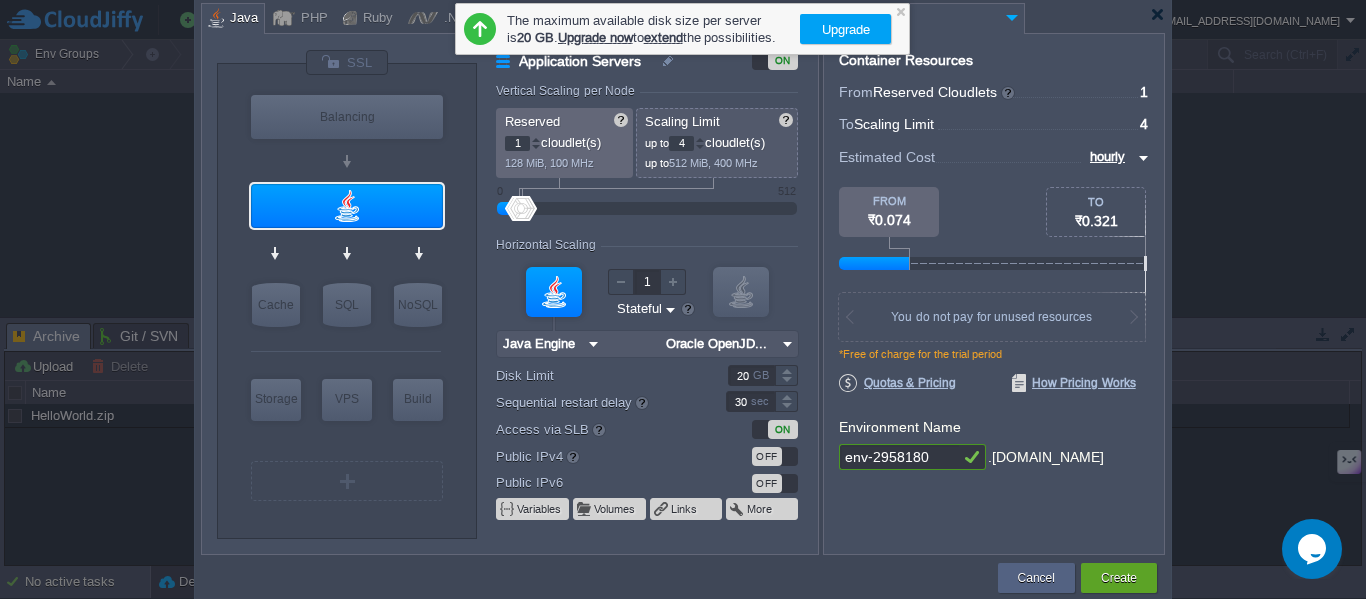 click on "Upgrade" at bounding box center (846, 29) 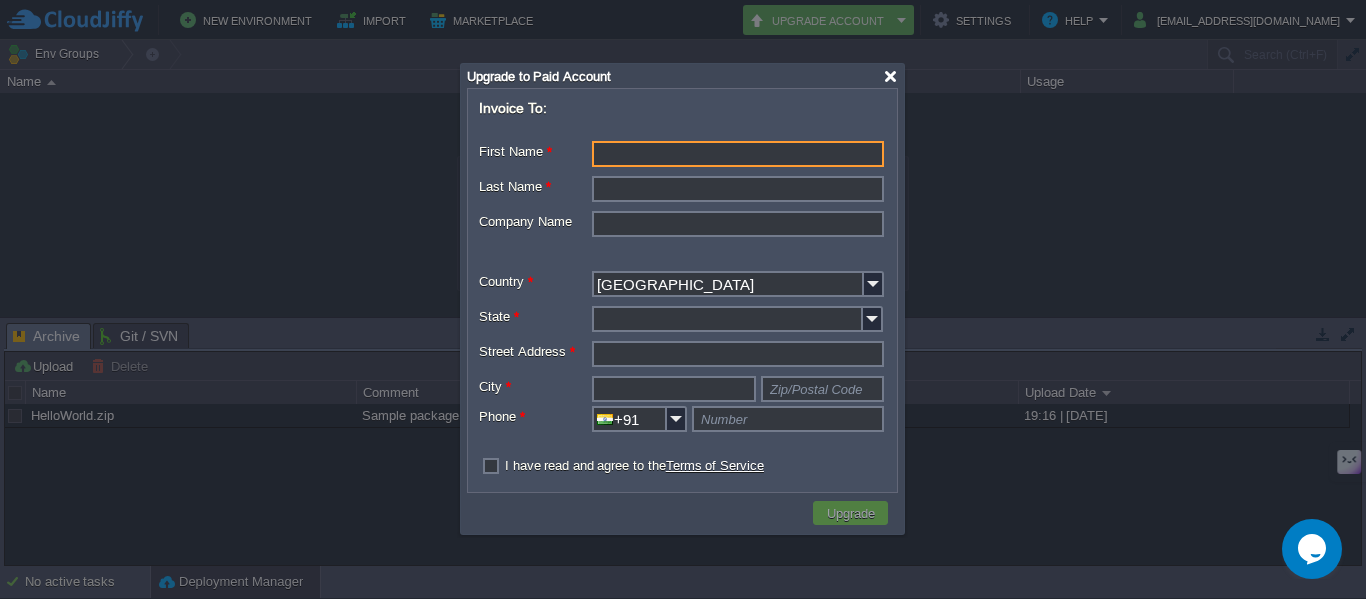 click at bounding box center (890, 76) 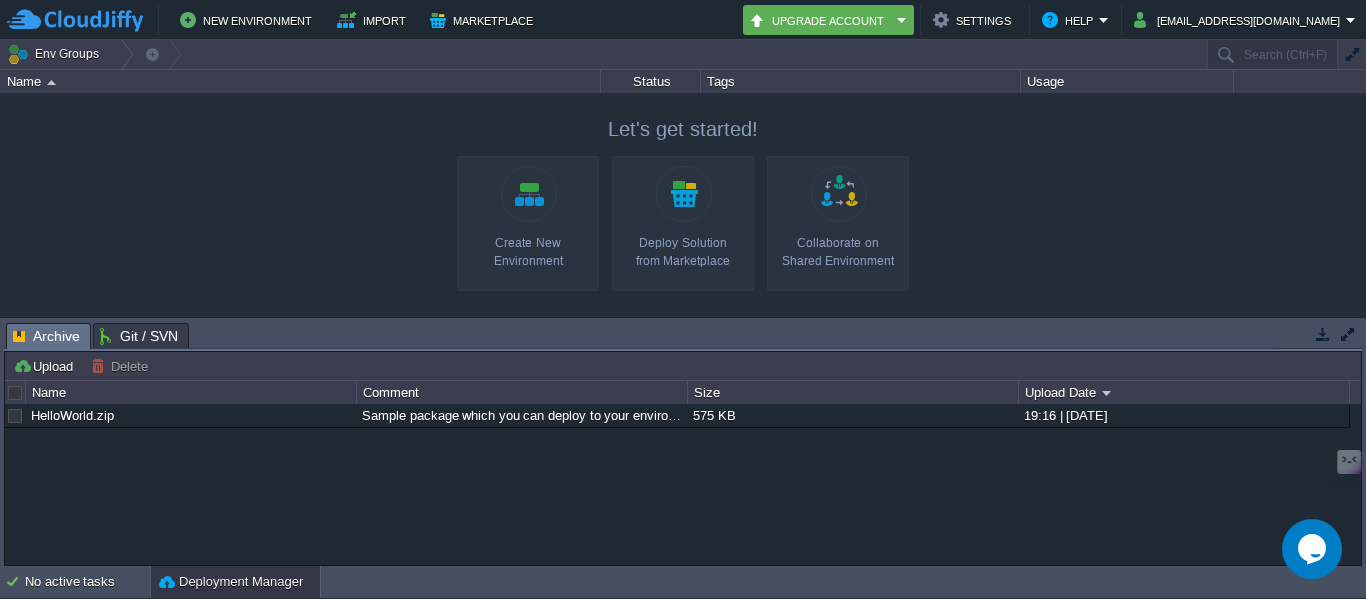 click on "Create New Environment" at bounding box center [528, 223] 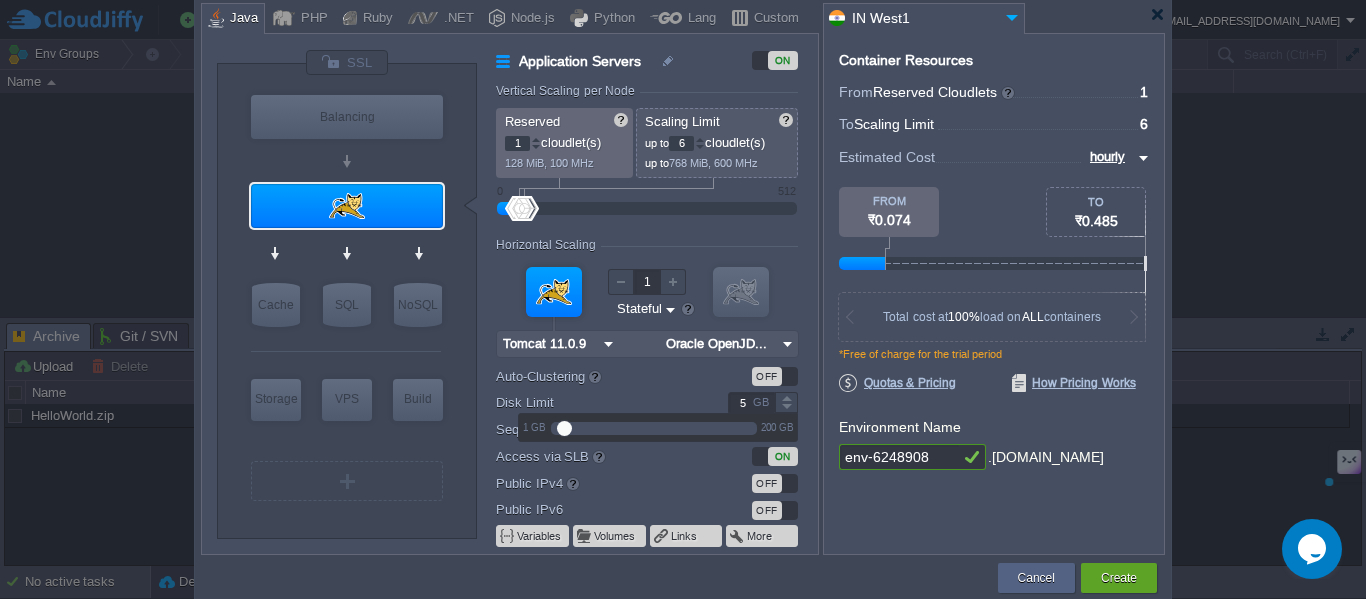 drag, startPoint x: 751, startPoint y: 402, endPoint x: 687, endPoint y: 397, distance: 64.195015 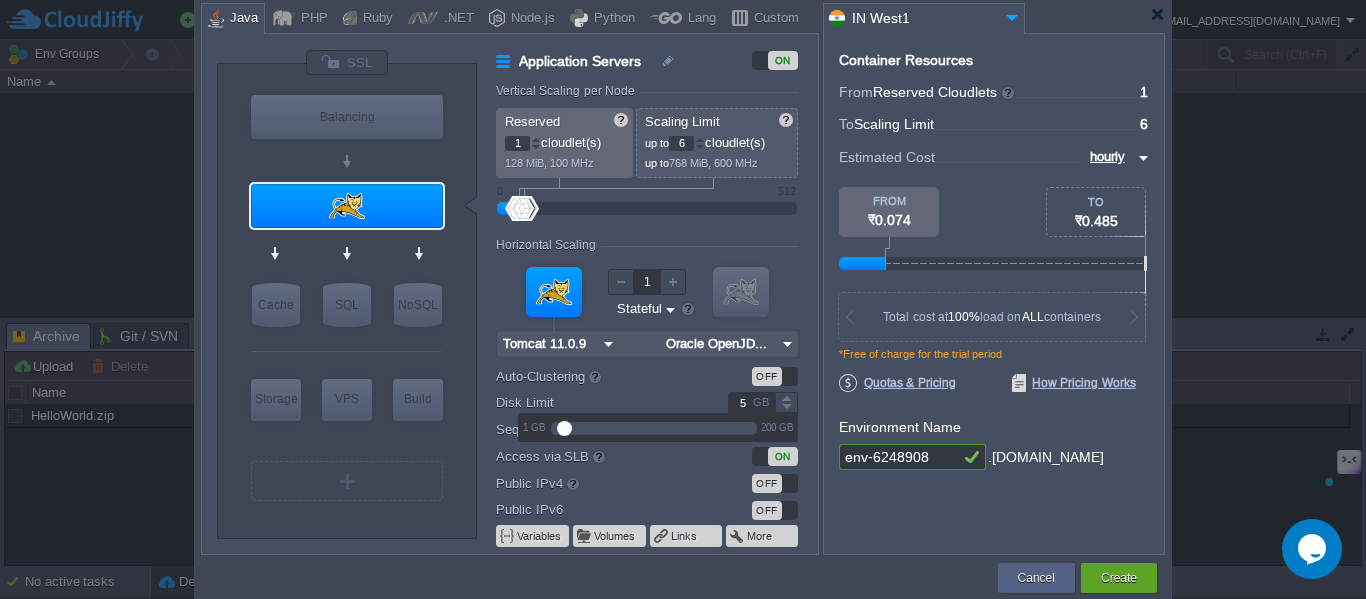 click on "Disk Limit 5 GB" at bounding box center (656, 402) 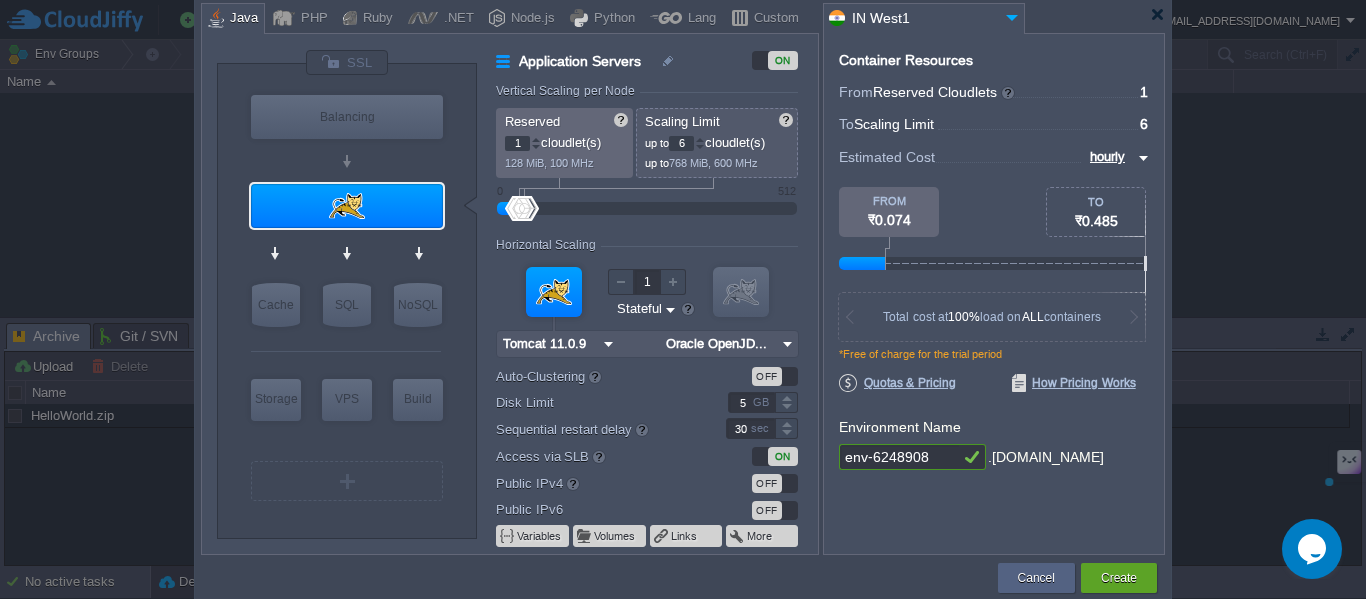 click on "Disk Limit" at bounding box center (597, 402) 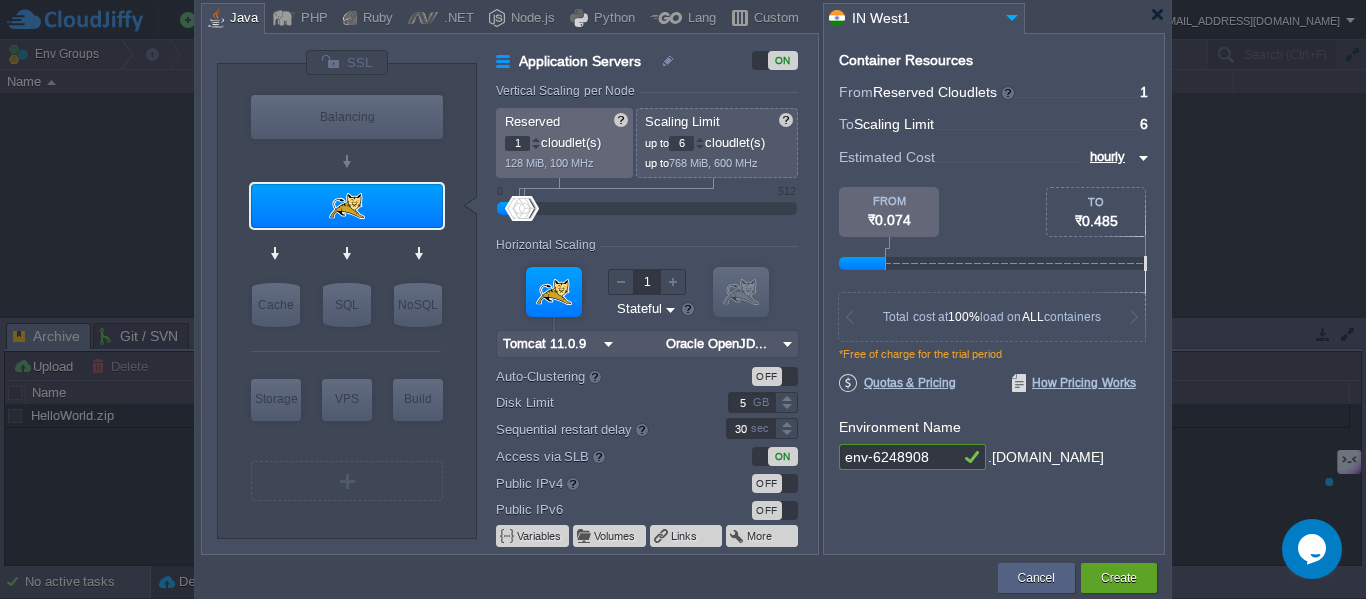 click on "5" at bounding box center [751, 402] 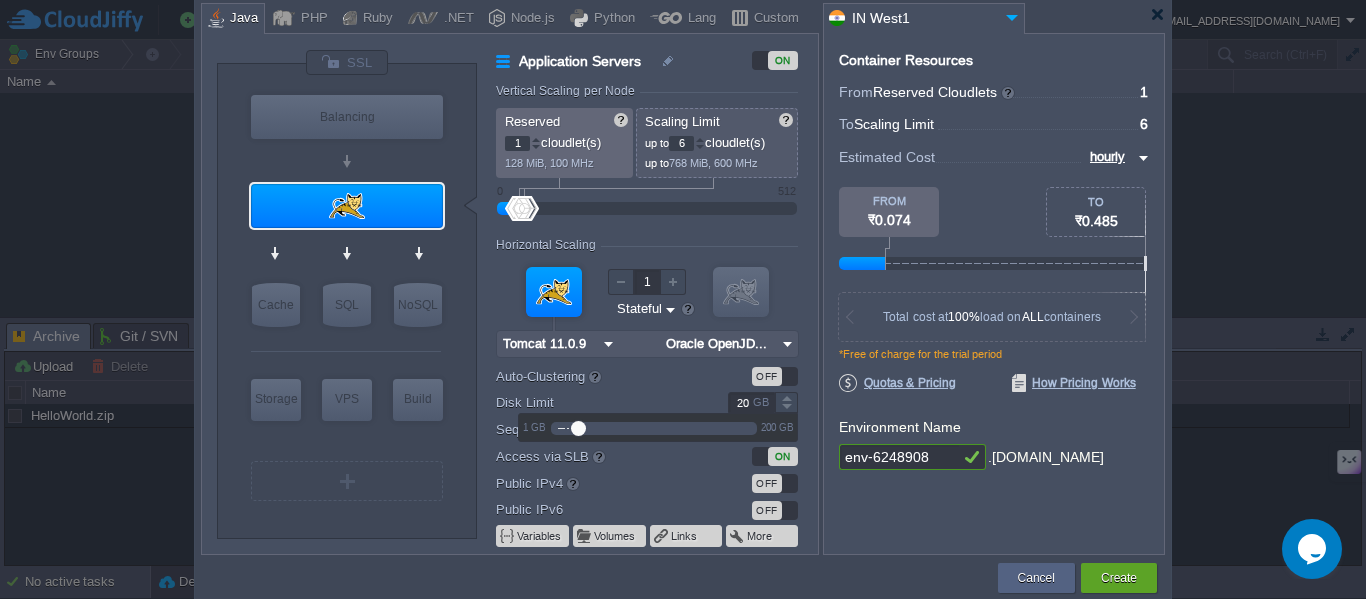 type on "20" 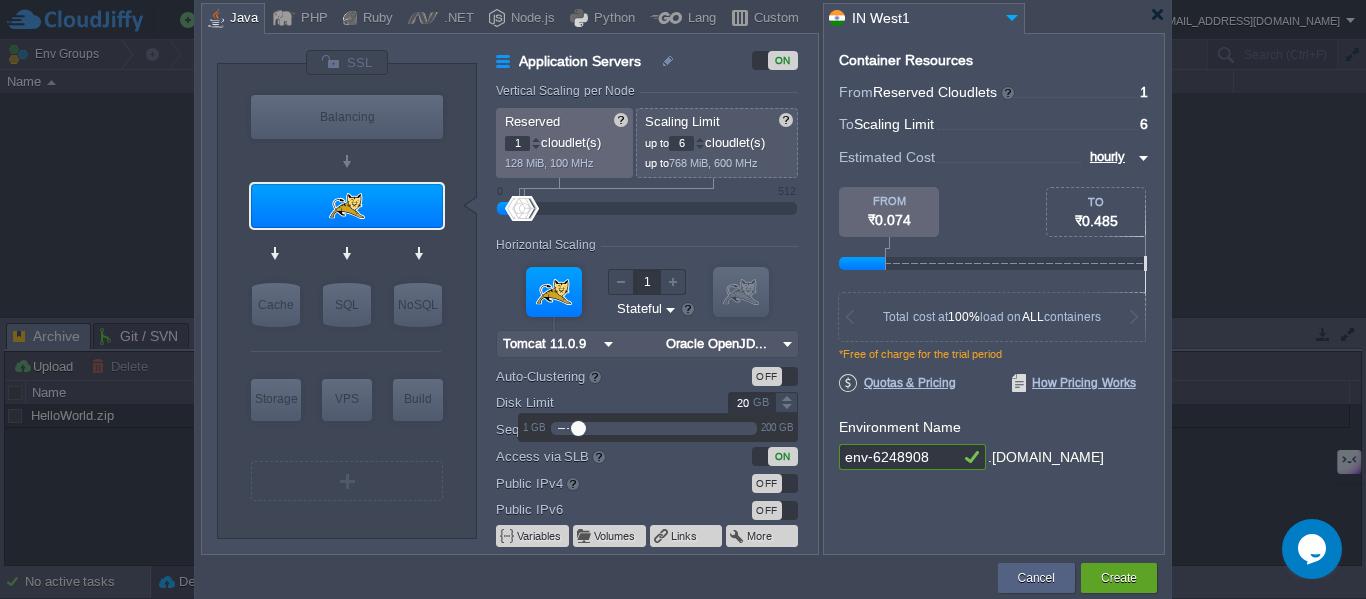 click on "Auto-Clustering beta" at bounding box center (597, 376) 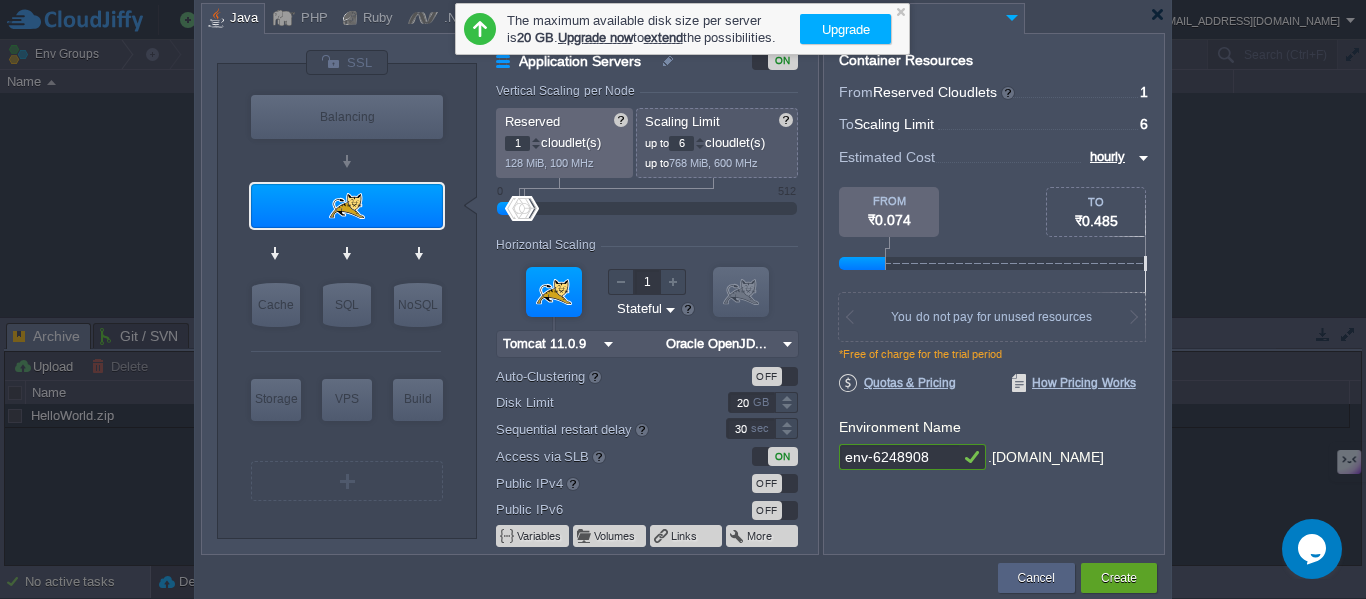 click on "OFF" at bounding box center (767, 483) 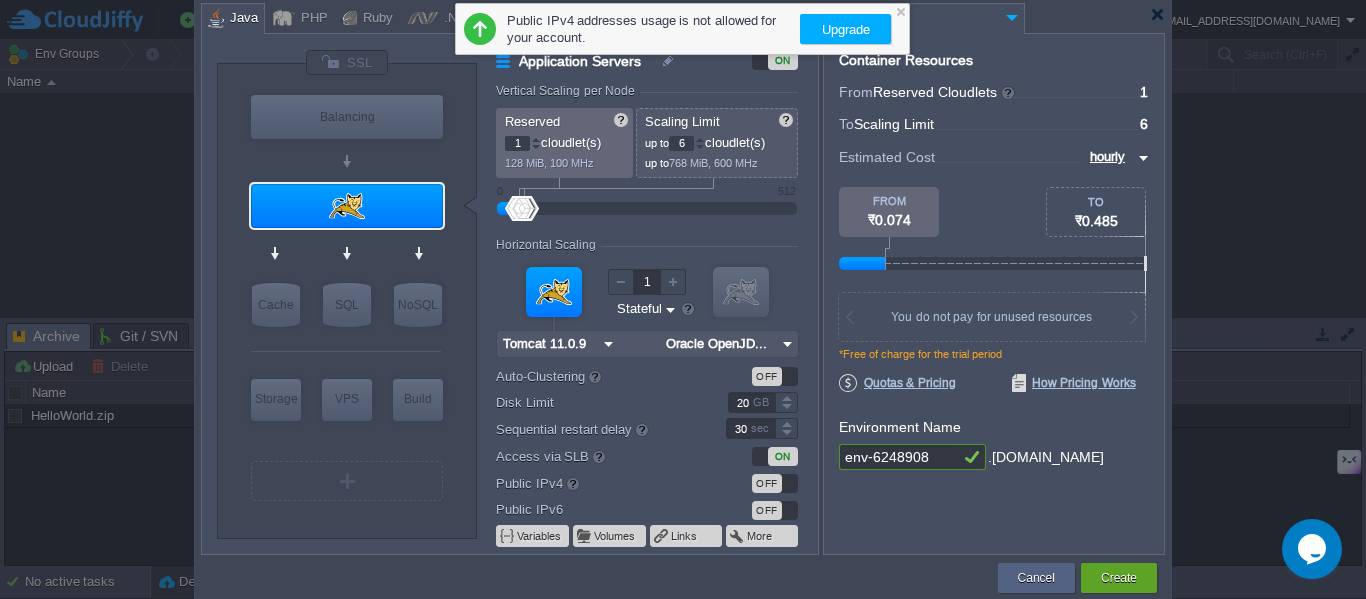 click on "OFF" at bounding box center [767, 510] 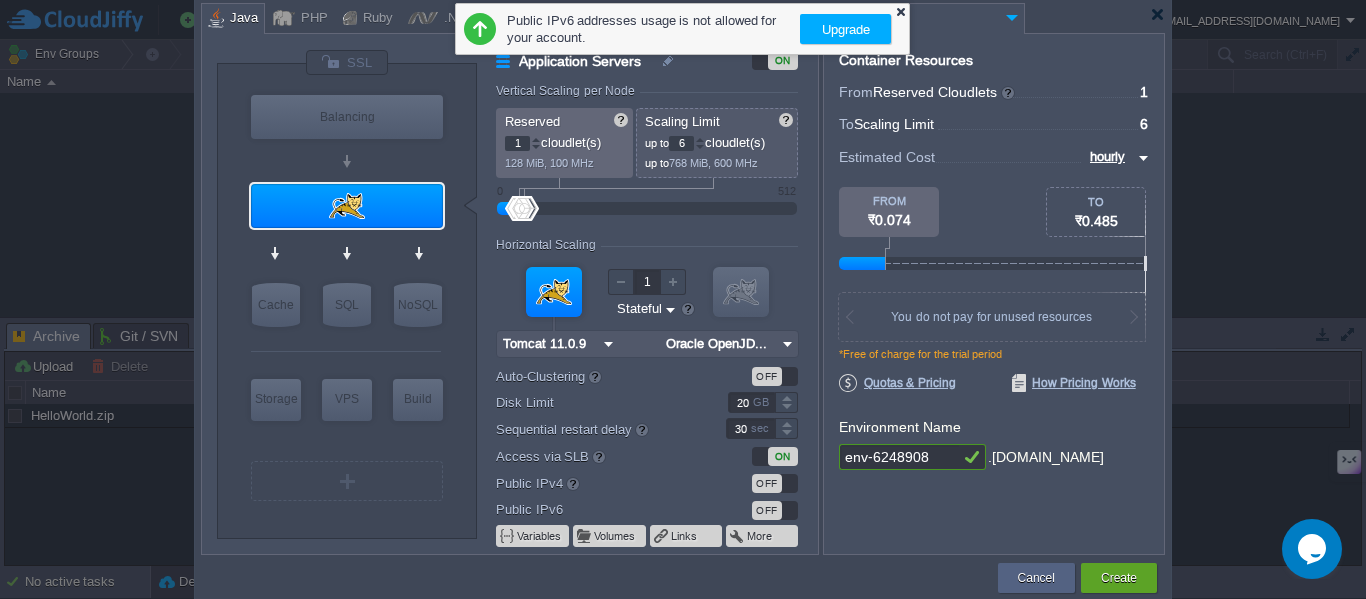 click at bounding box center [900, 11] 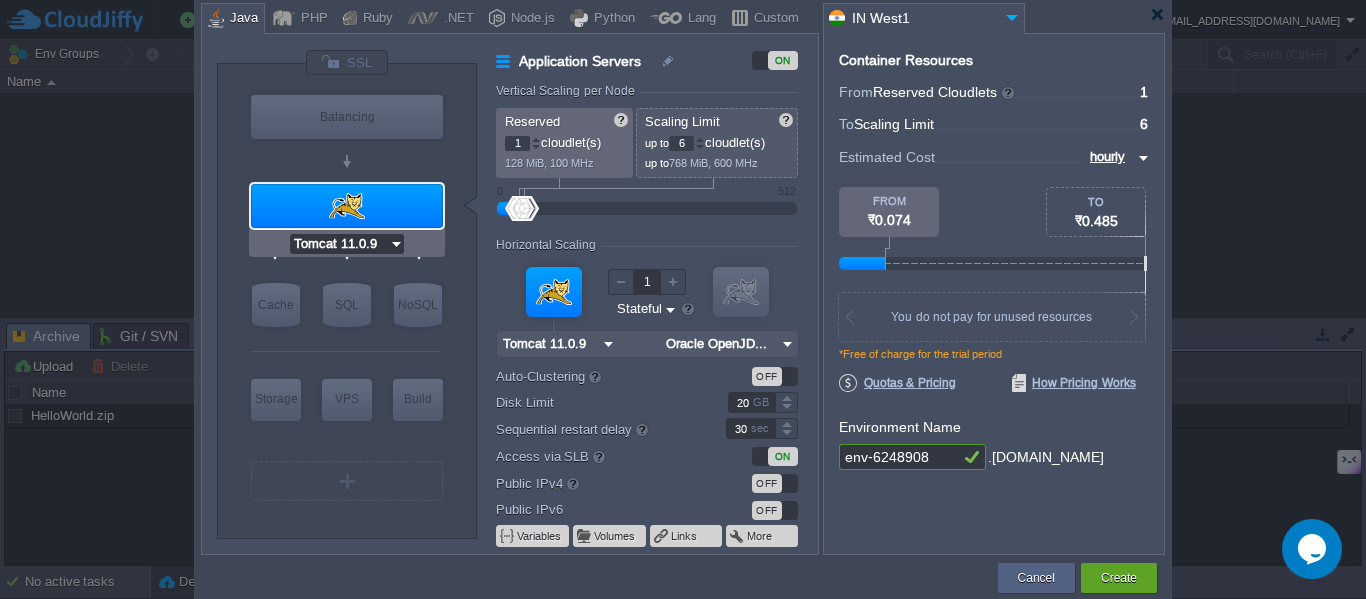 click on "Tomcat 11.0.9" at bounding box center [339, 244] 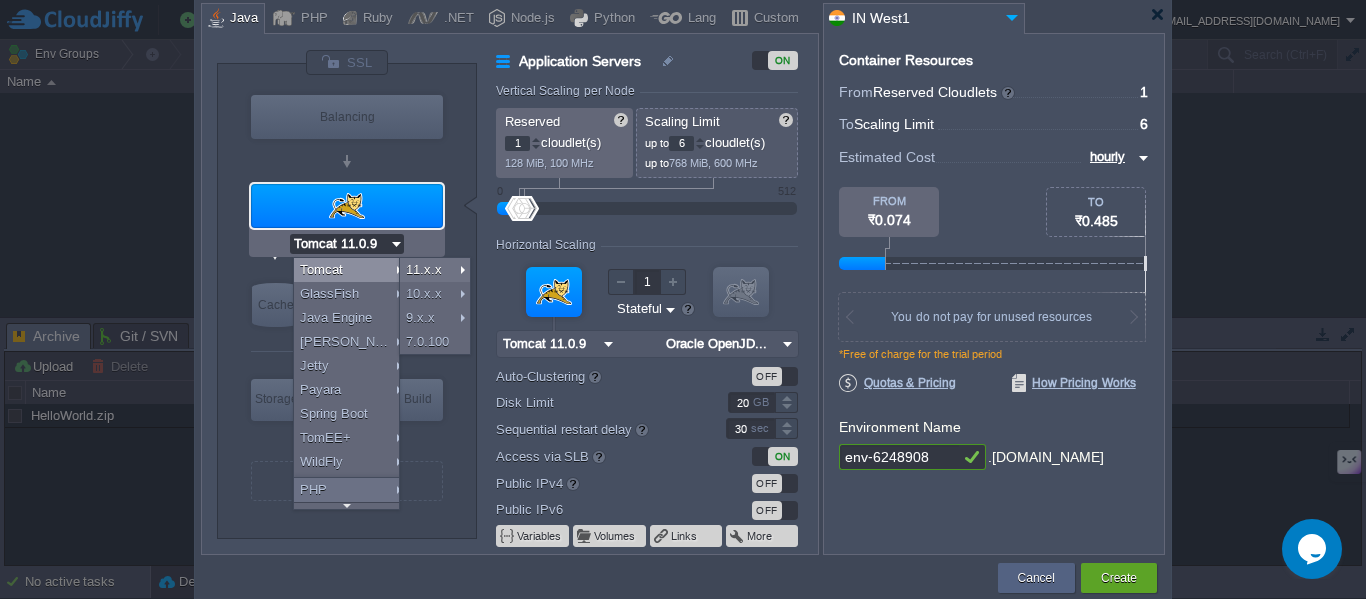click at bounding box center [396, 244] 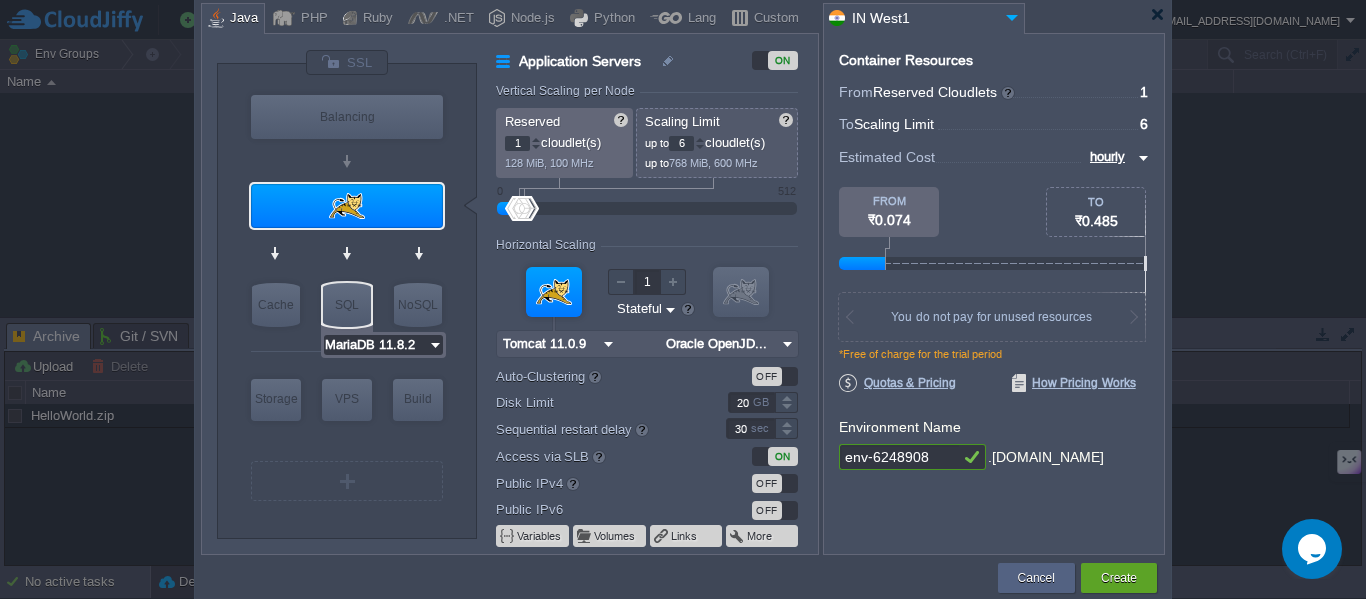 click on "MariaDB 11.8.2" at bounding box center [376, 345] 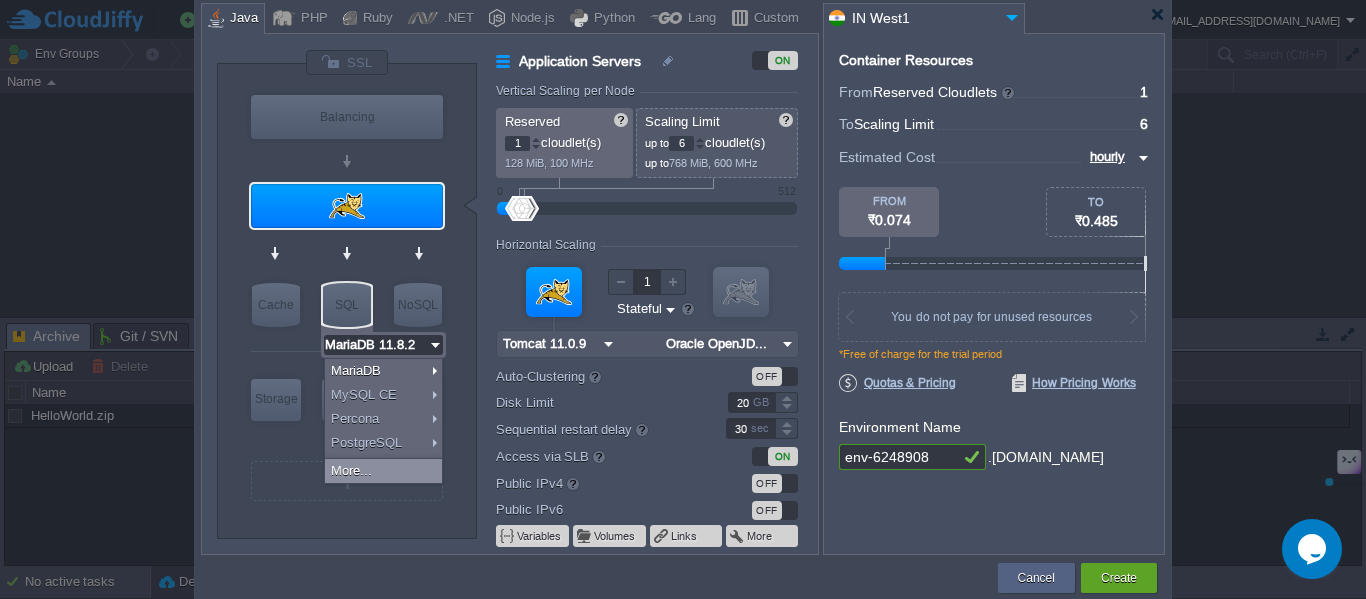 click on "More..." at bounding box center [383, 471] 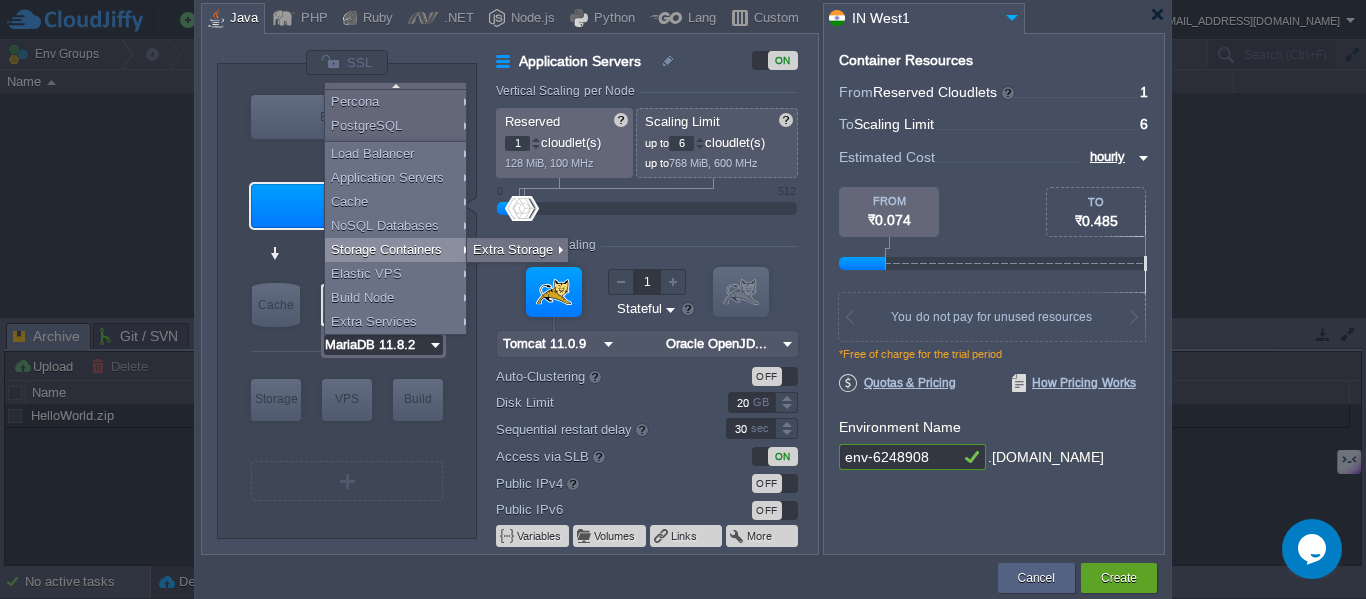 scroll, scrollTop: 0, scrollLeft: 0, axis: both 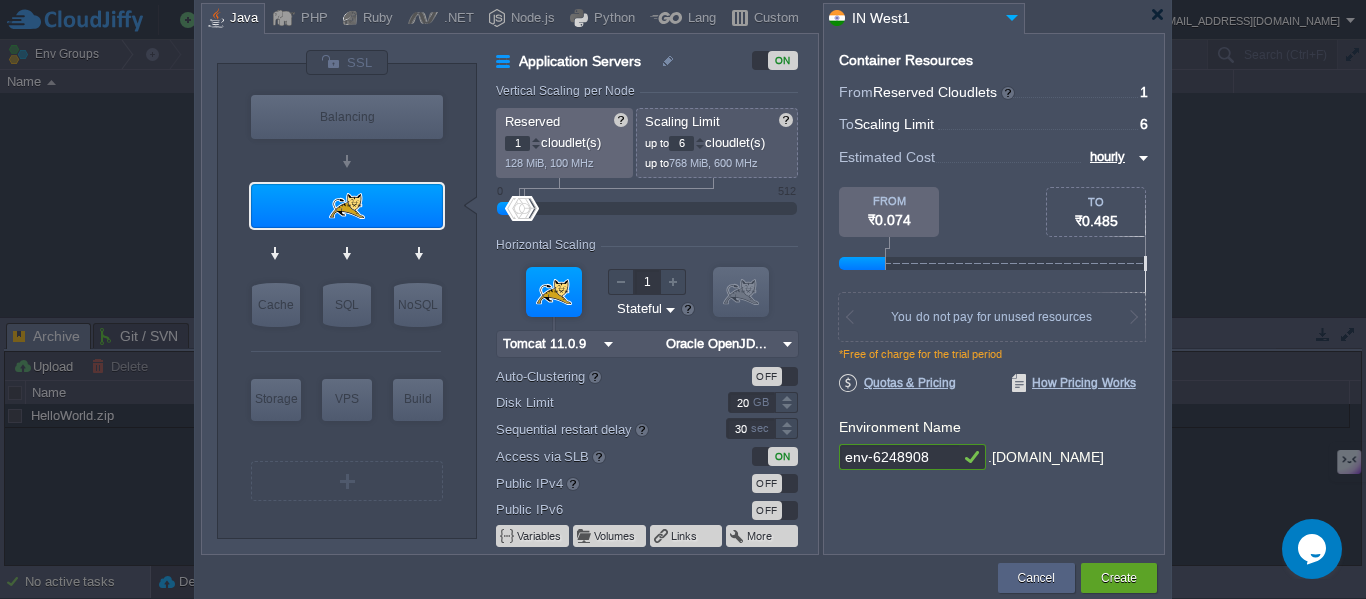 click at bounding box center (346, 161) 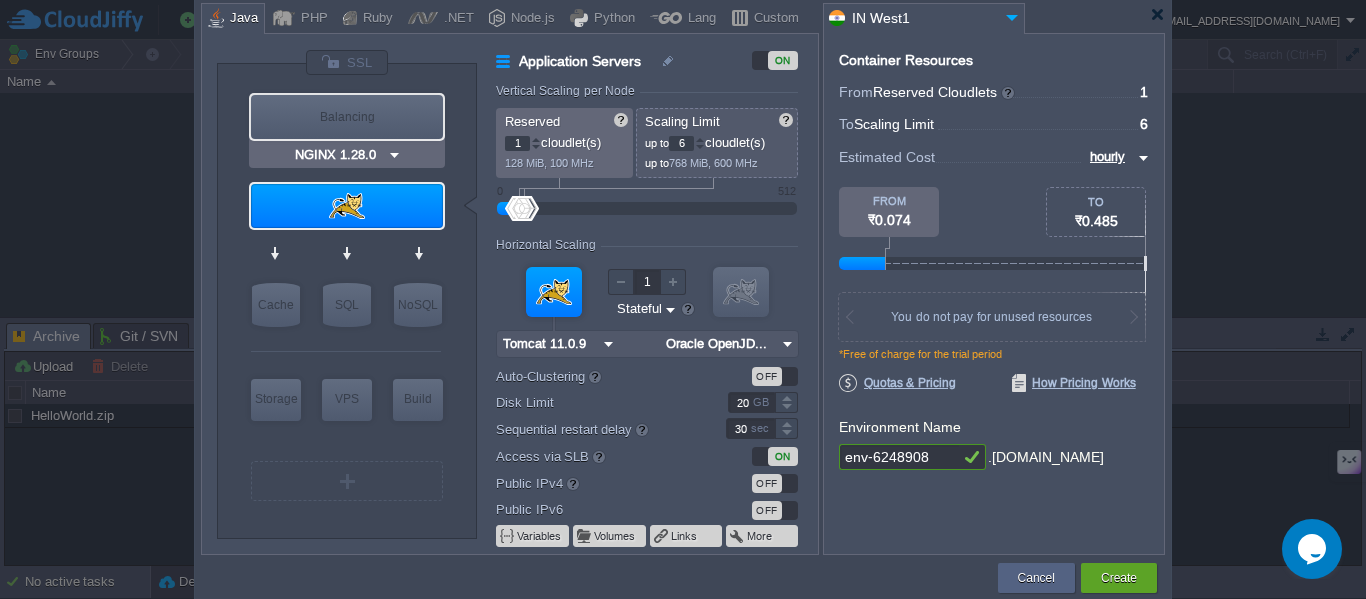 type on "Tomcat 11.0.9" 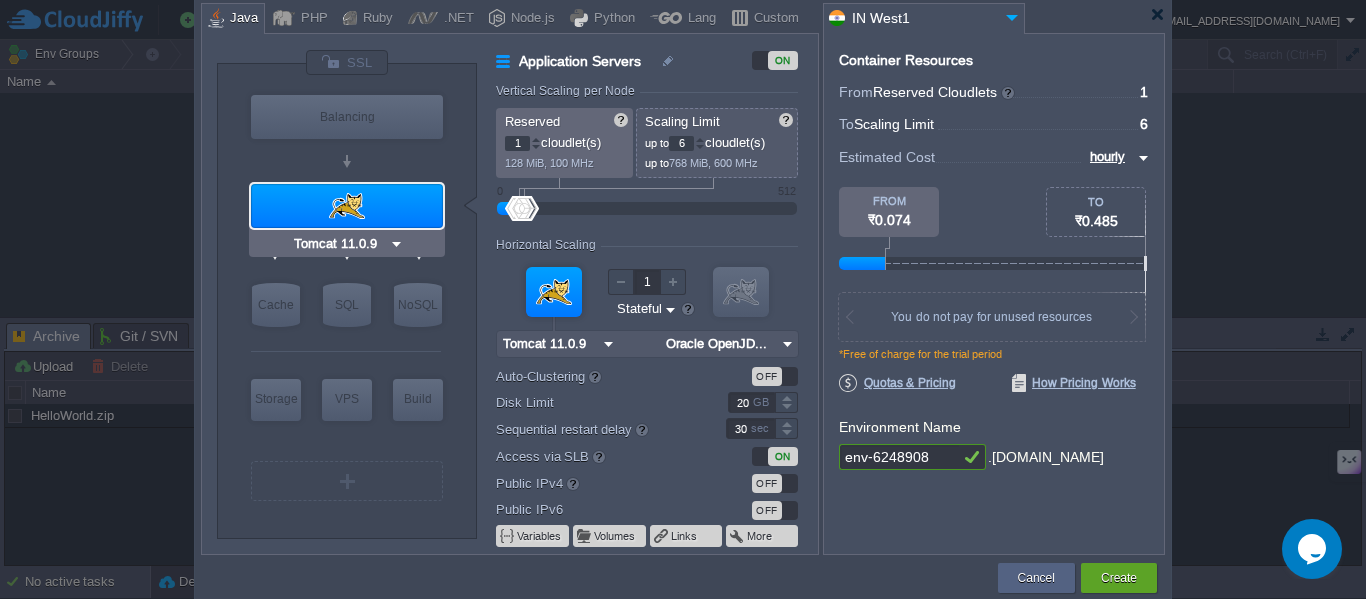 click at bounding box center (347, 206) 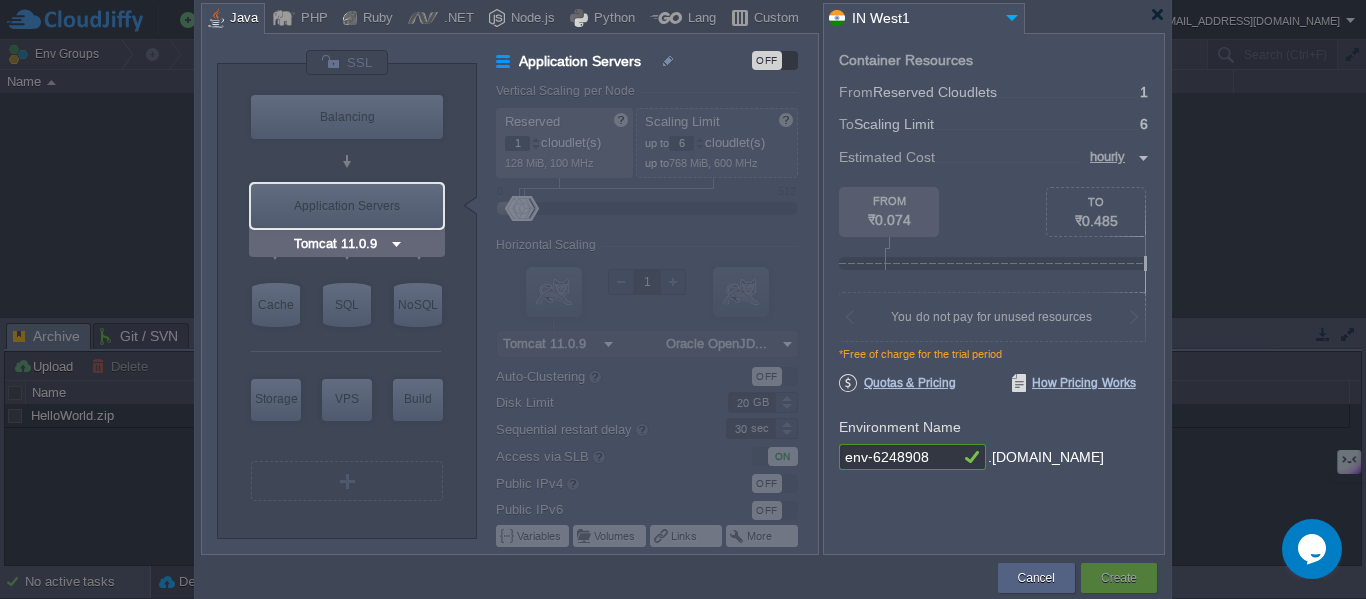 click on "Application Servers" at bounding box center [347, 206] 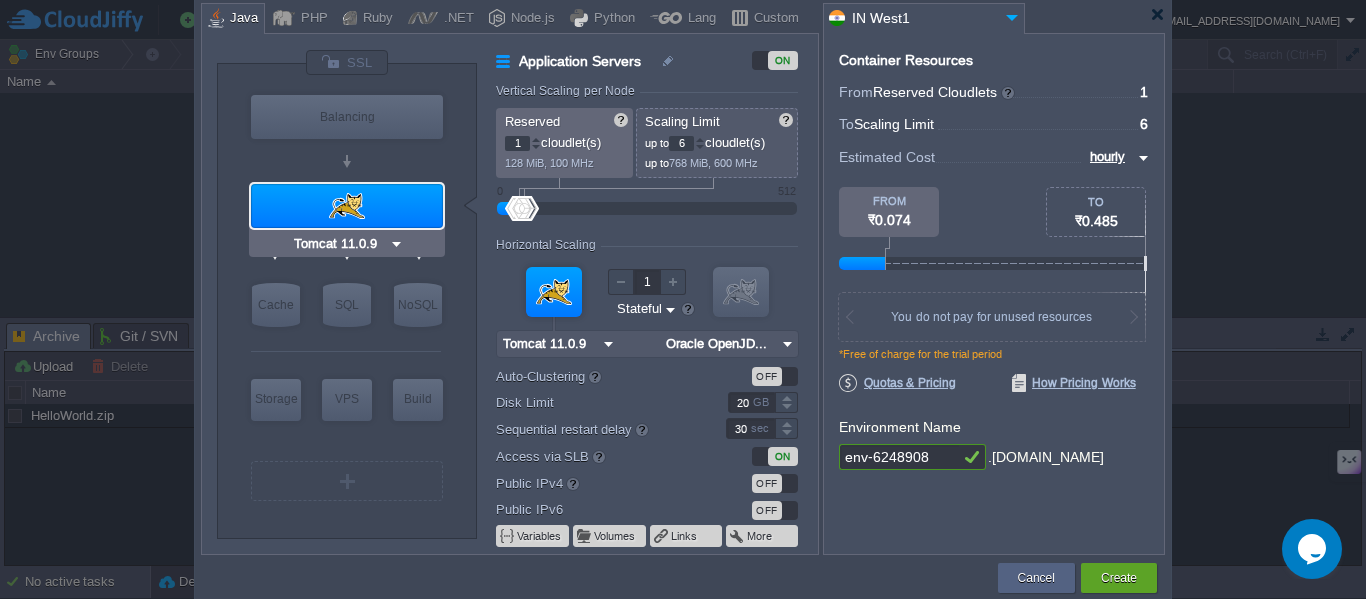 click on "Tomcat 11.0.9" at bounding box center (347, 244) 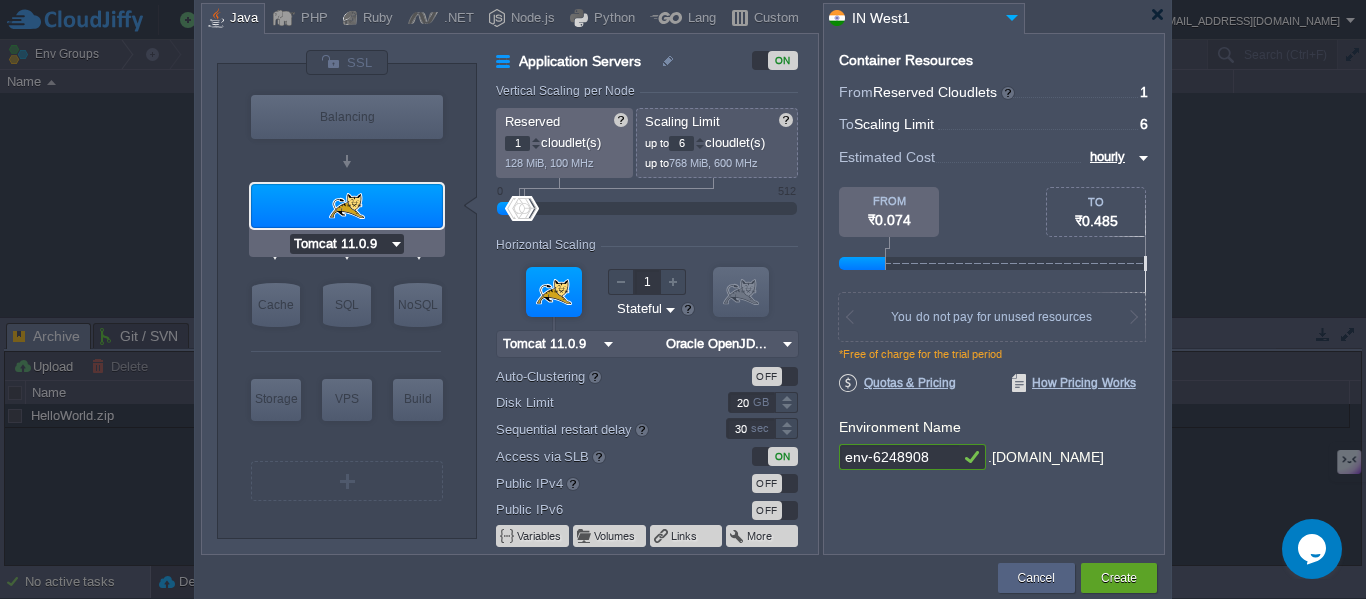 click on "Tomcat 11.0.9" at bounding box center (339, 244) 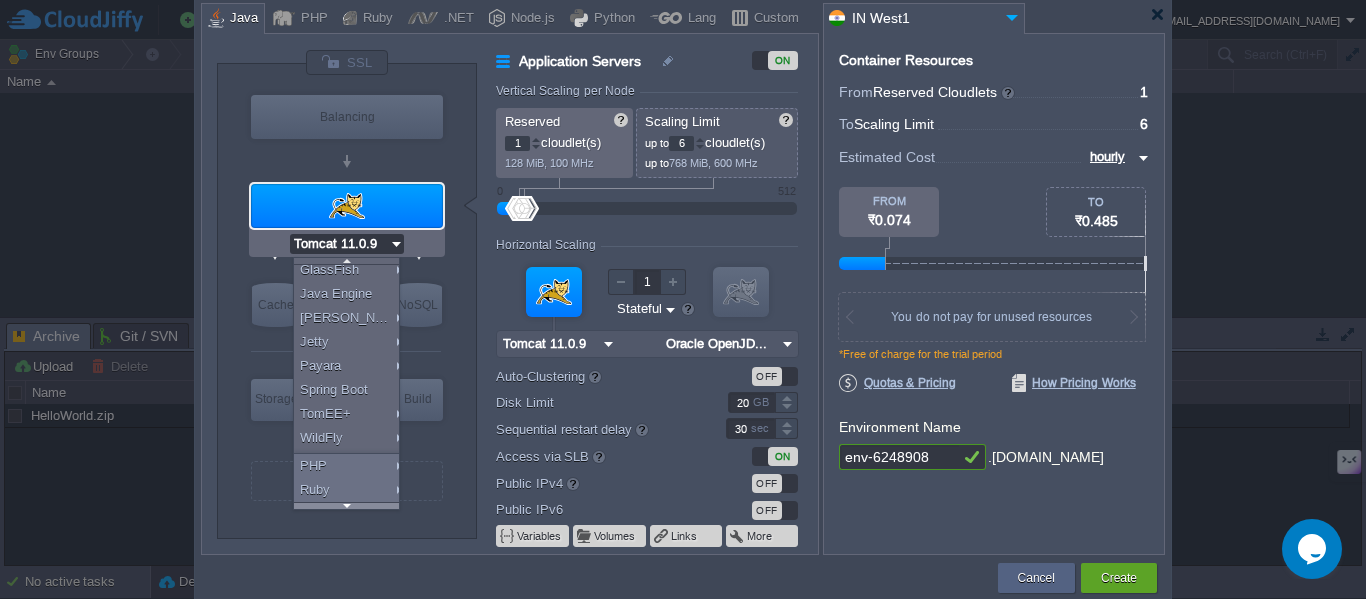 click at bounding box center (346, 505) 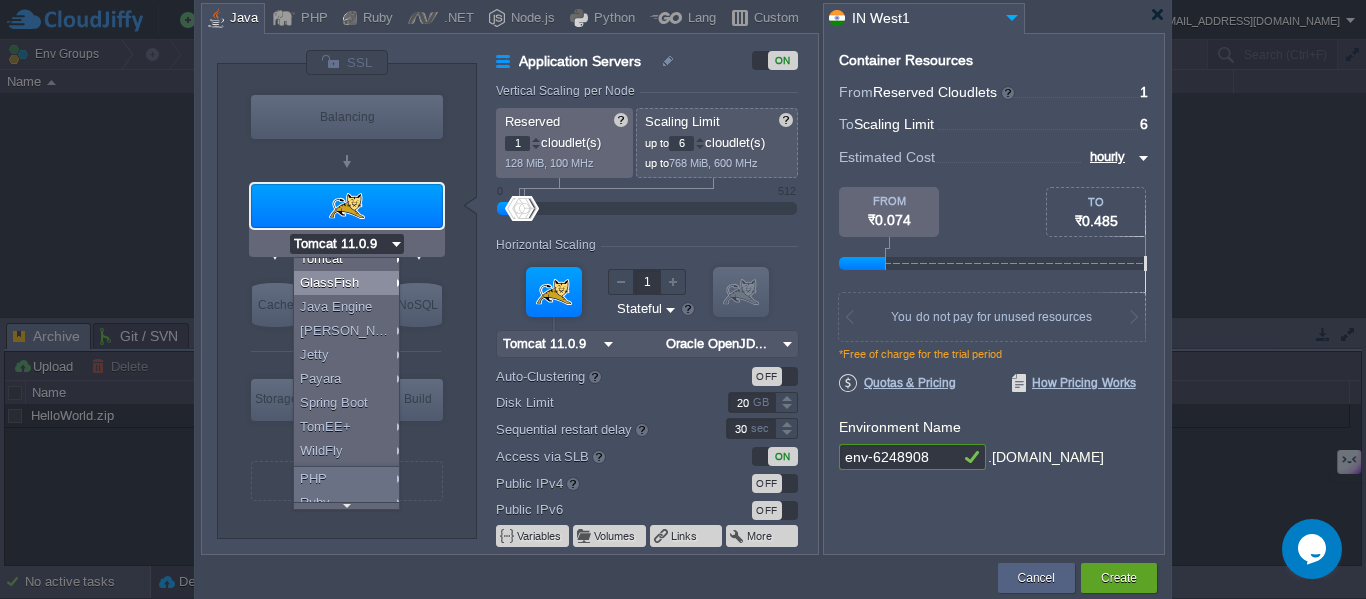 scroll, scrollTop: 0, scrollLeft: 0, axis: both 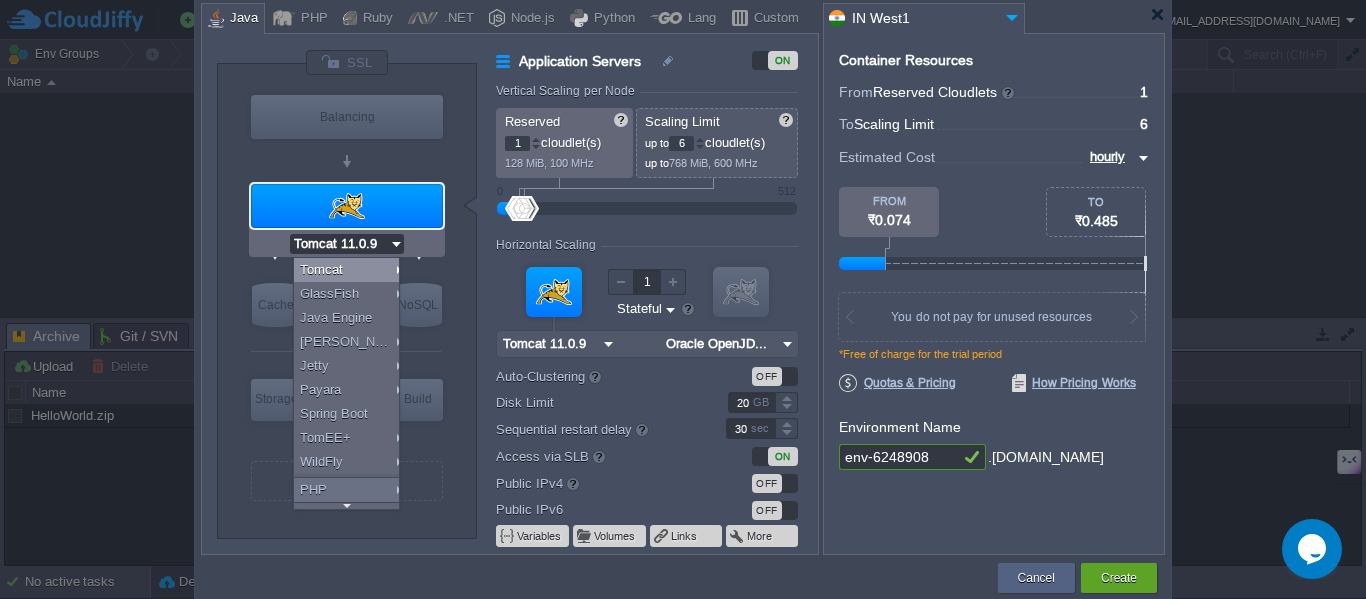 click on "Tomcat" at bounding box center (350, 270) 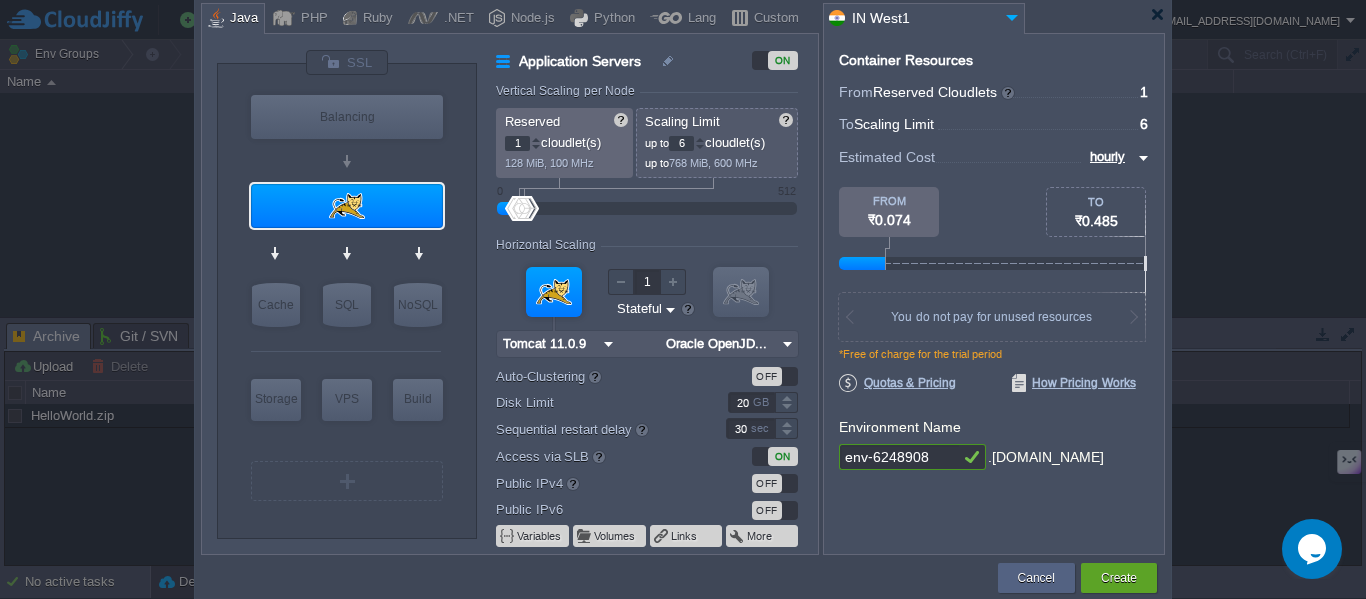 type on "Tomcat 11.0.9" 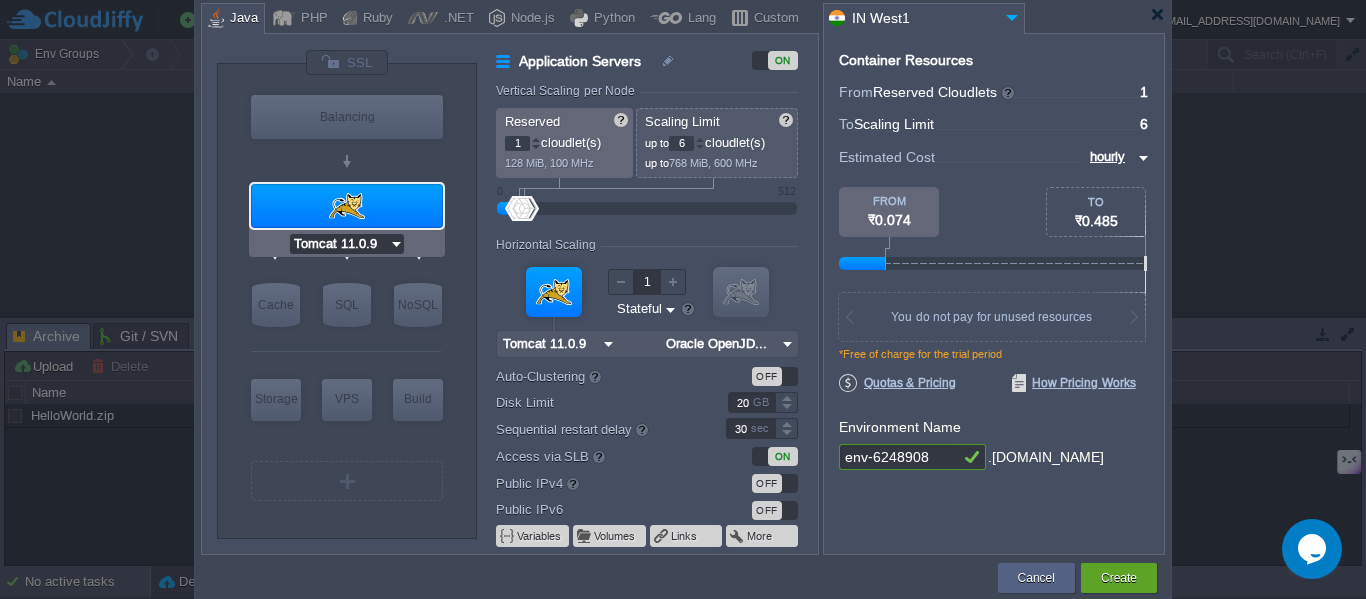 click on "Tomcat 11.0.9" at bounding box center [339, 244] 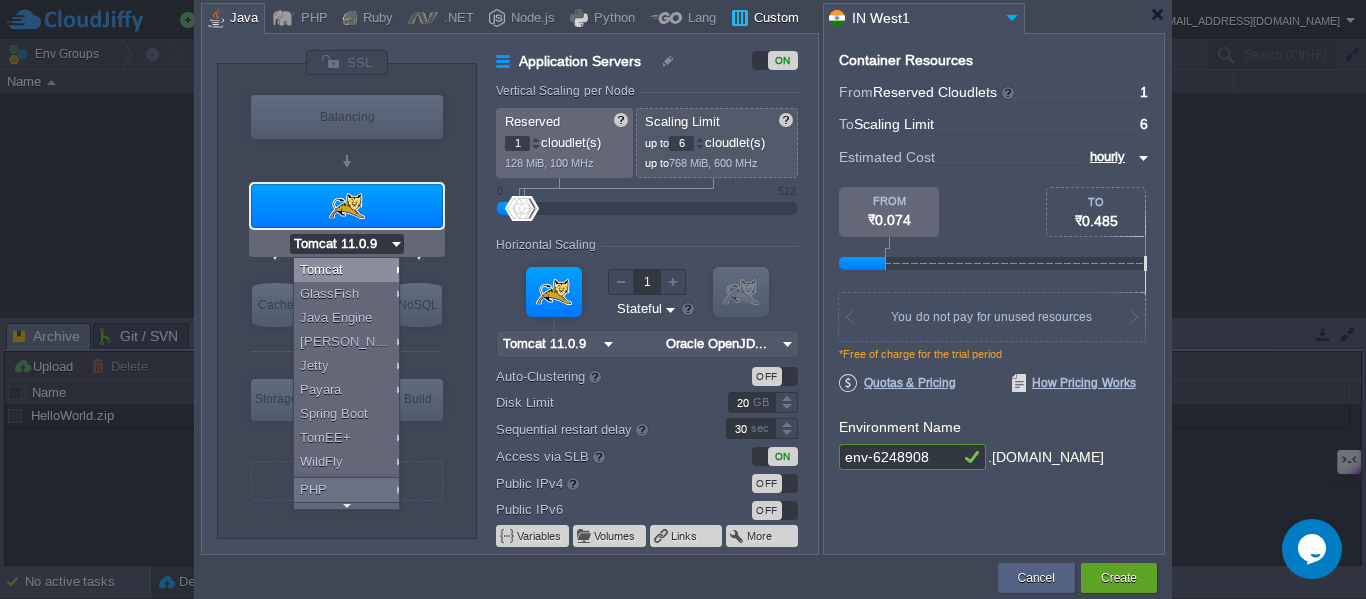 click on "Custom" at bounding box center [773, 19] 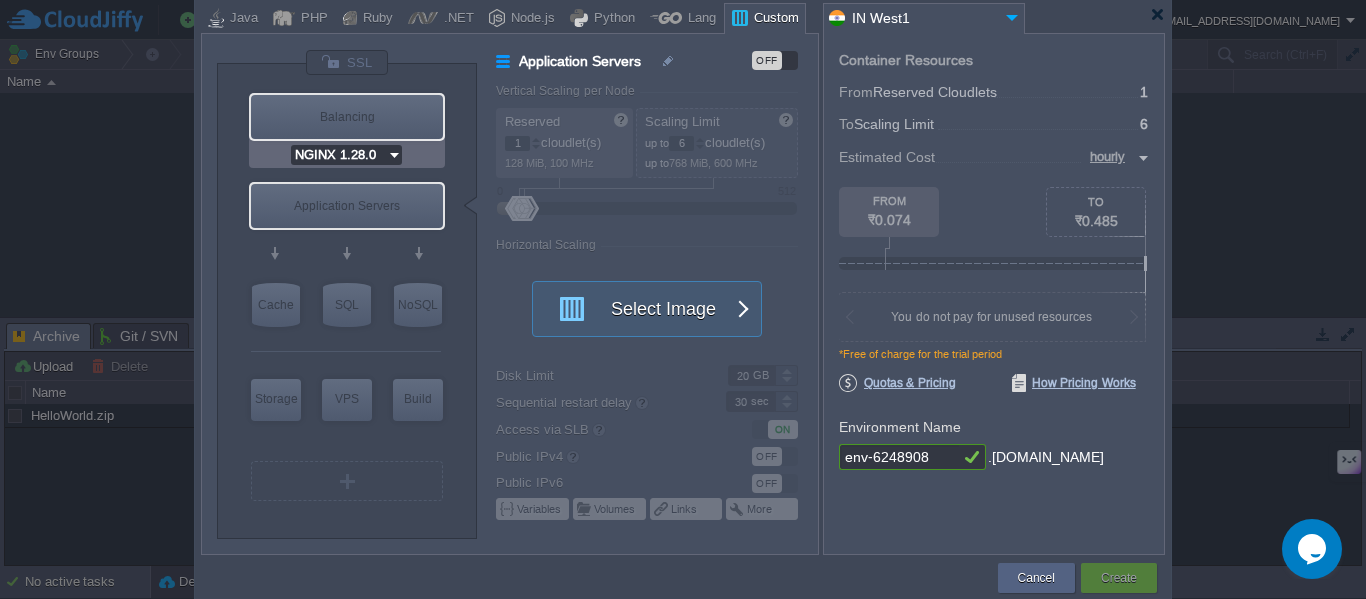 click on "NGINX 1.28.0" at bounding box center (339, 155) 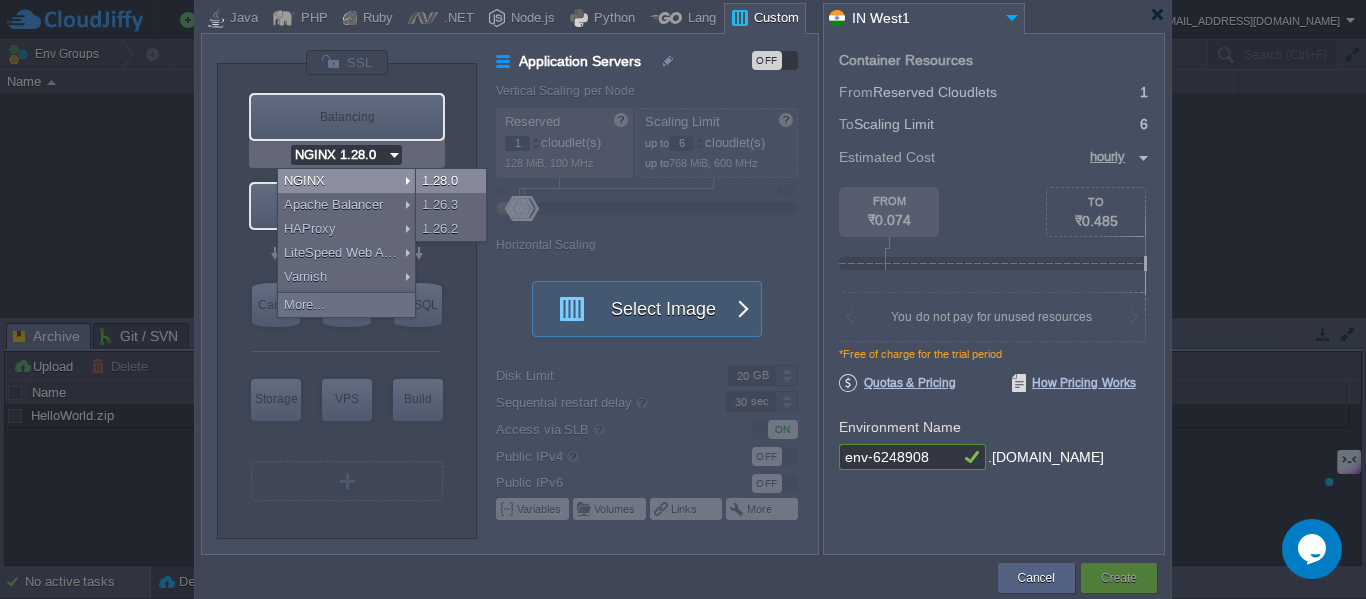 click on "1.28.0" at bounding box center (451, 181) 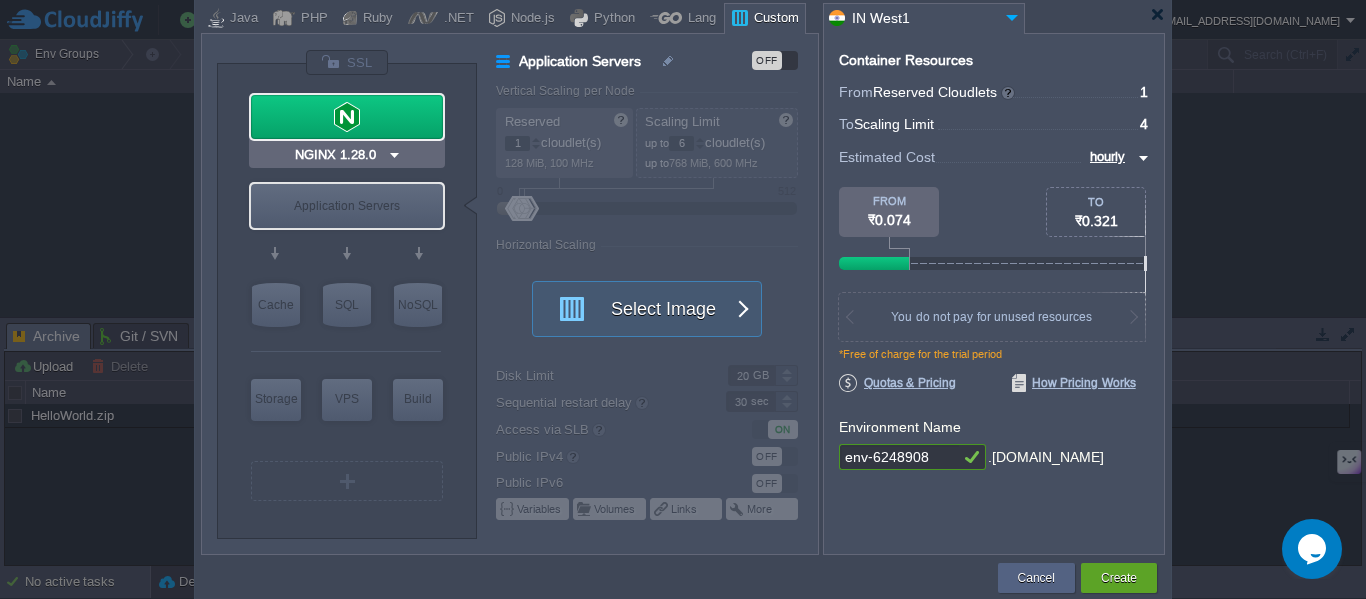 type on "11.0.9" 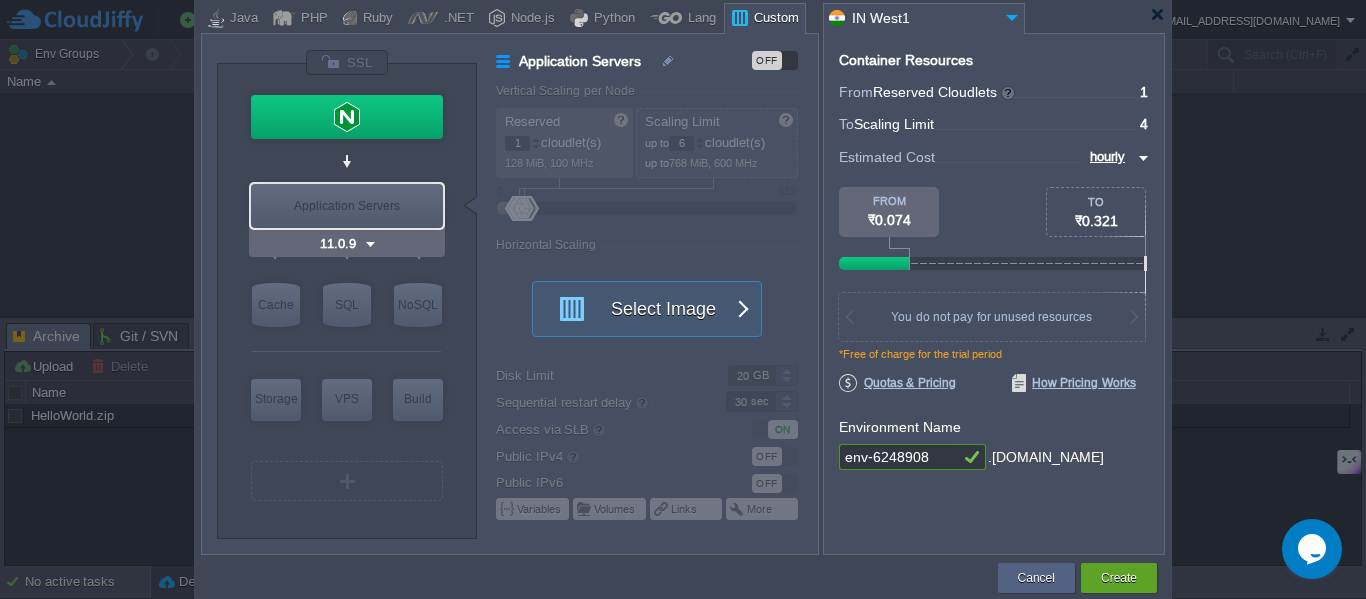 click on "Application Servers" at bounding box center [347, 206] 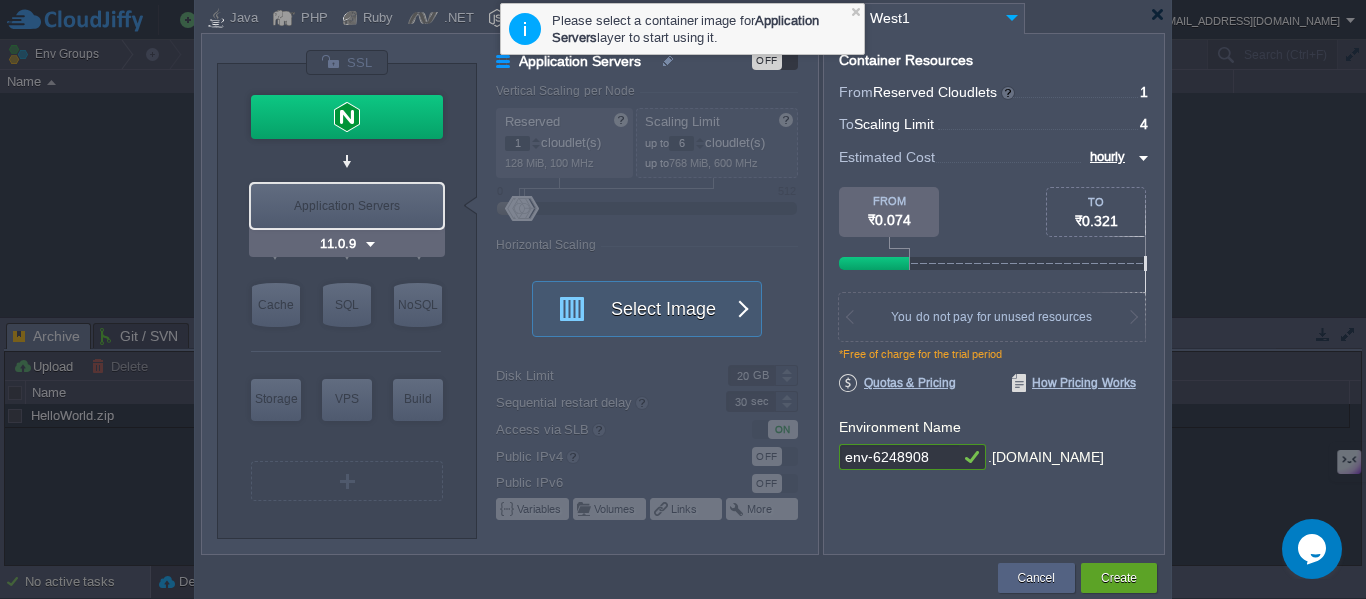 click at bounding box center [370, 244] 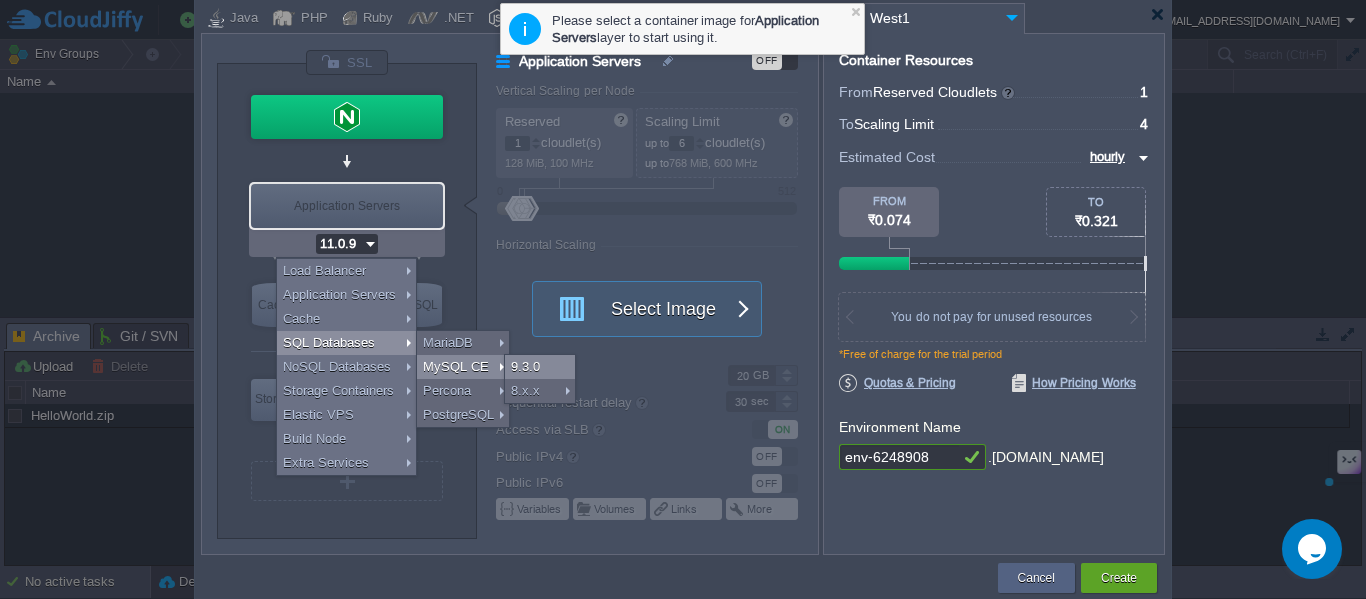 scroll, scrollTop: 0, scrollLeft: 0, axis: both 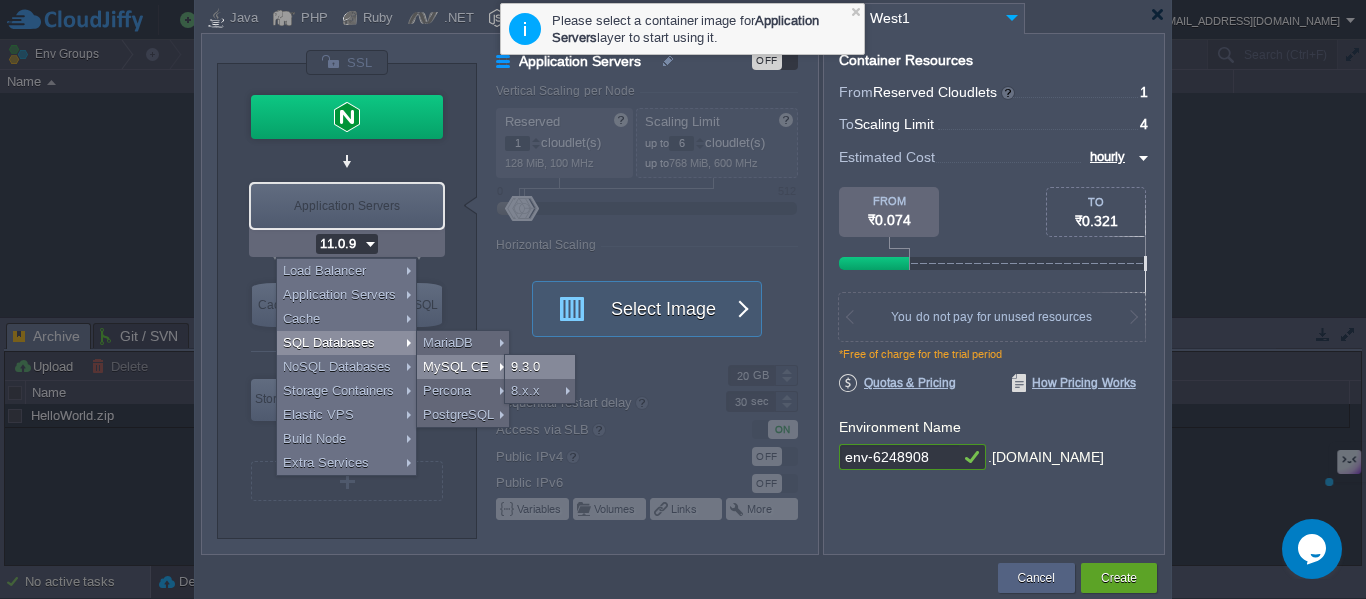 click on "9.3.0" at bounding box center [540, 367] 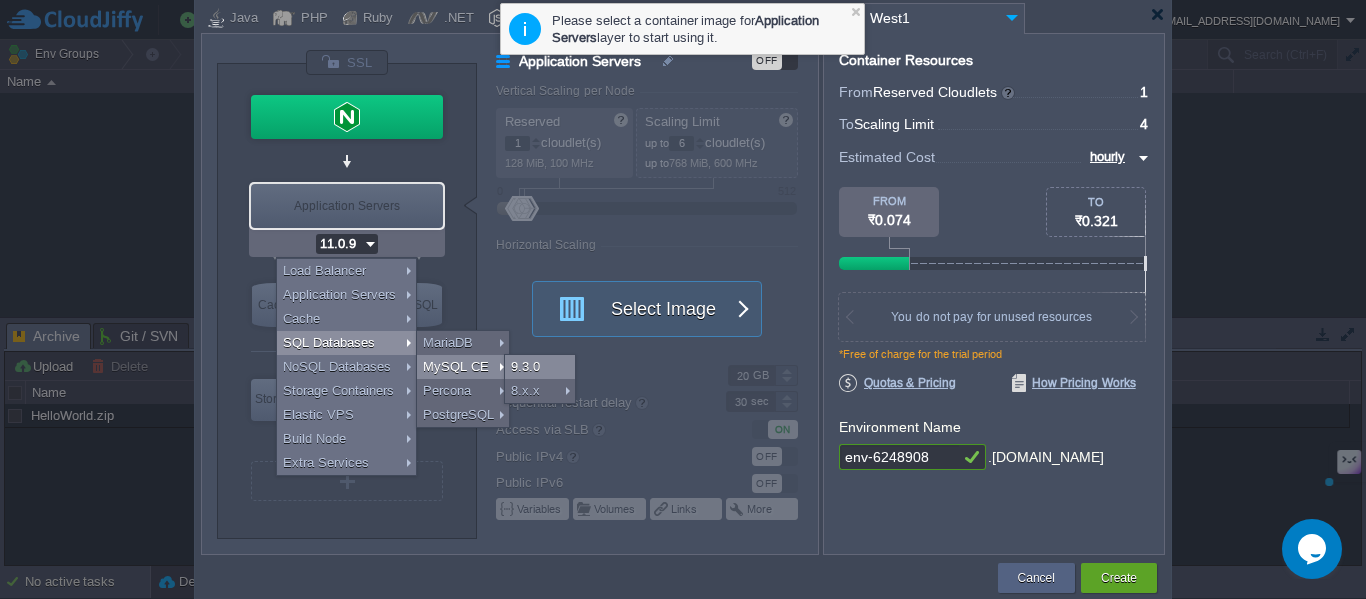 type on "SQL Databases" 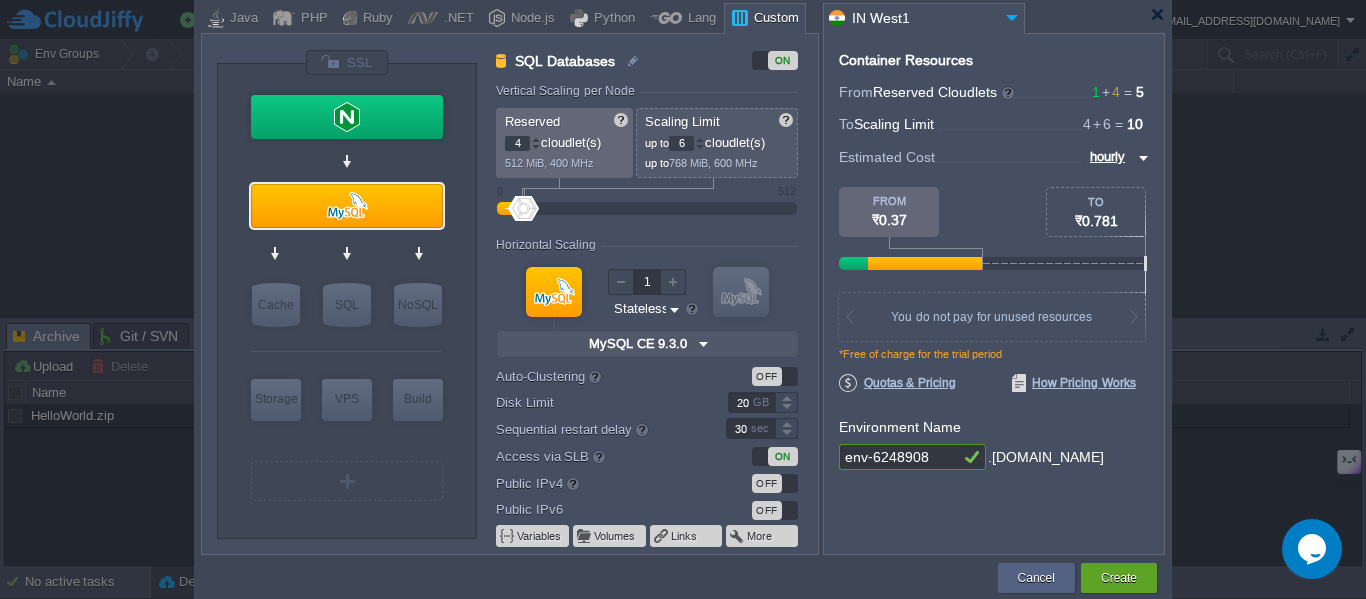 type on "MariaDB 11.8.2" 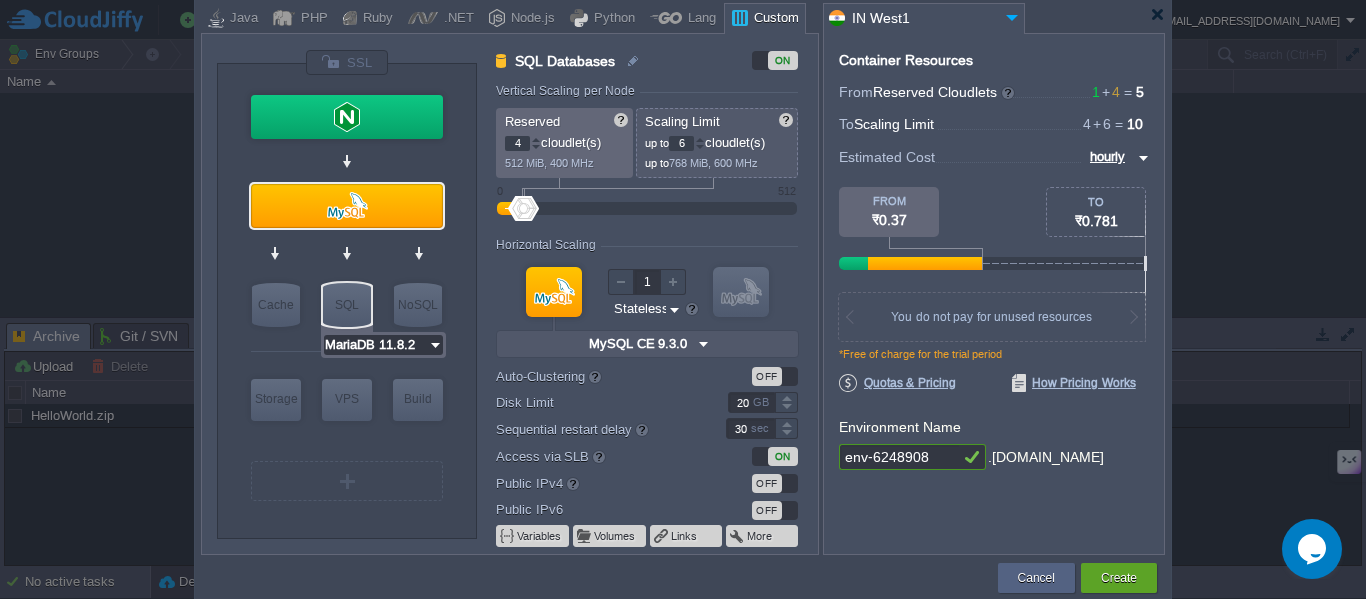 click on "MariaDB 11.8.2" at bounding box center [376, 345] 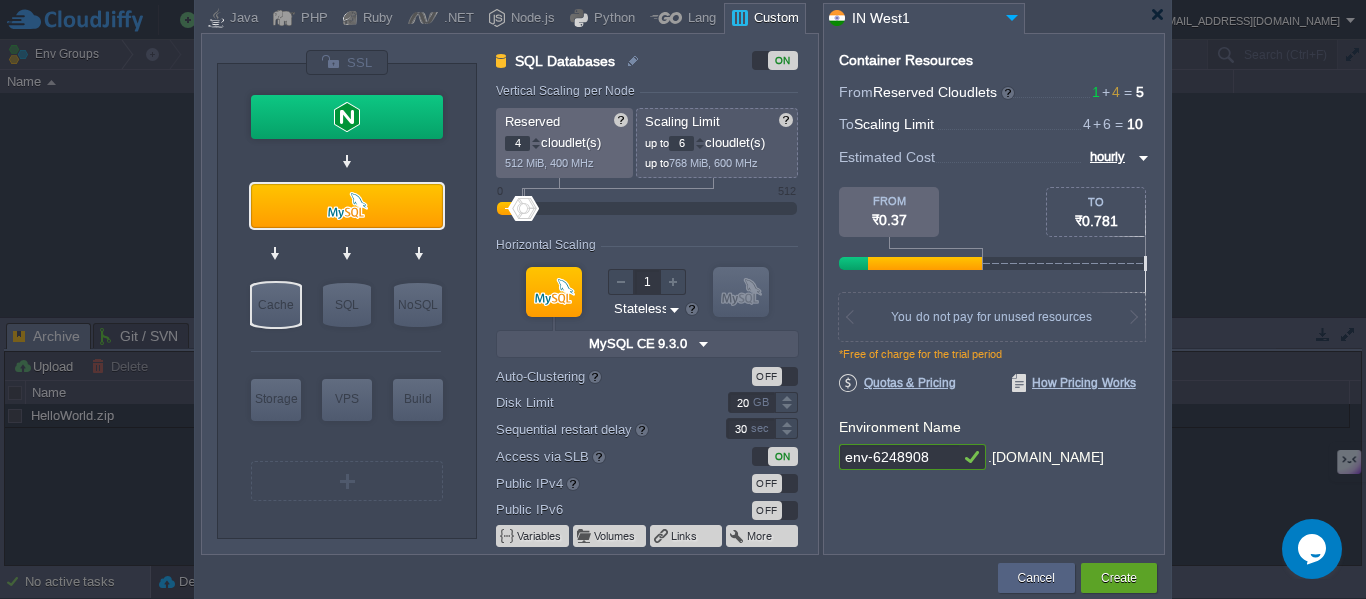 click on "Cache" at bounding box center [276, 305] 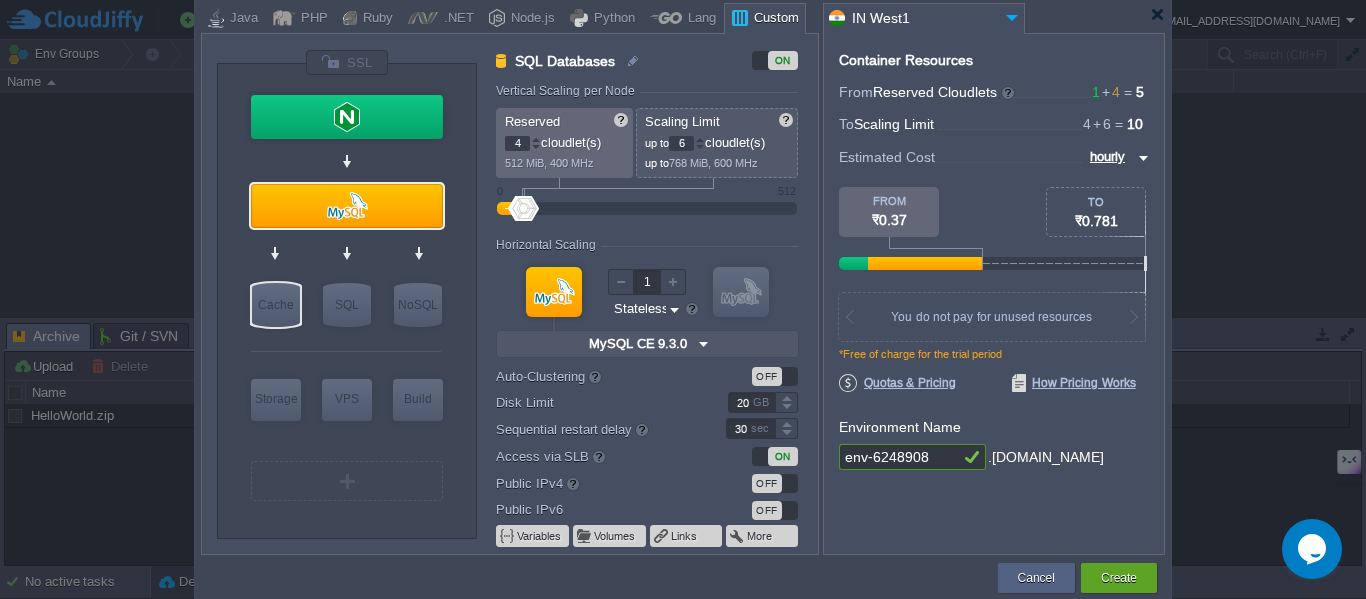 type on "1" 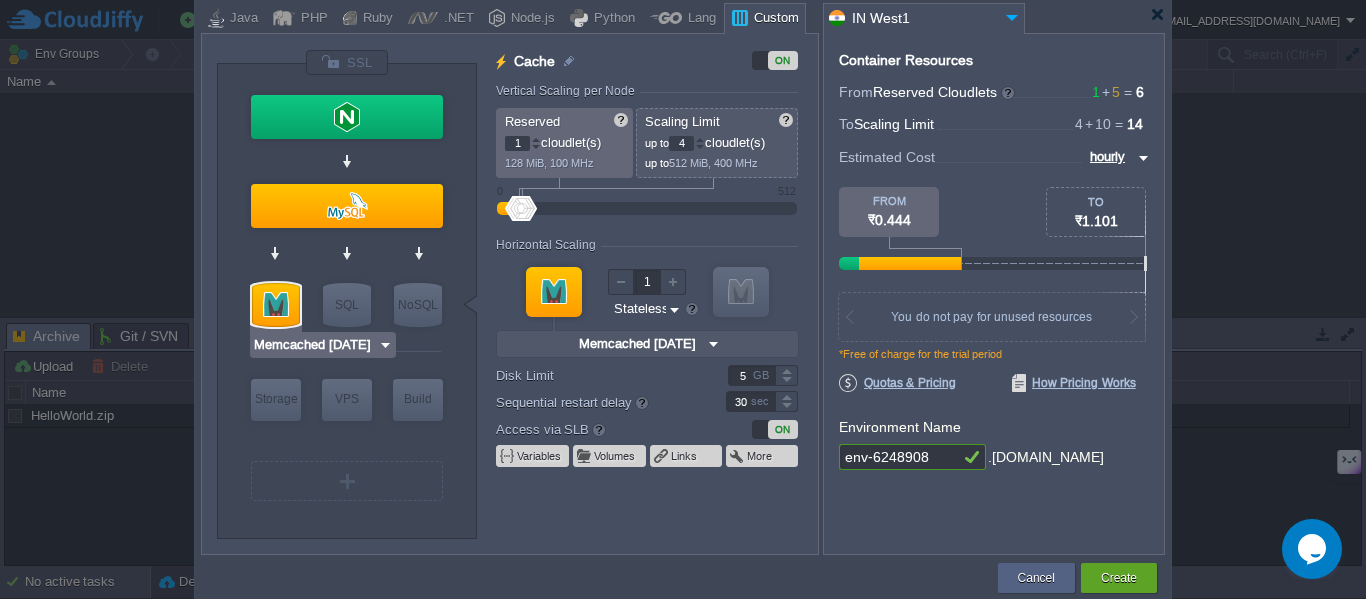 click at bounding box center [276, 305] 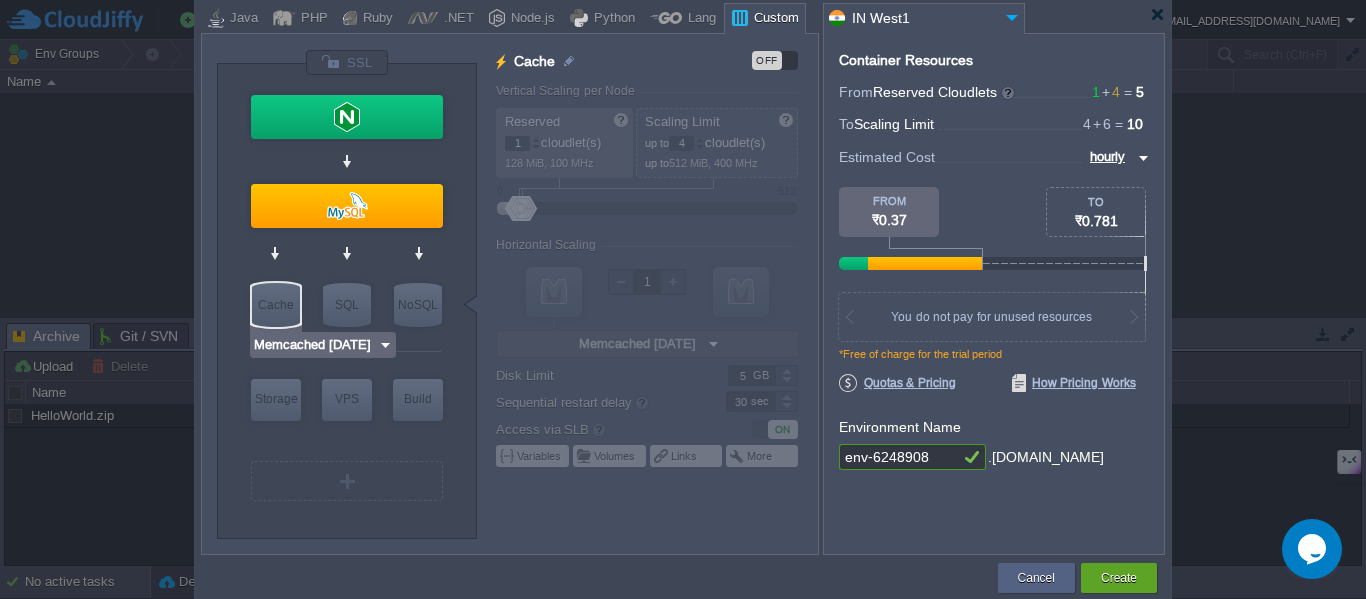 click on "Memcached [DATE]" at bounding box center (315, 345) 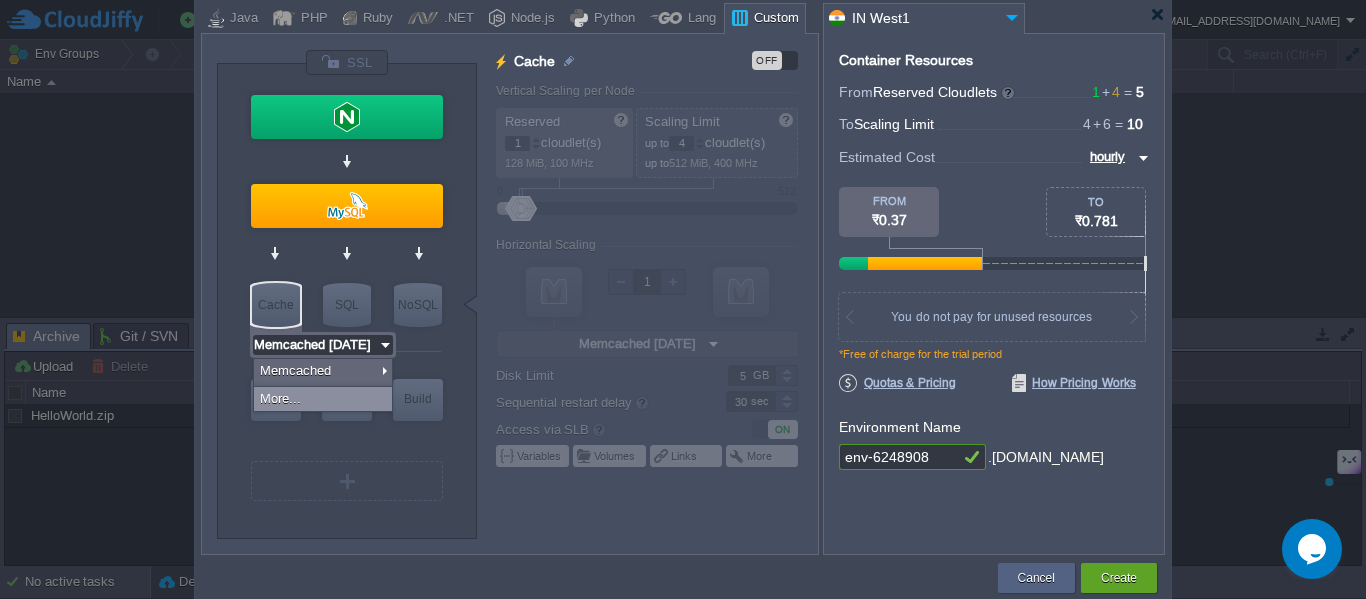 click on "More..." at bounding box center [323, 399] 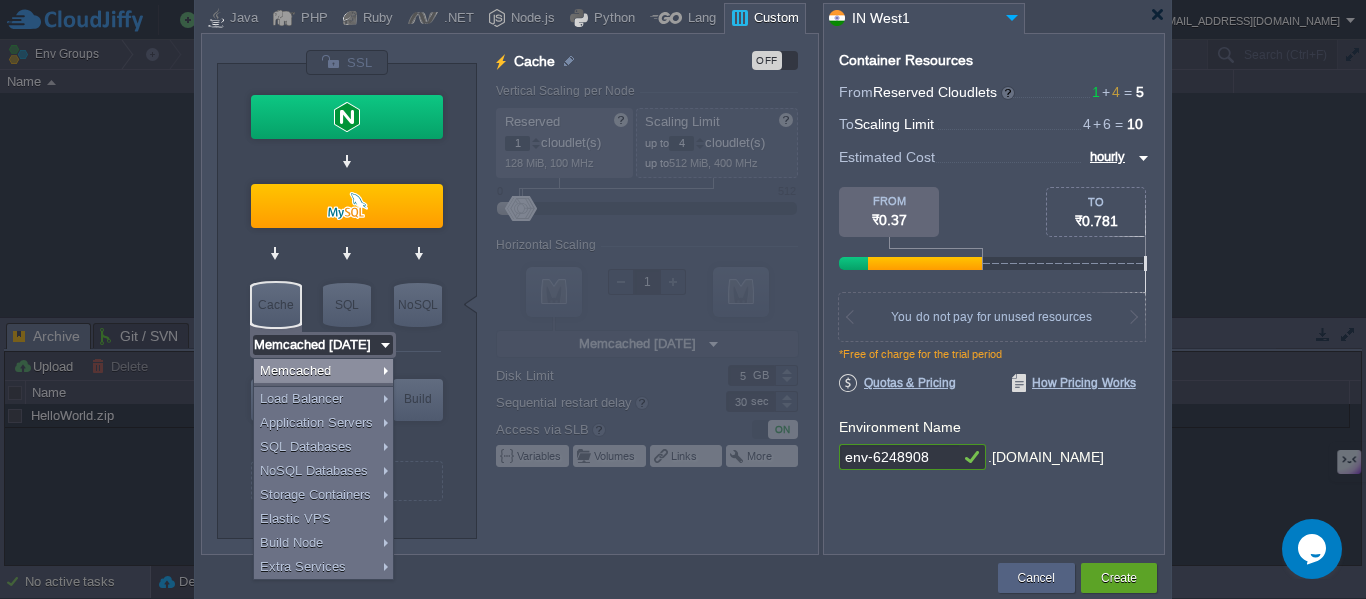 click on "Cache" at bounding box center (276, 305) 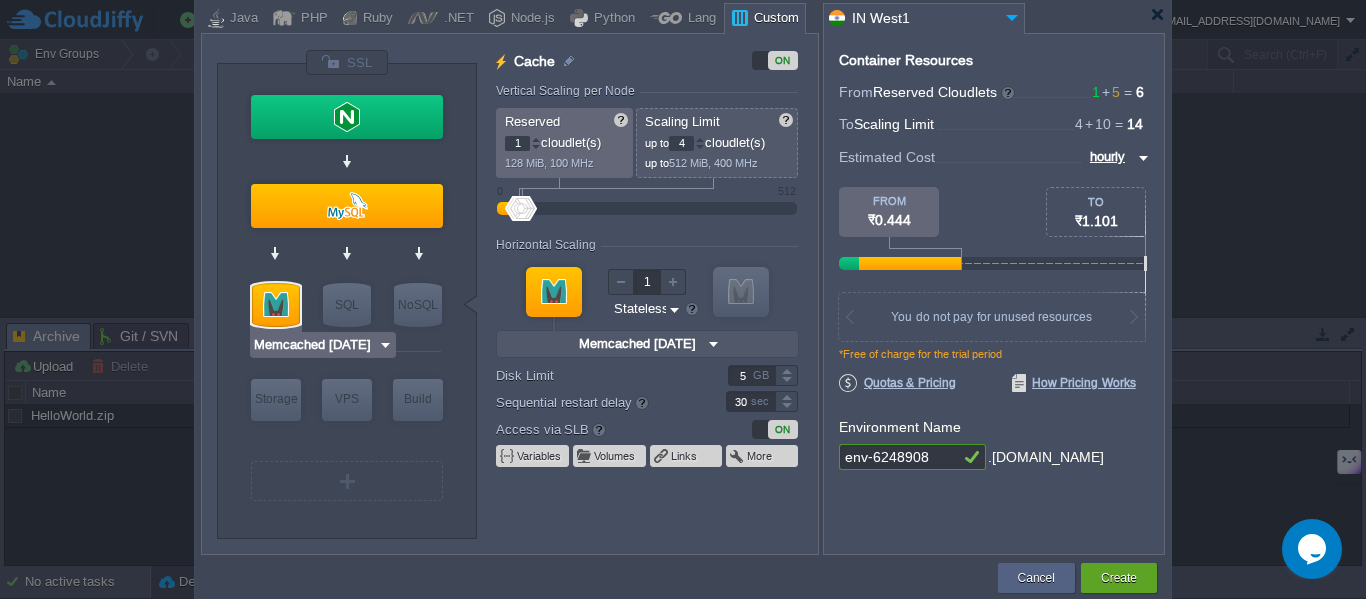 click at bounding box center (276, 305) 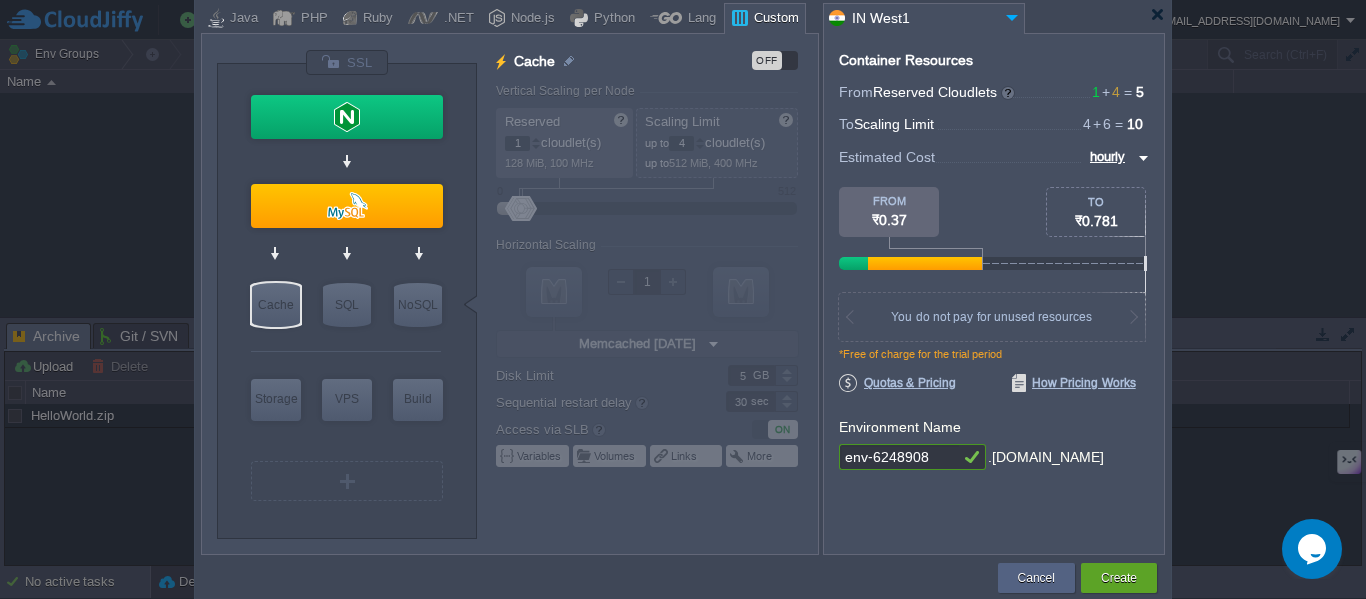 type on "MySQL CE 9.3.0" 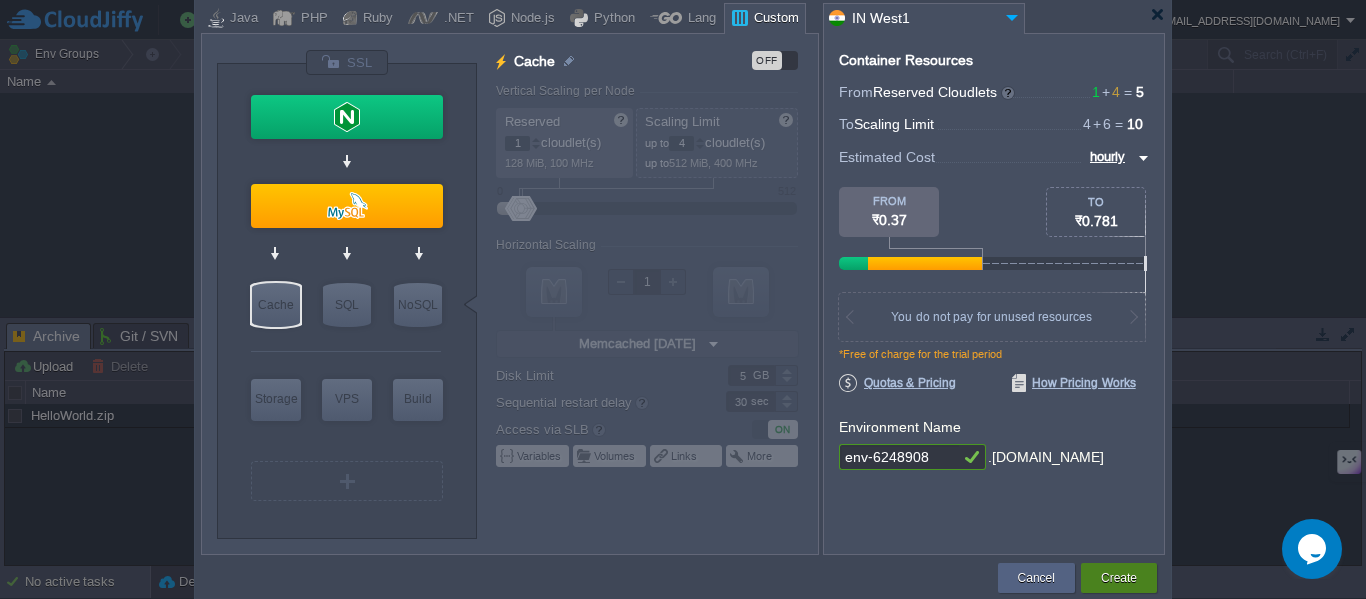 click on "Create" at bounding box center [1119, 578] 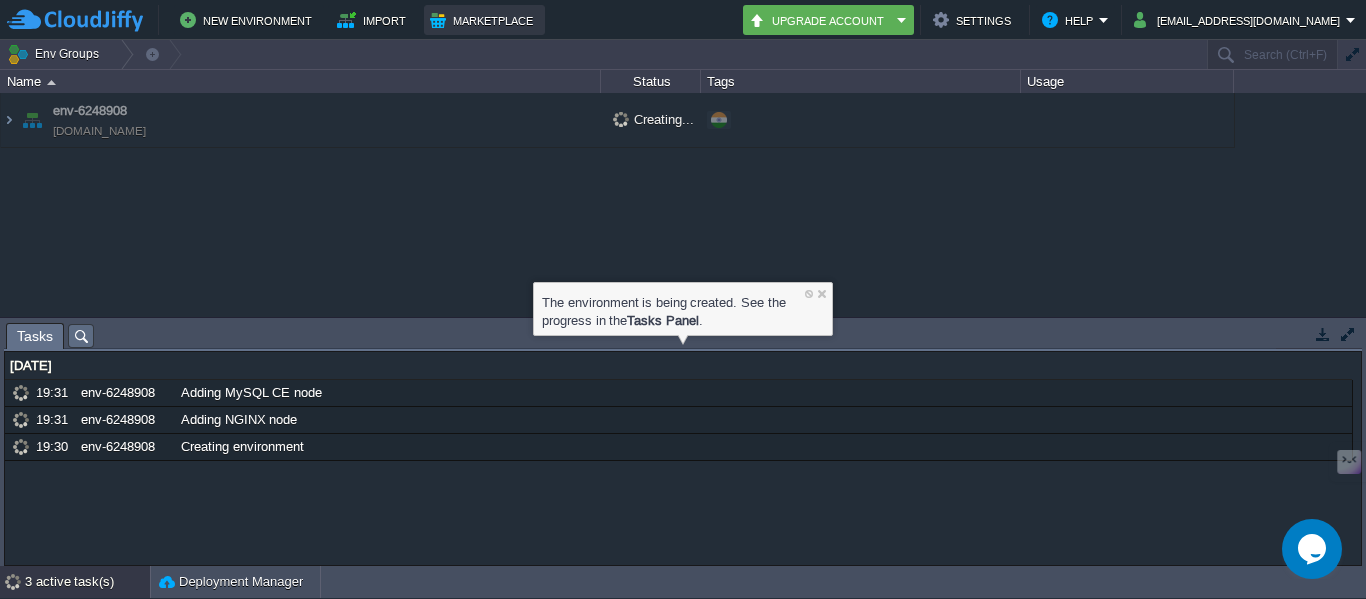 click on "Marketplace" at bounding box center [484, 20] 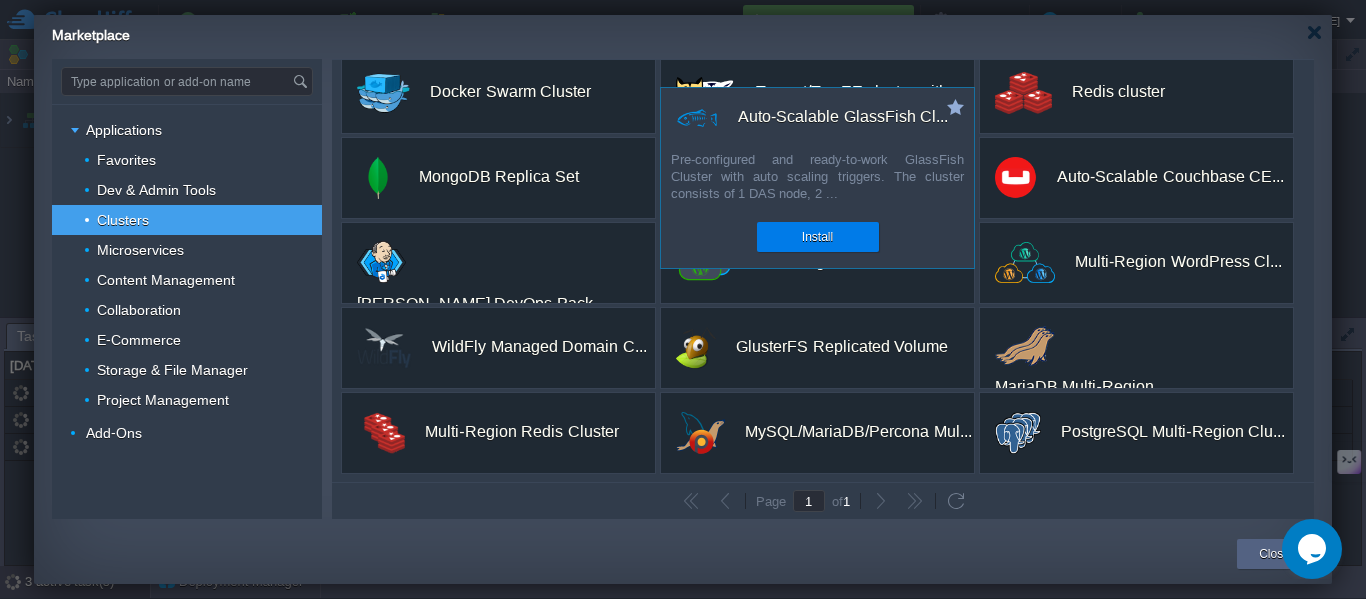 scroll, scrollTop: 0, scrollLeft: 0, axis: both 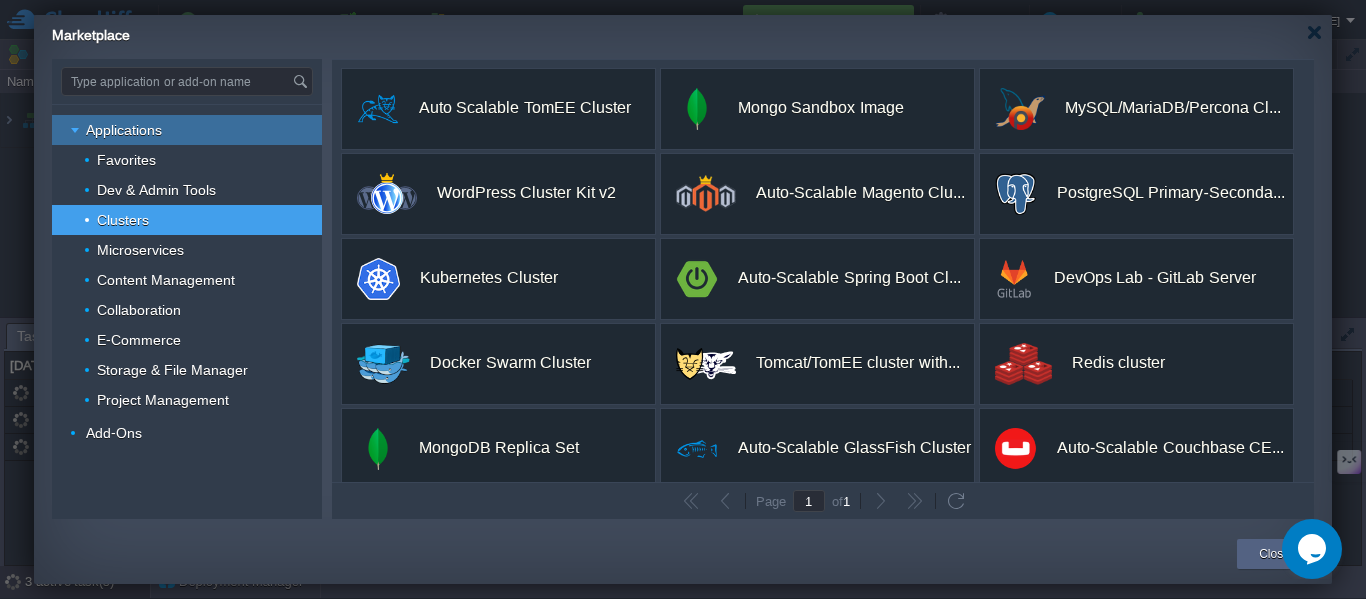 click on "Applications" at bounding box center (187, 130) 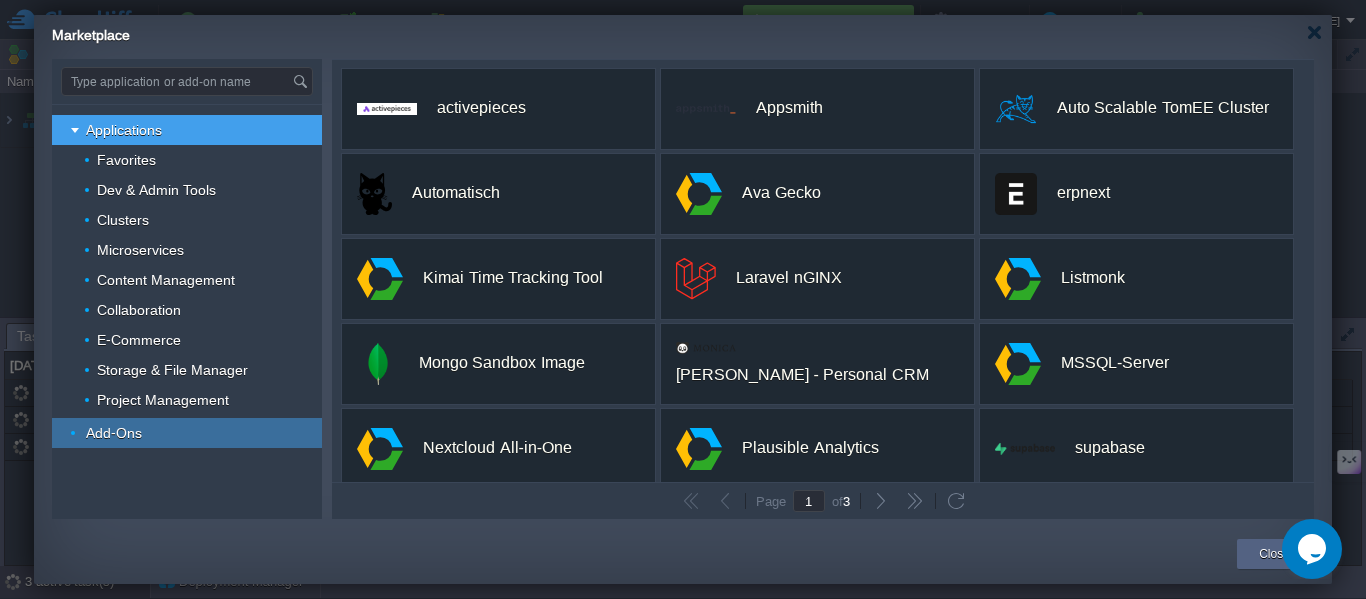 click on "Add-Ons" at bounding box center [114, 433] 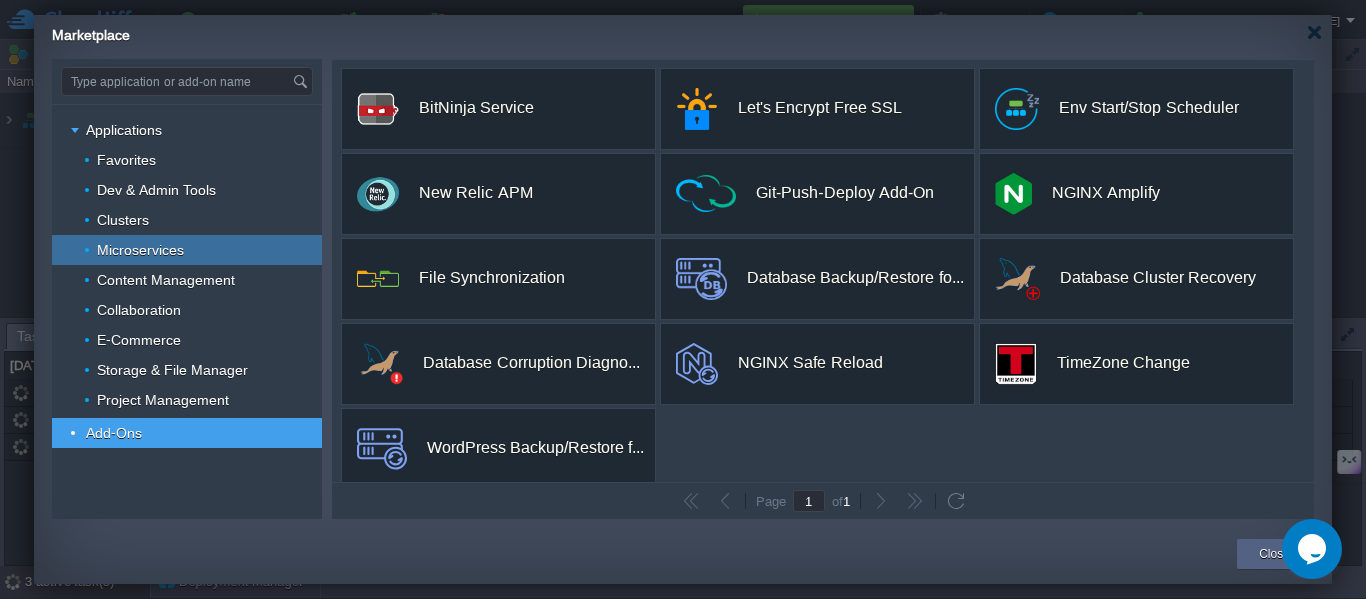 click on "Microservices" at bounding box center [141, 250] 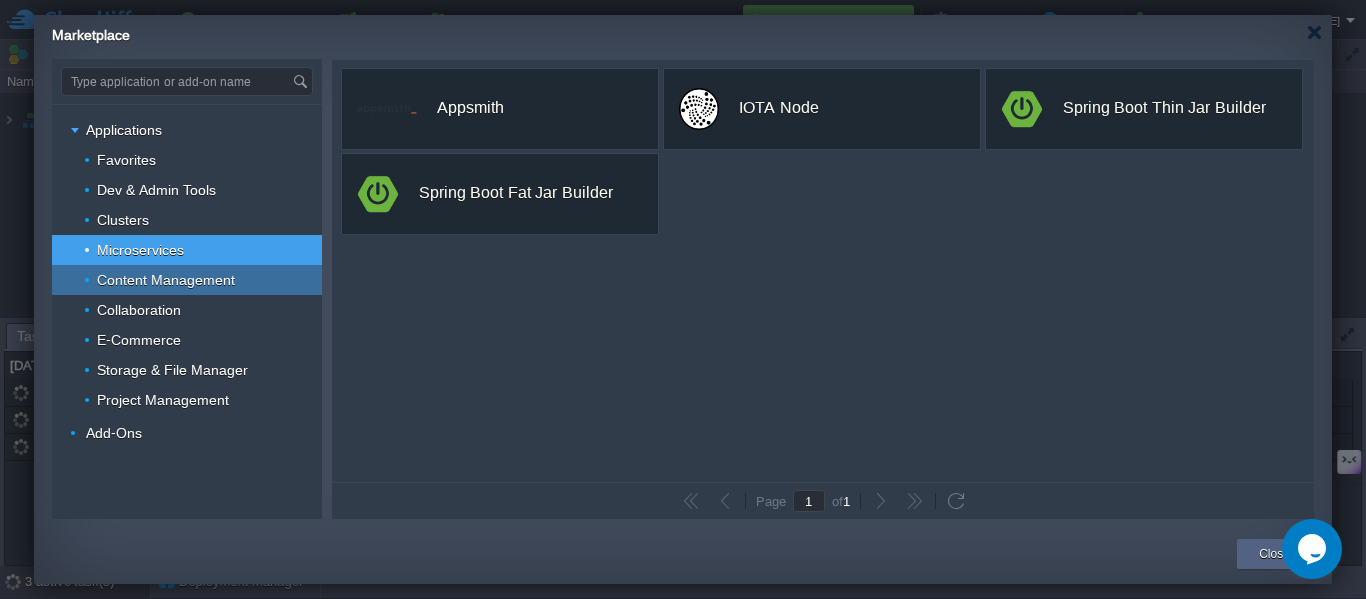click on "Content Management" at bounding box center (166, 280) 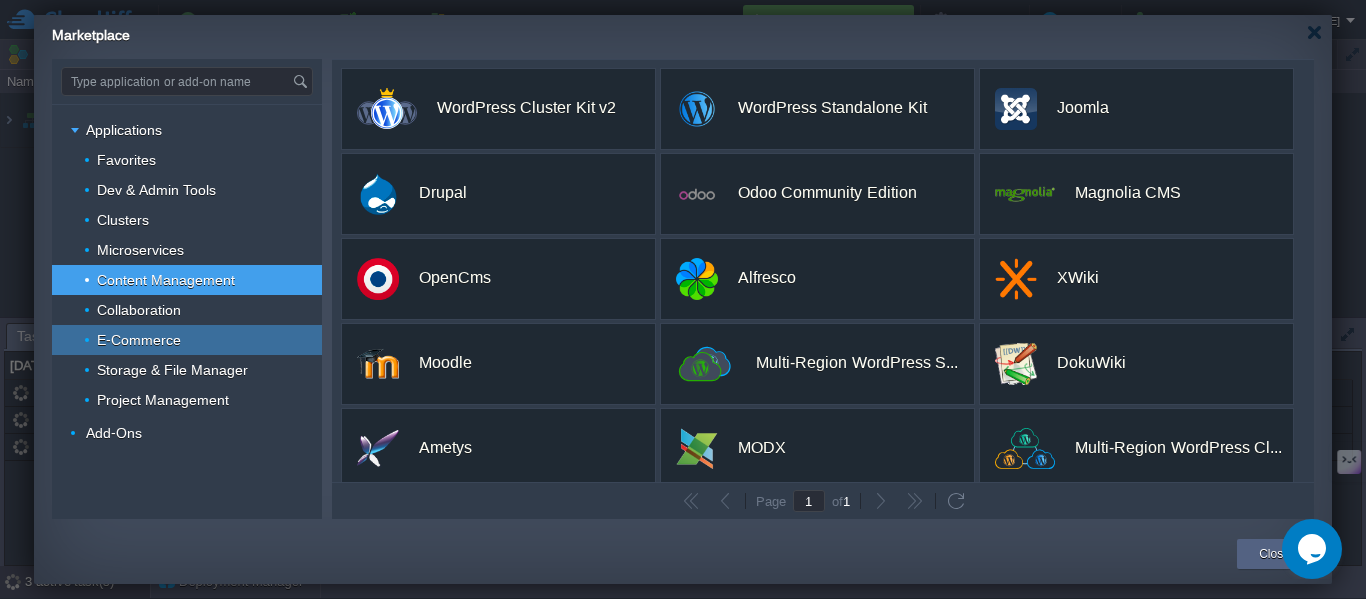 click on "E-Commerce" at bounding box center [139, 340] 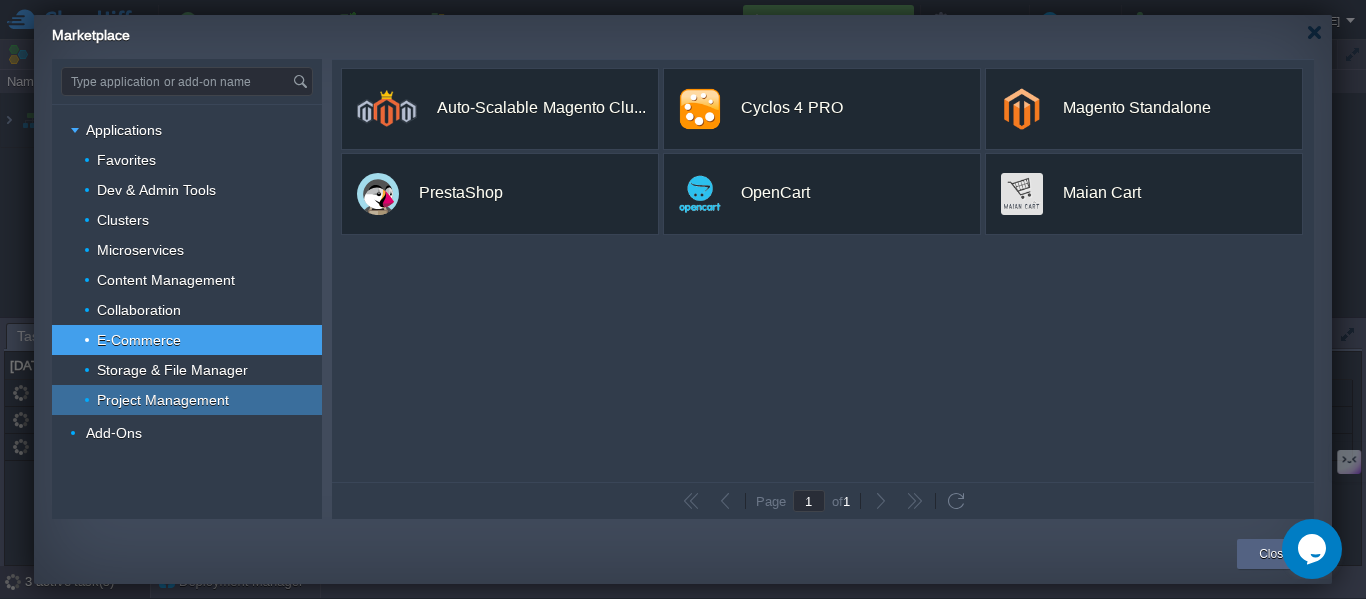 click on "Project Management" at bounding box center (163, 400) 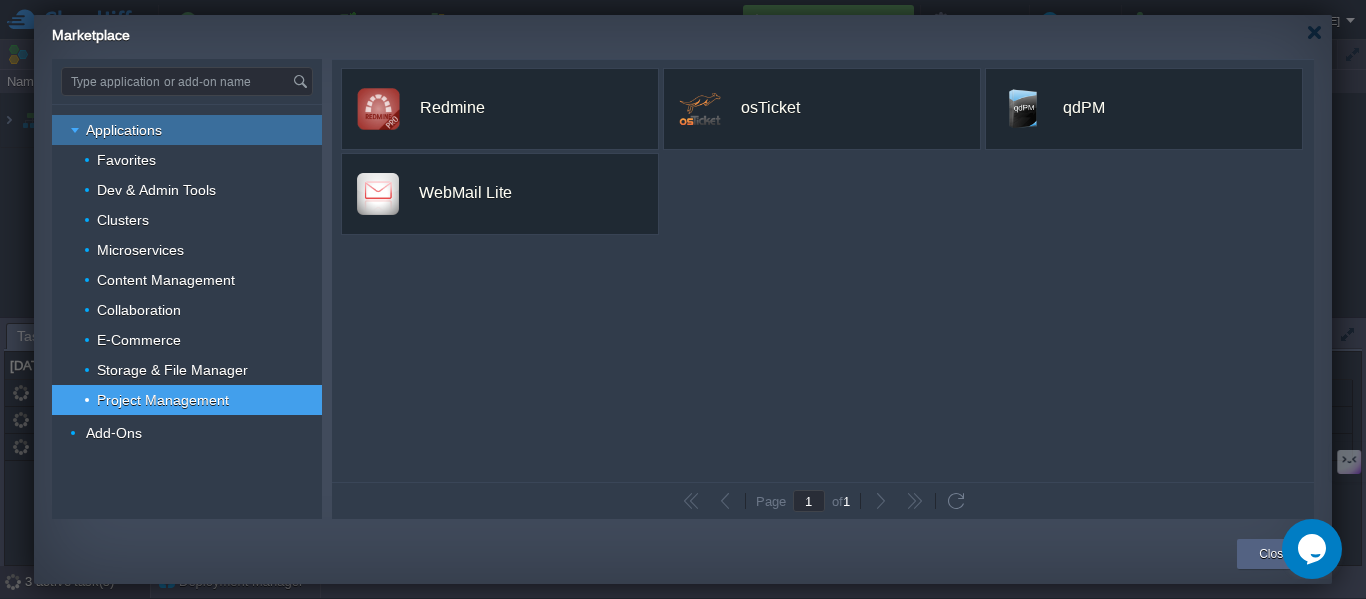 click on "Applications" at bounding box center [124, 130] 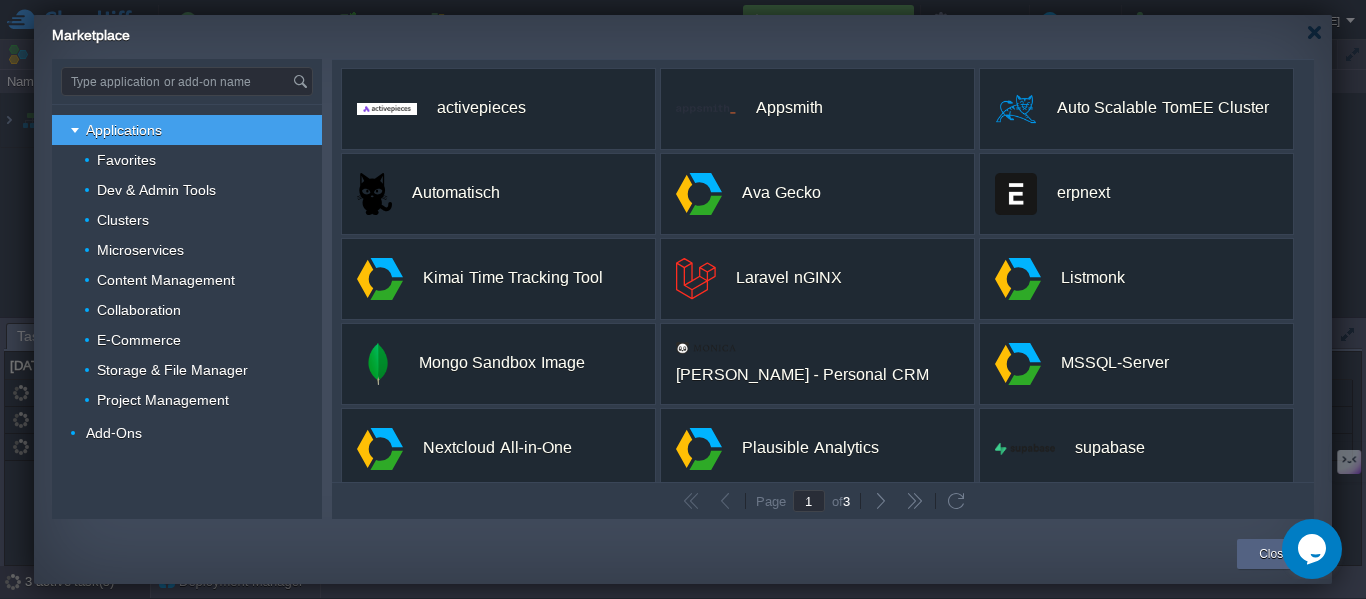 click at bounding box center [77, 130] 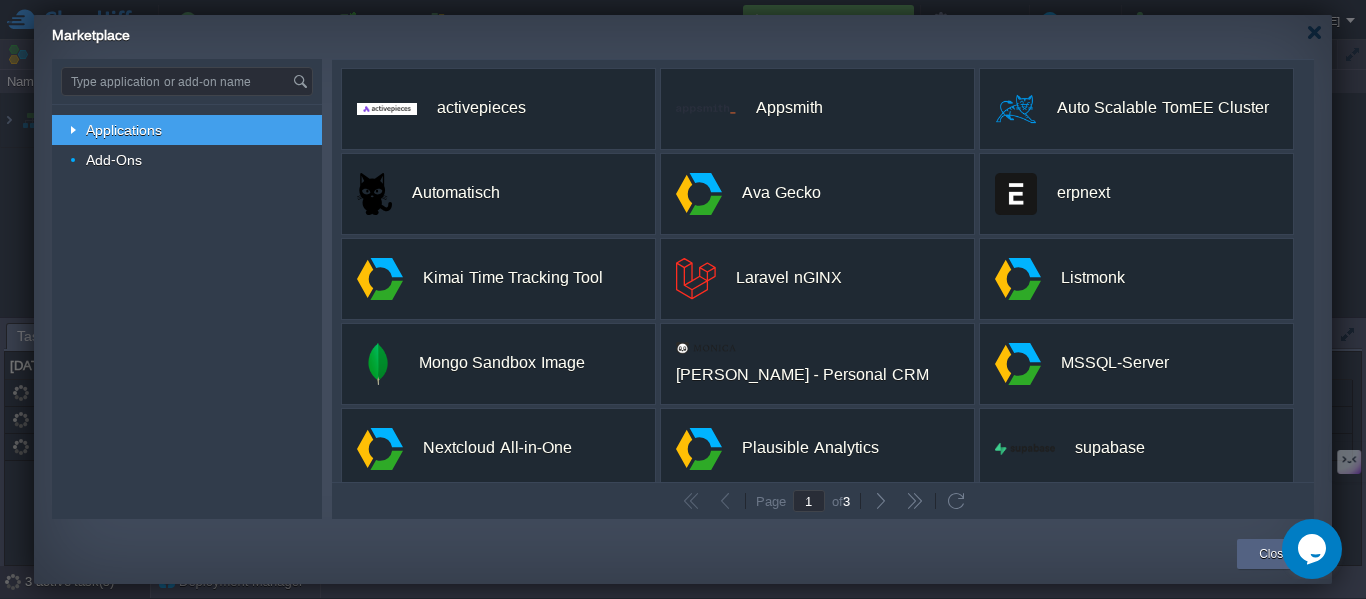 click at bounding box center (77, 130) 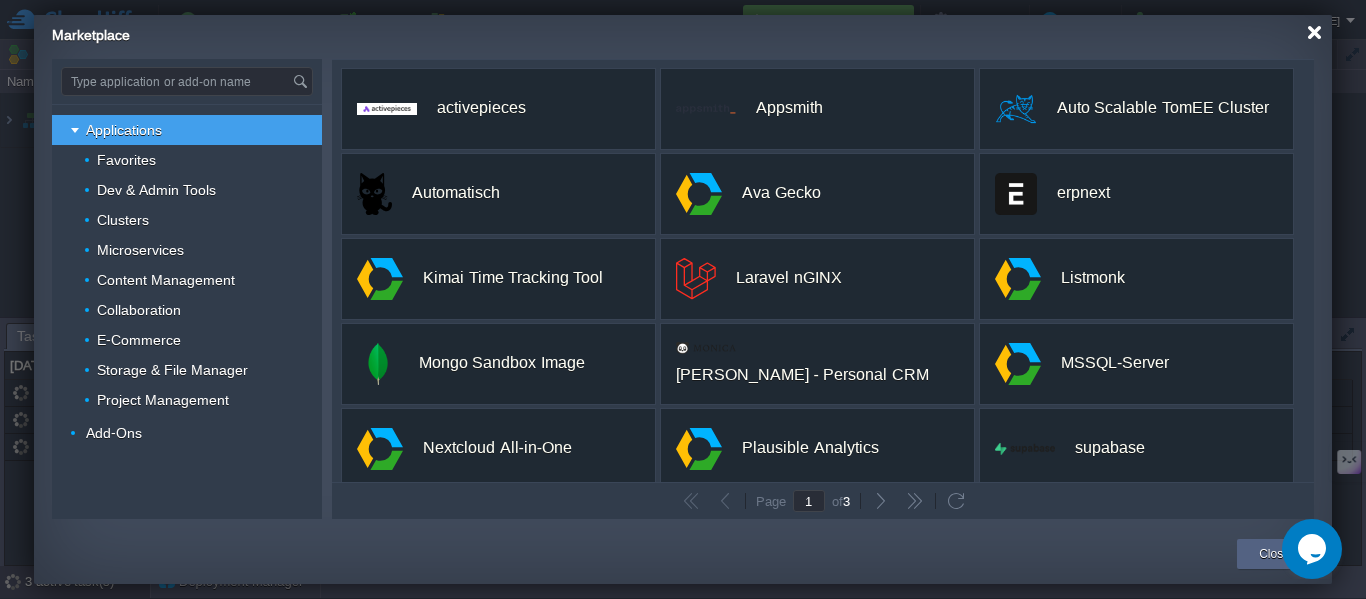 click at bounding box center [1314, 32] 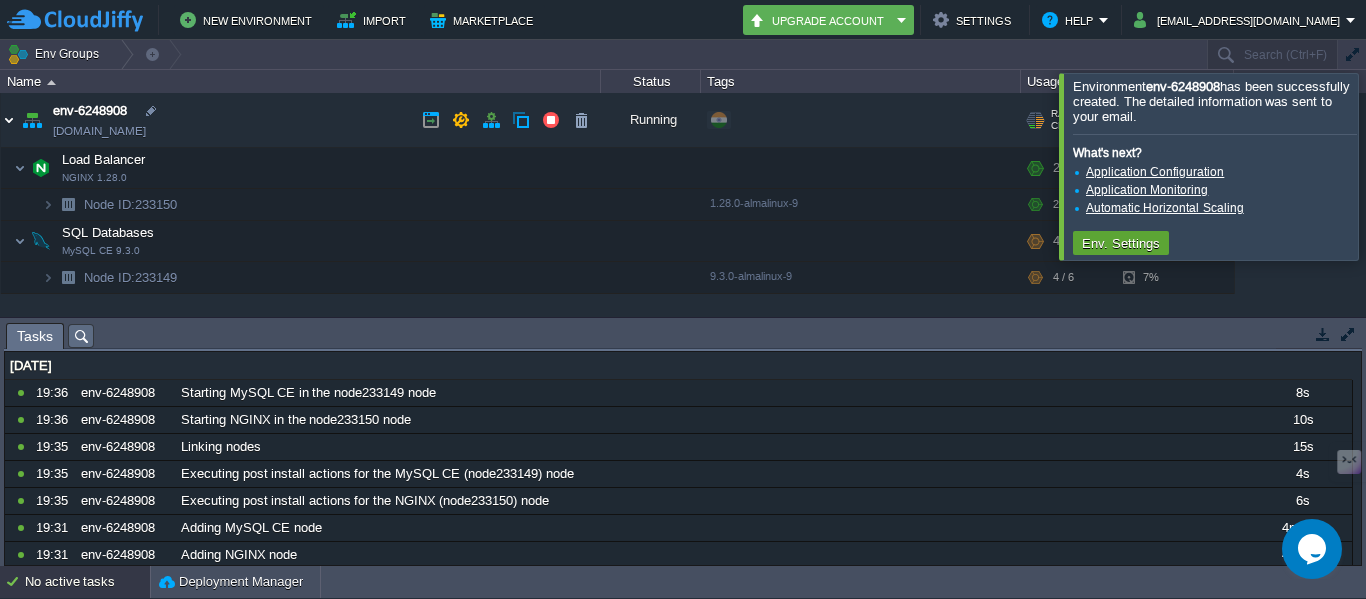 click at bounding box center [9, 120] 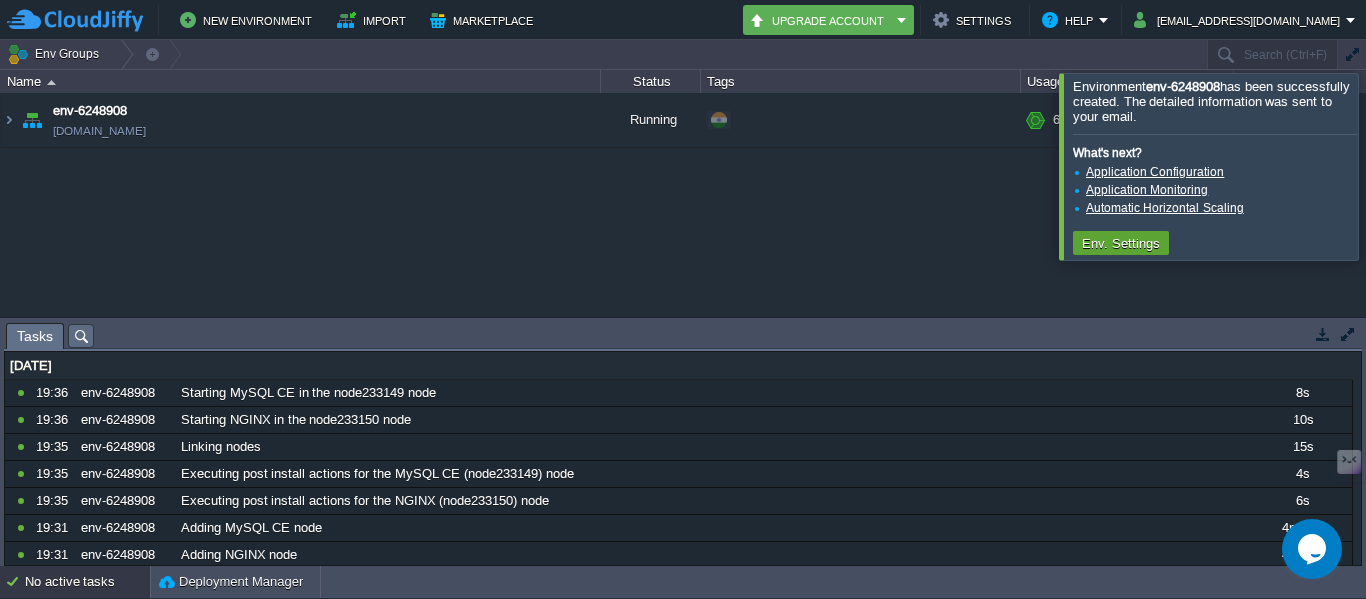 click at bounding box center [1390, 166] 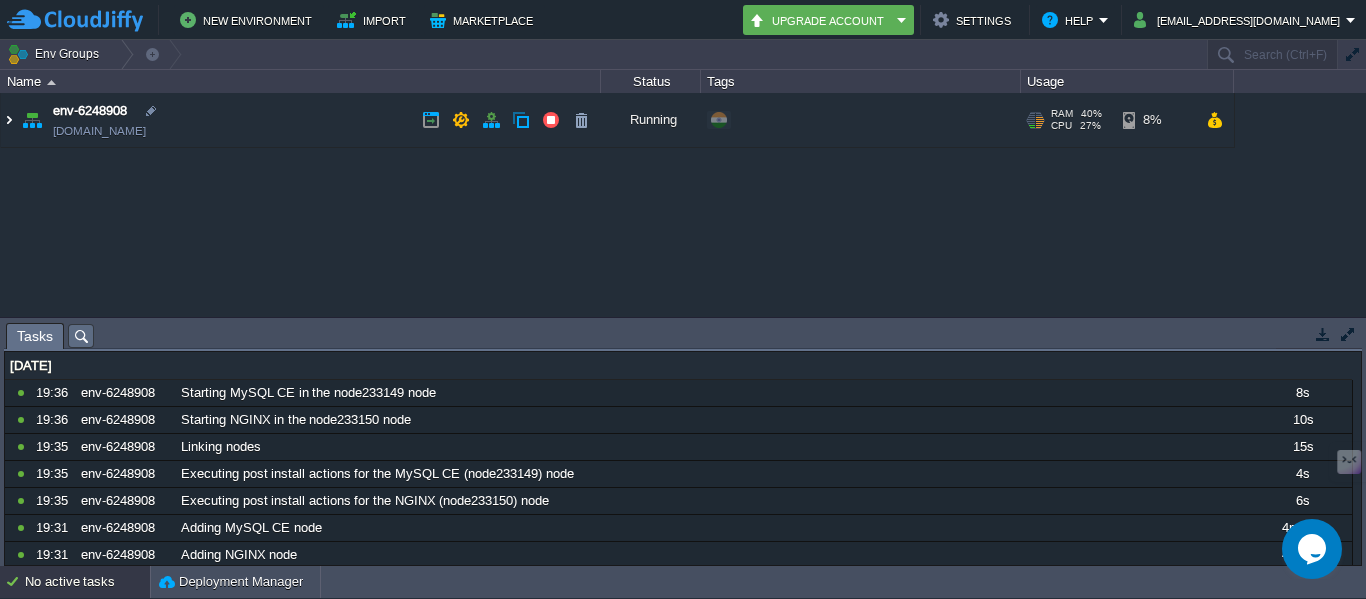 click at bounding box center [9, 120] 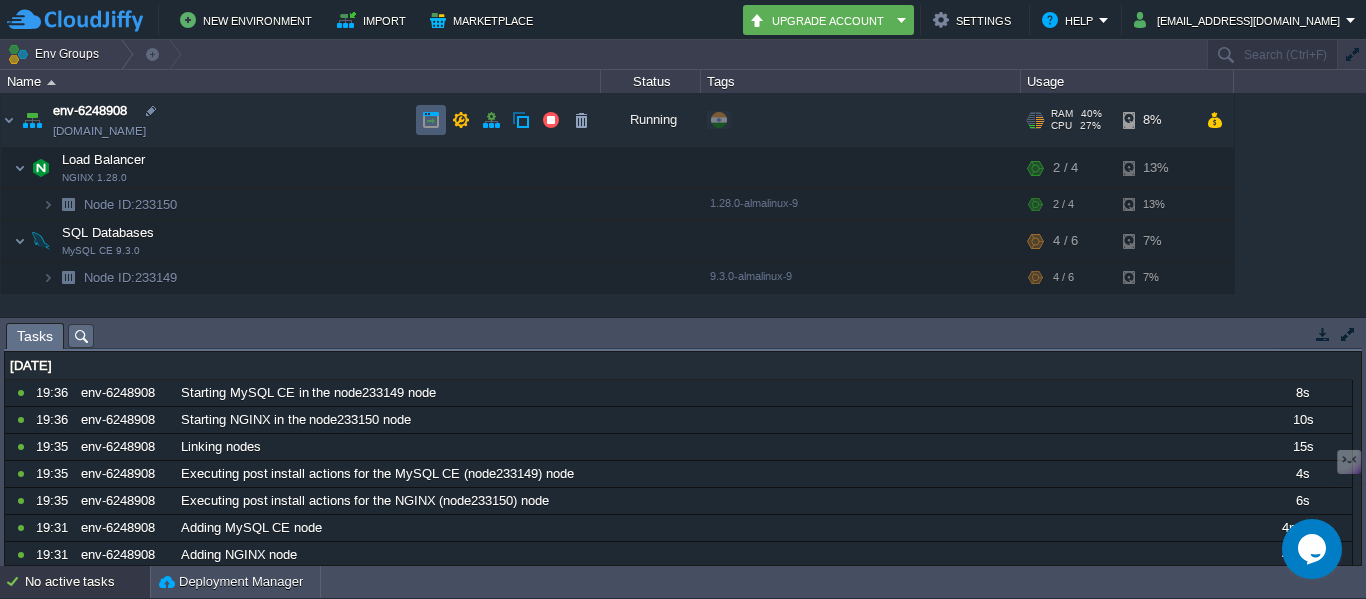 click at bounding box center [431, 120] 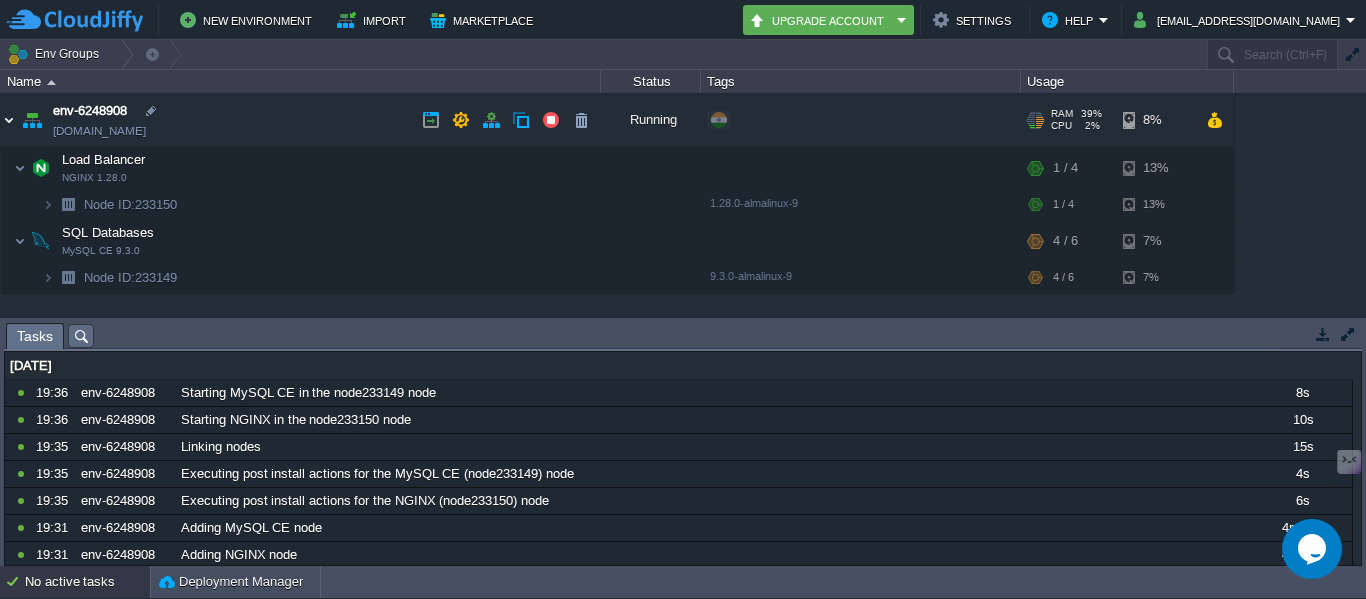 click at bounding box center (9, 120) 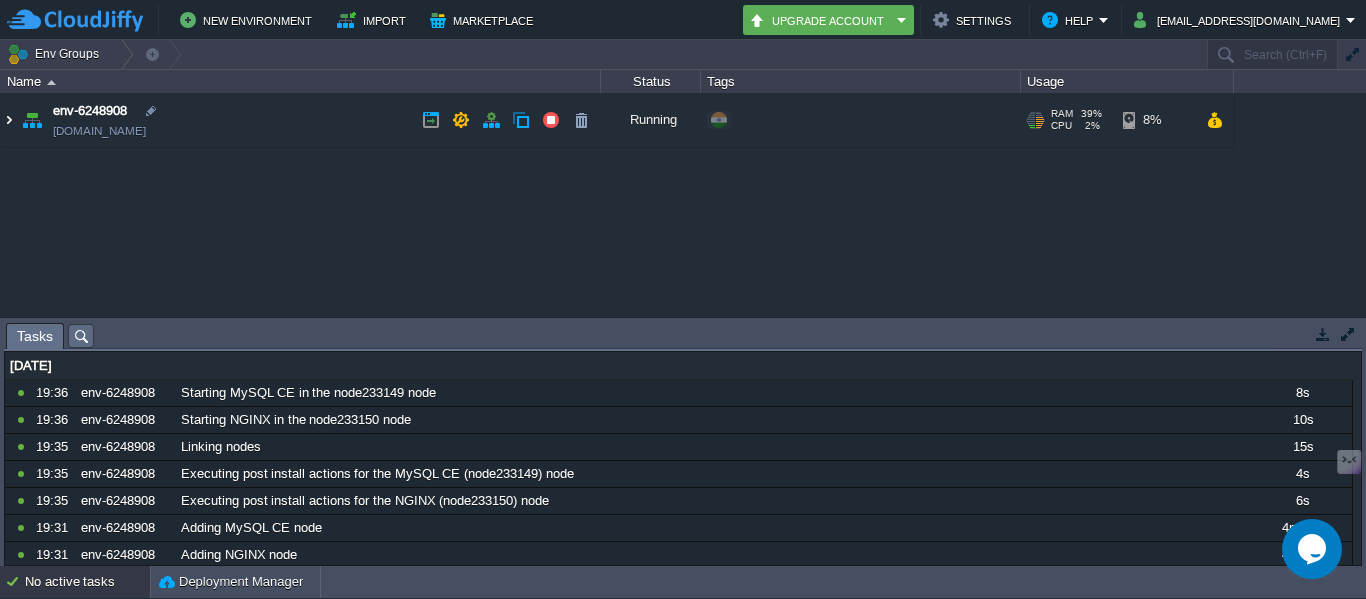 click at bounding box center [9, 120] 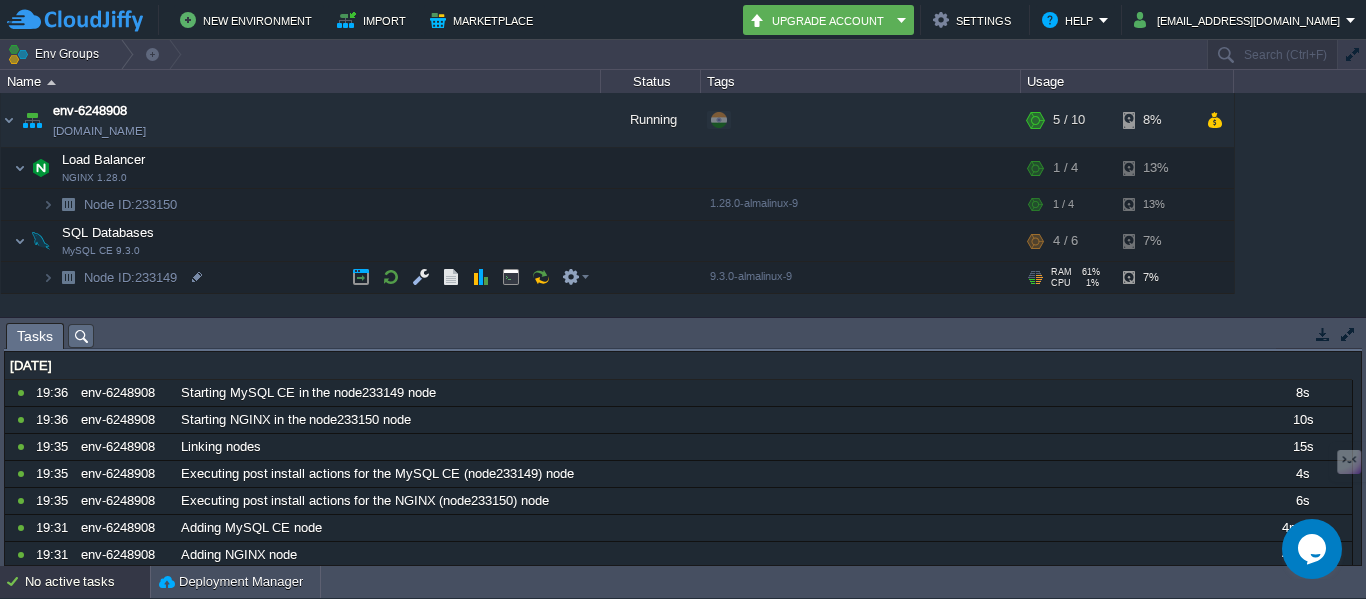 click at bounding box center (68, 277) 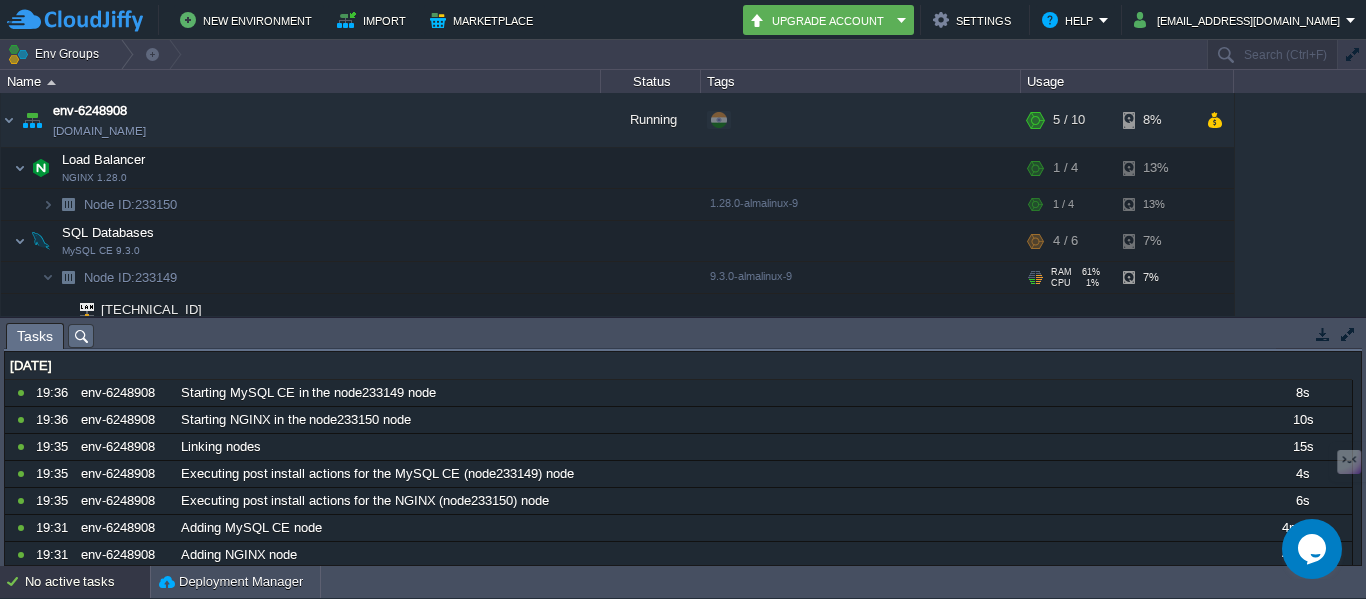 scroll, scrollTop: 10, scrollLeft: 0, axis: vertical 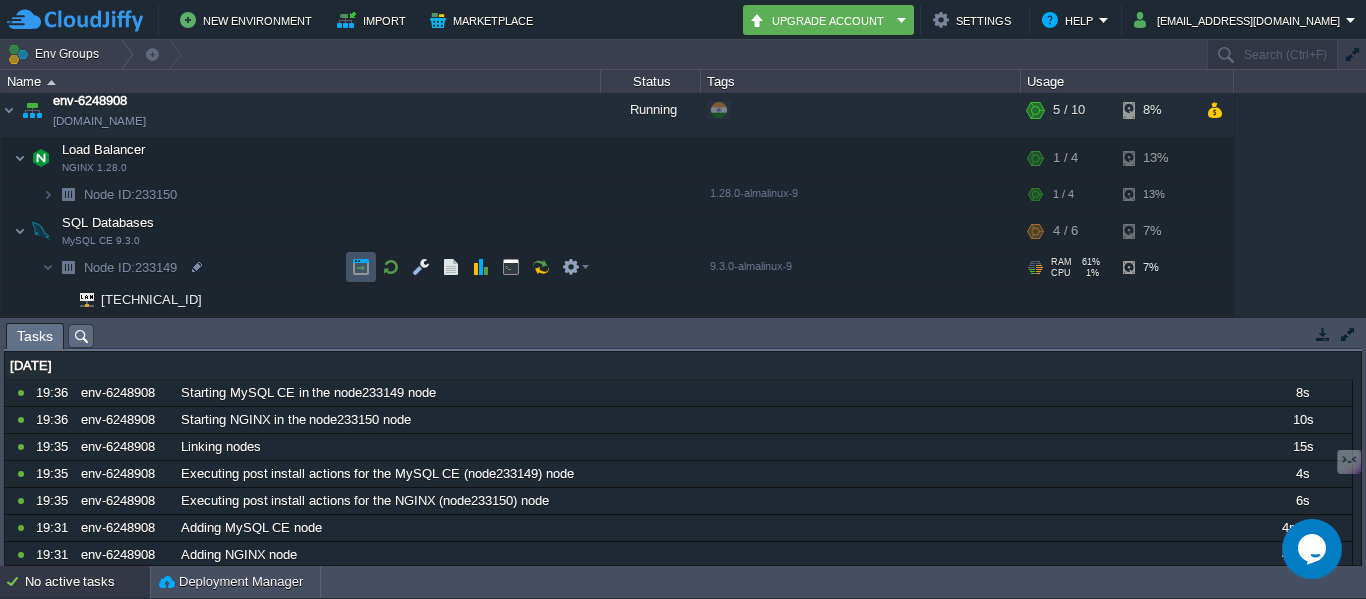 click at bounding box center [361, 267] 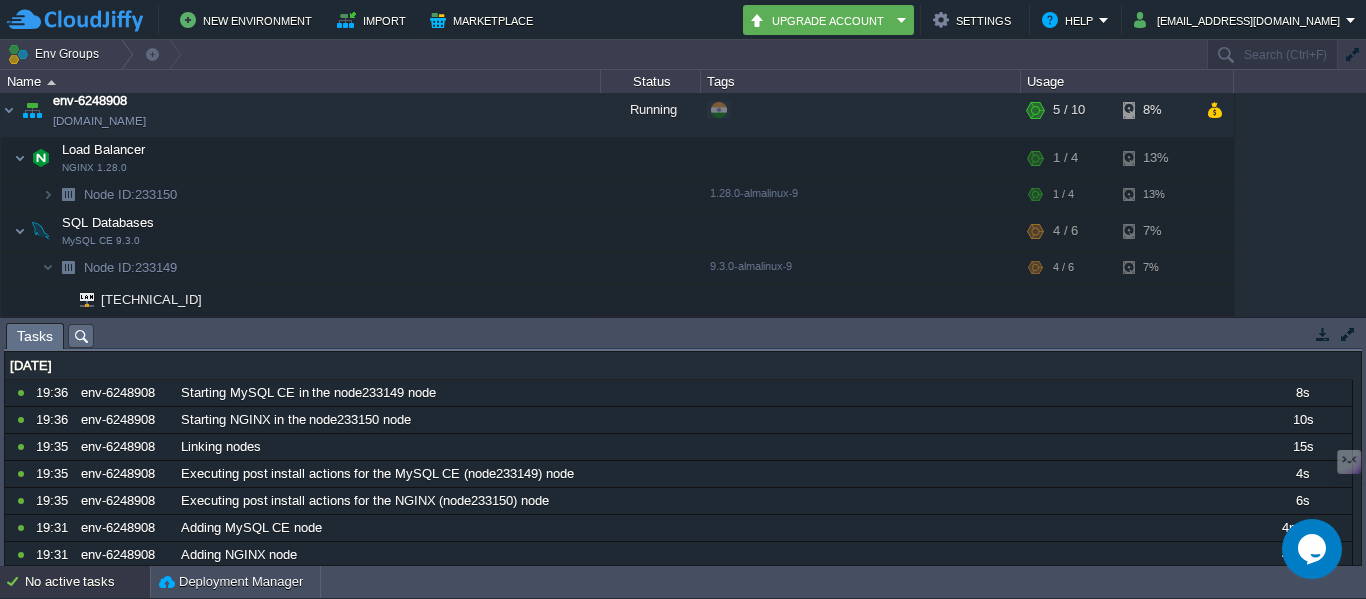 click at bounding box center [1323, 334] 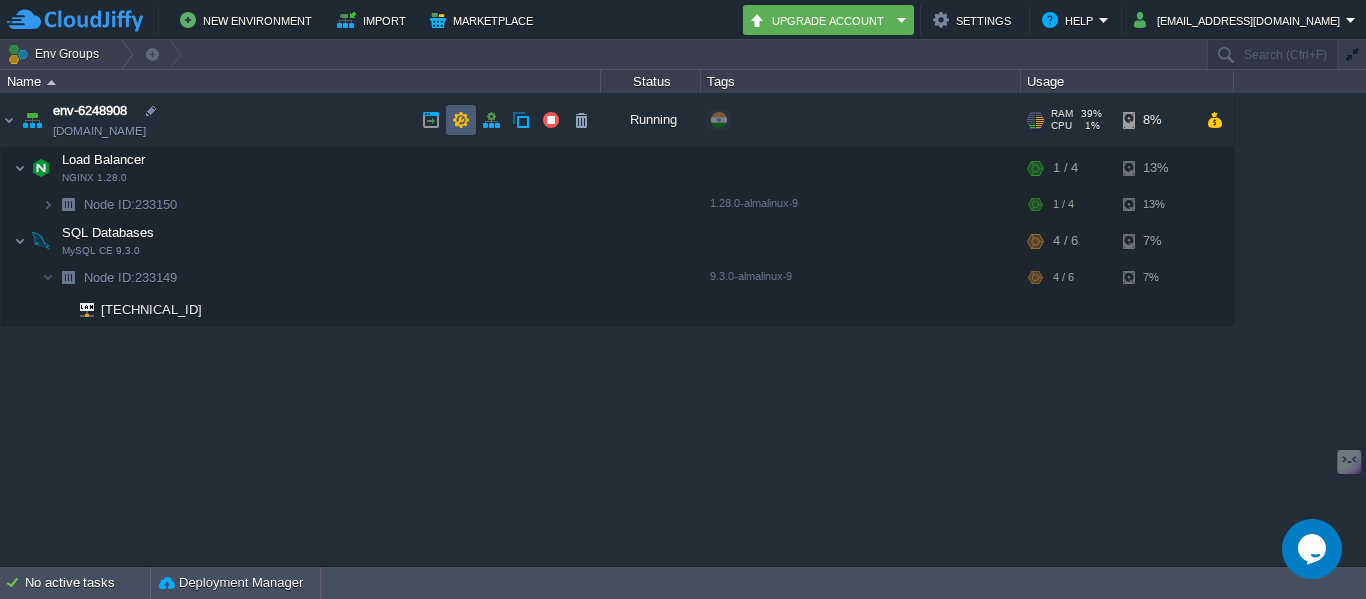 click at bounding box center (461, 120) 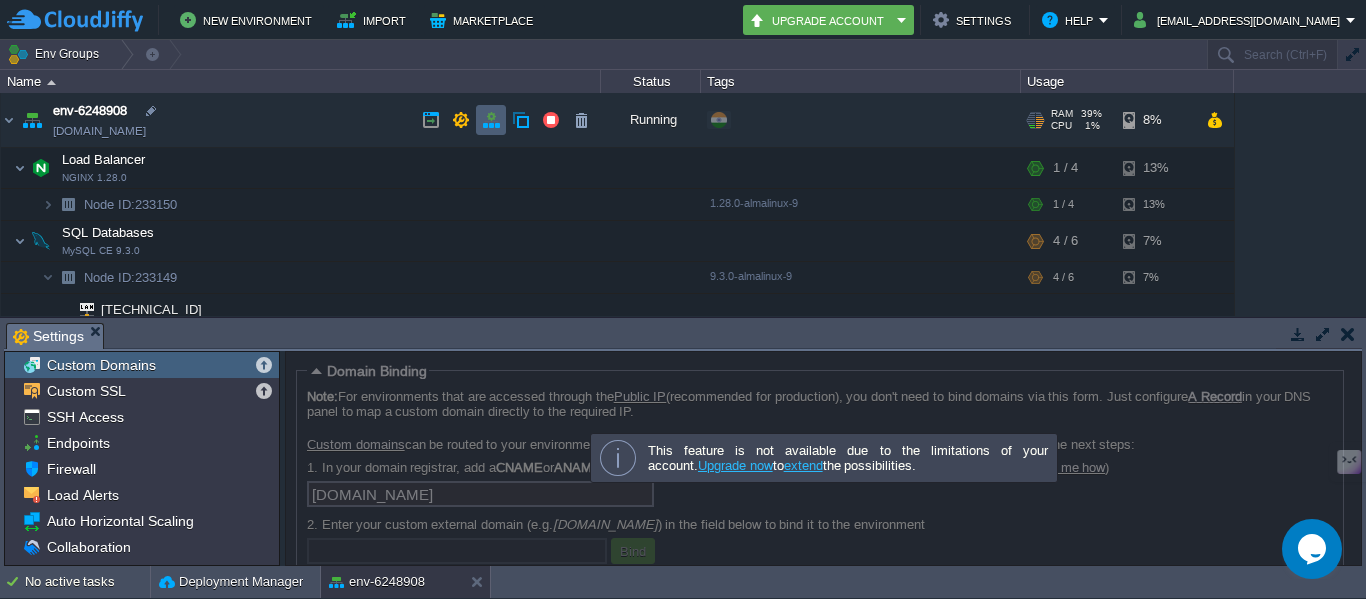 click at bounding box center (491, 120) 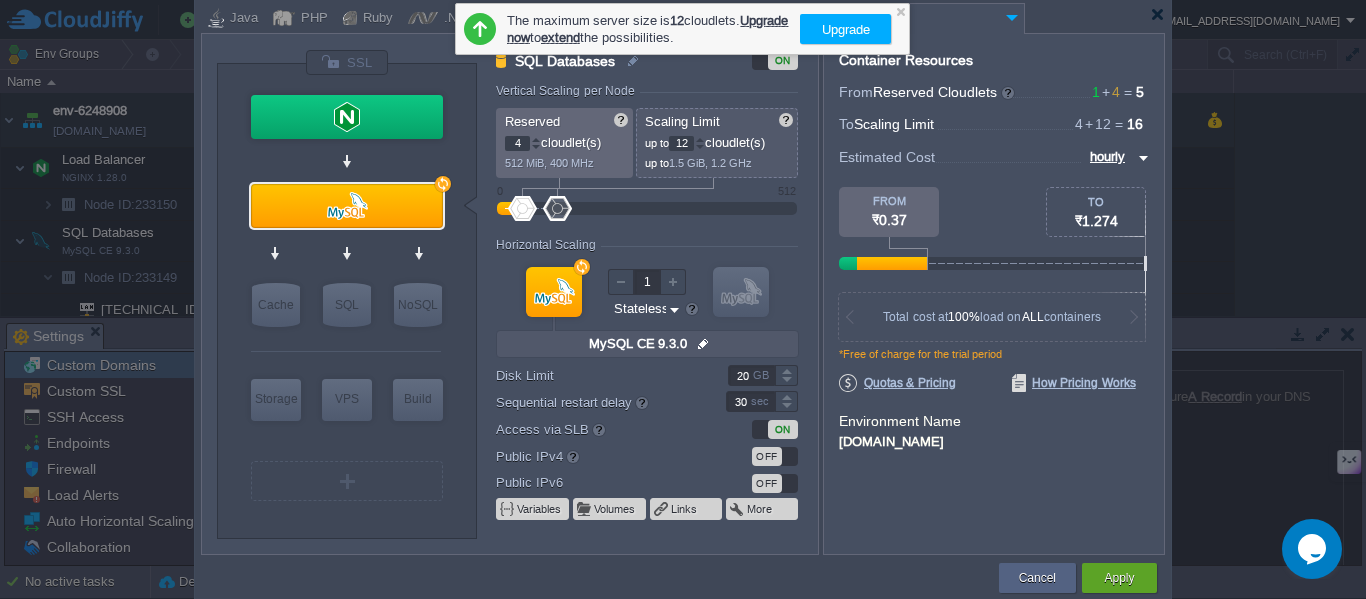 drag, startPoint x: 530, startPoint y: 200, endPoint x: 558, endPoint y: 203, distance: 28.160255 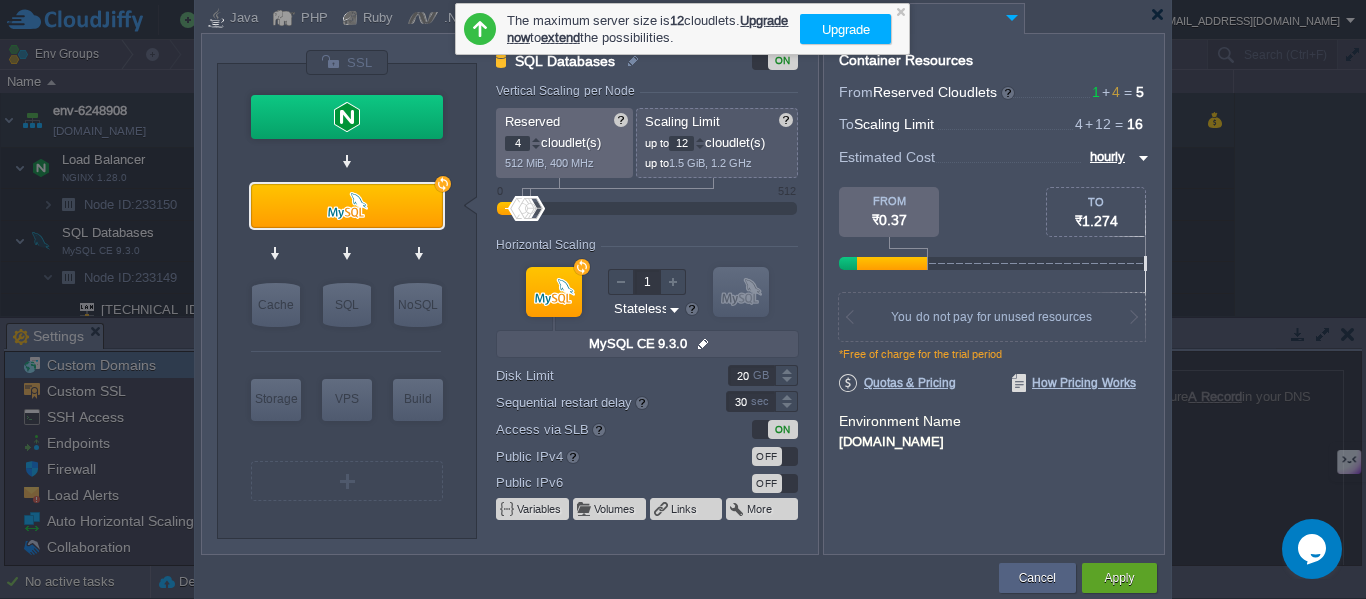 type on "4" 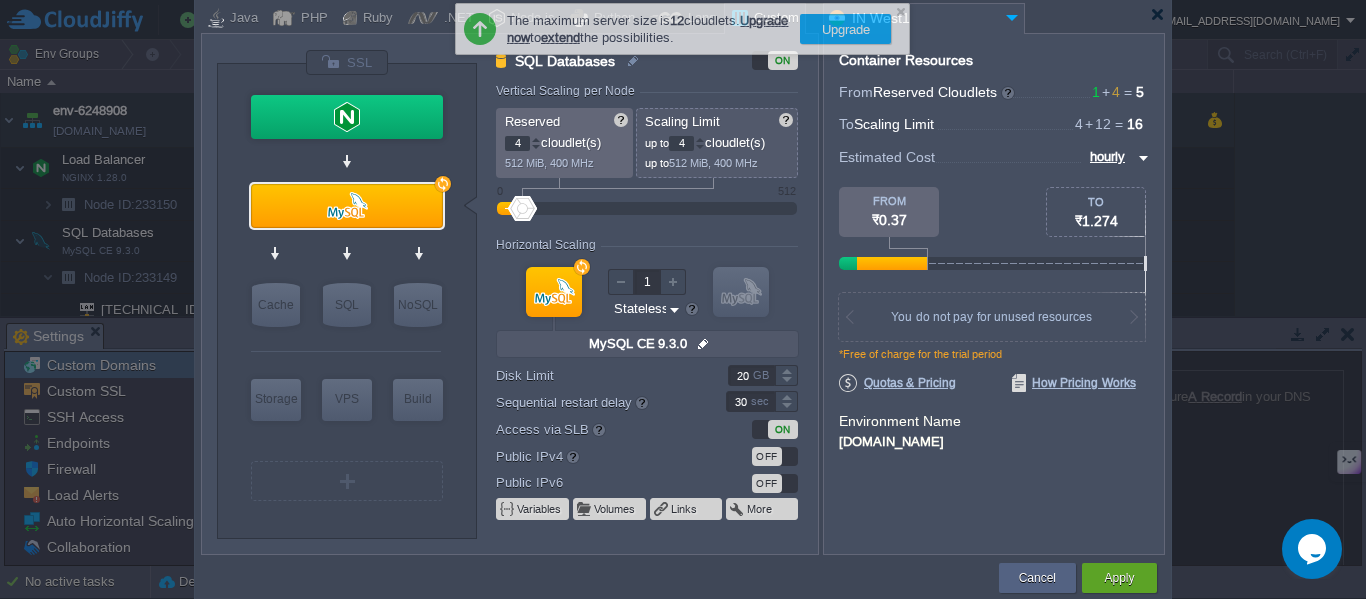 type on "6" 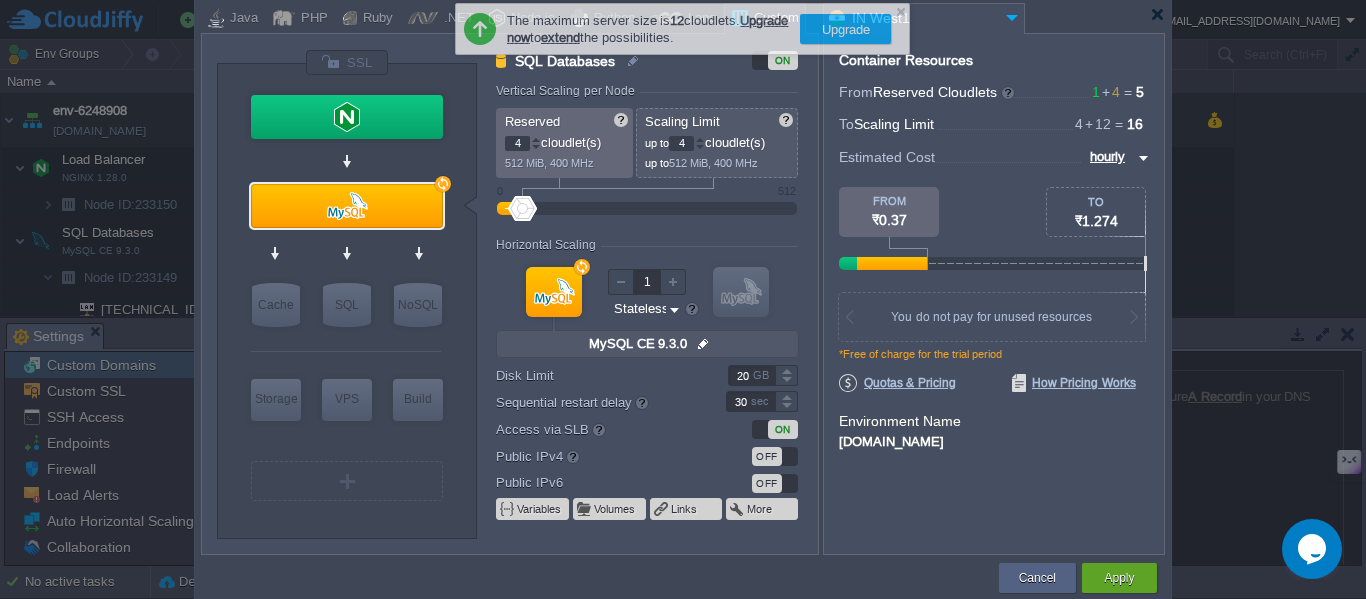 type on "6" 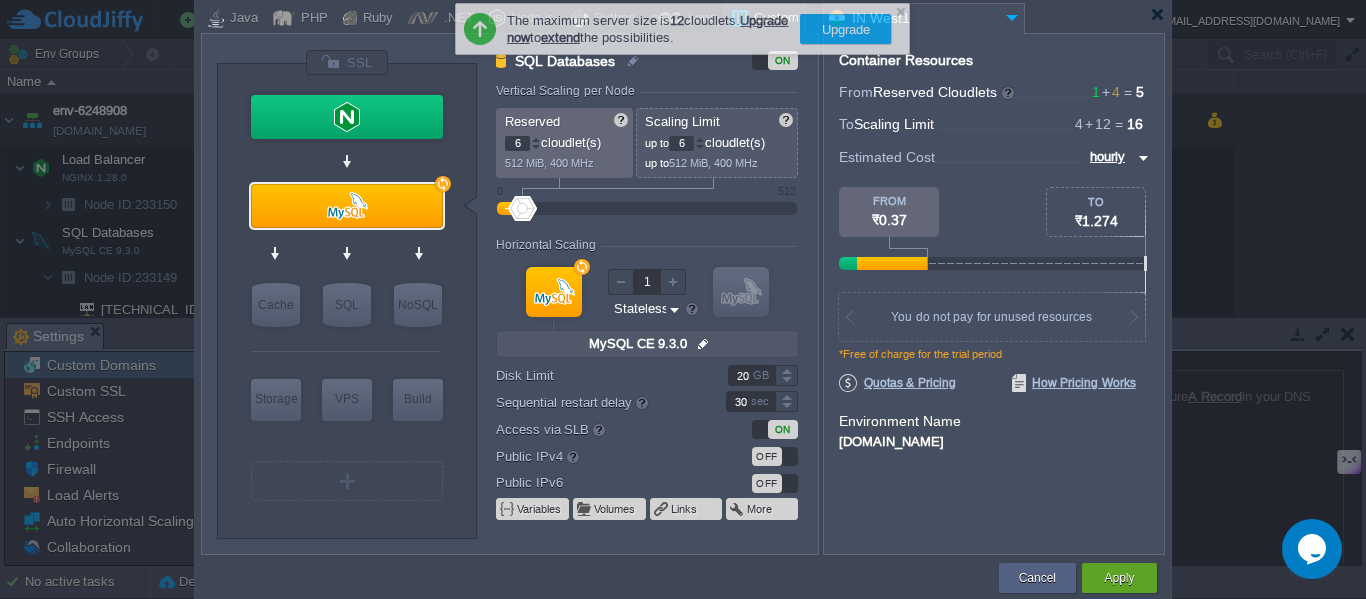 type on "7" 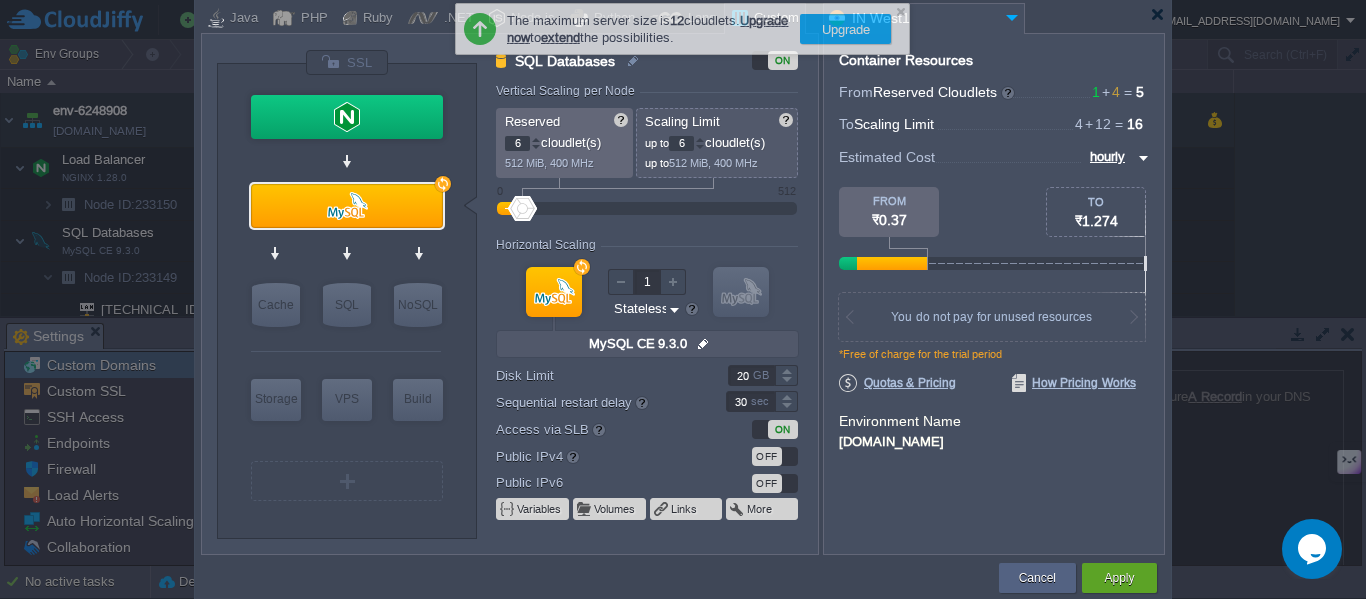 type on "7" 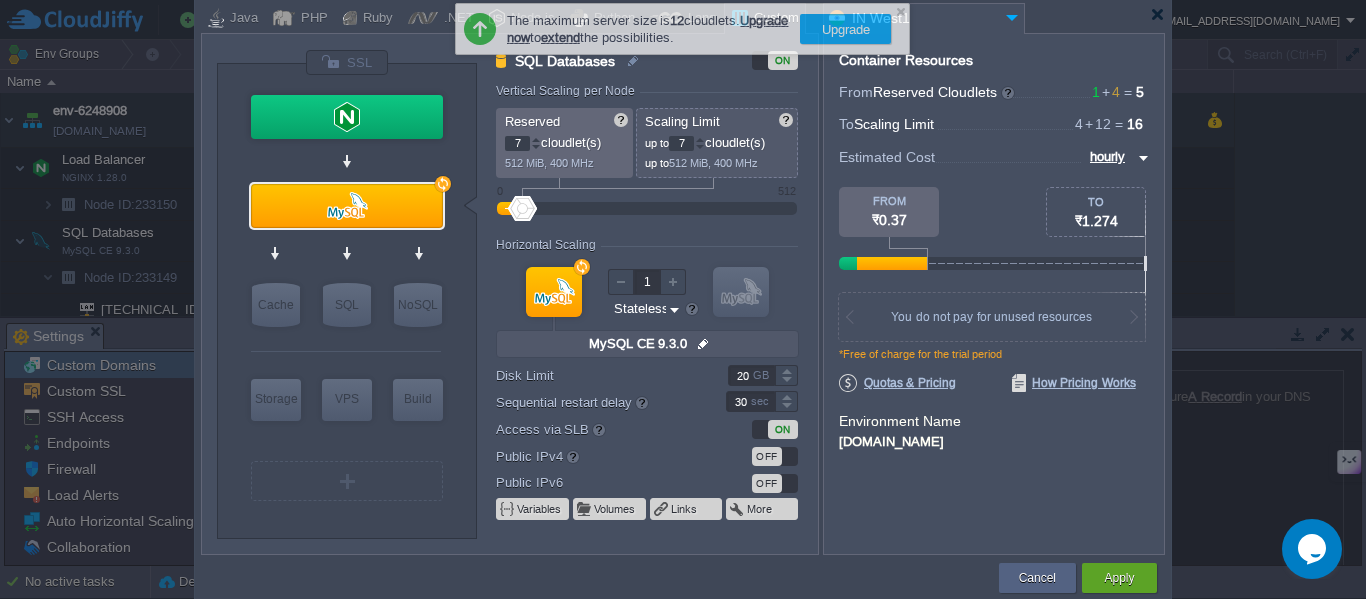 type on "8" 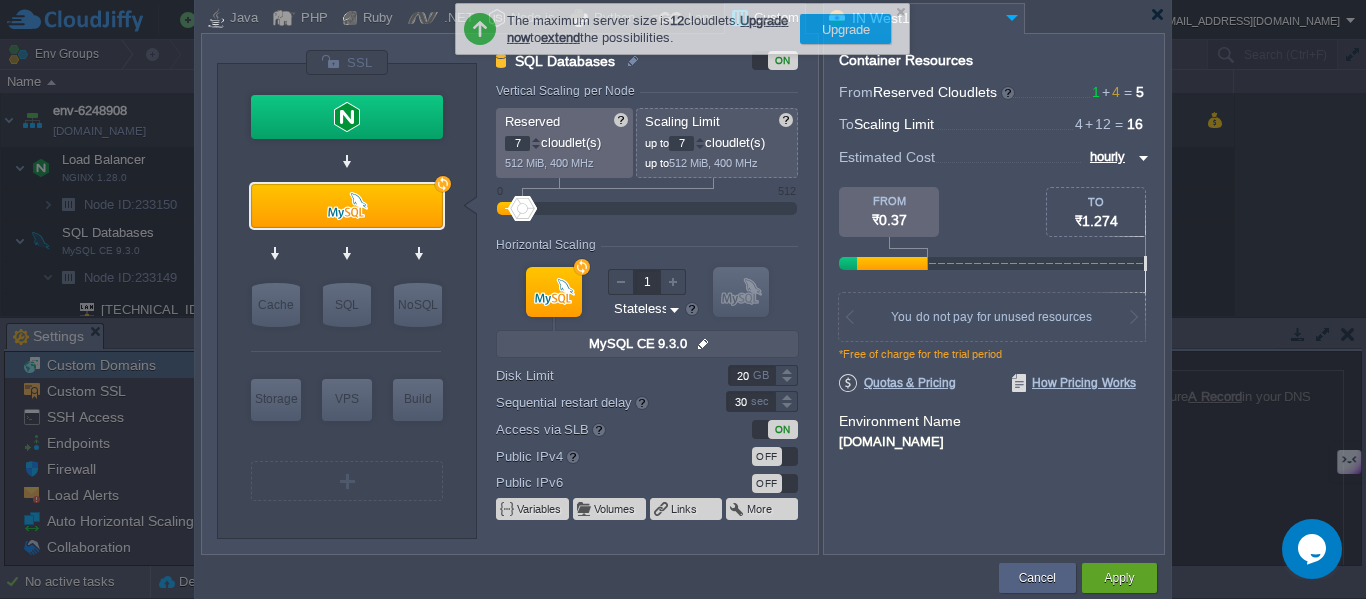 type on "8" 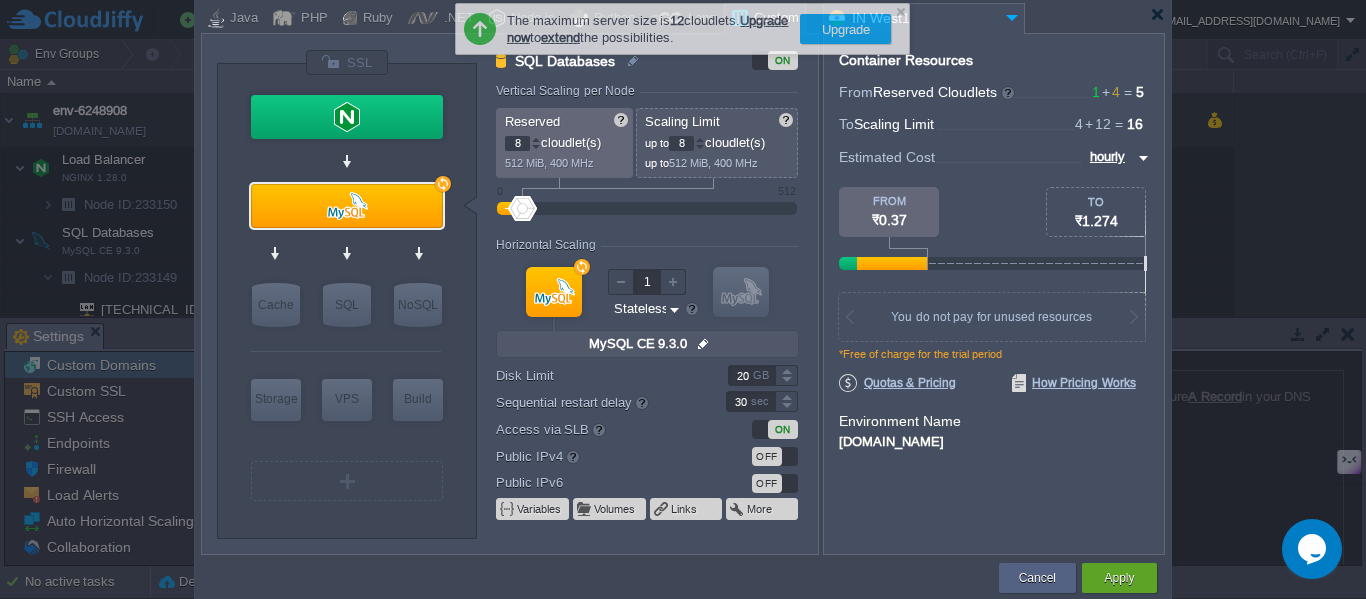 type on "9" 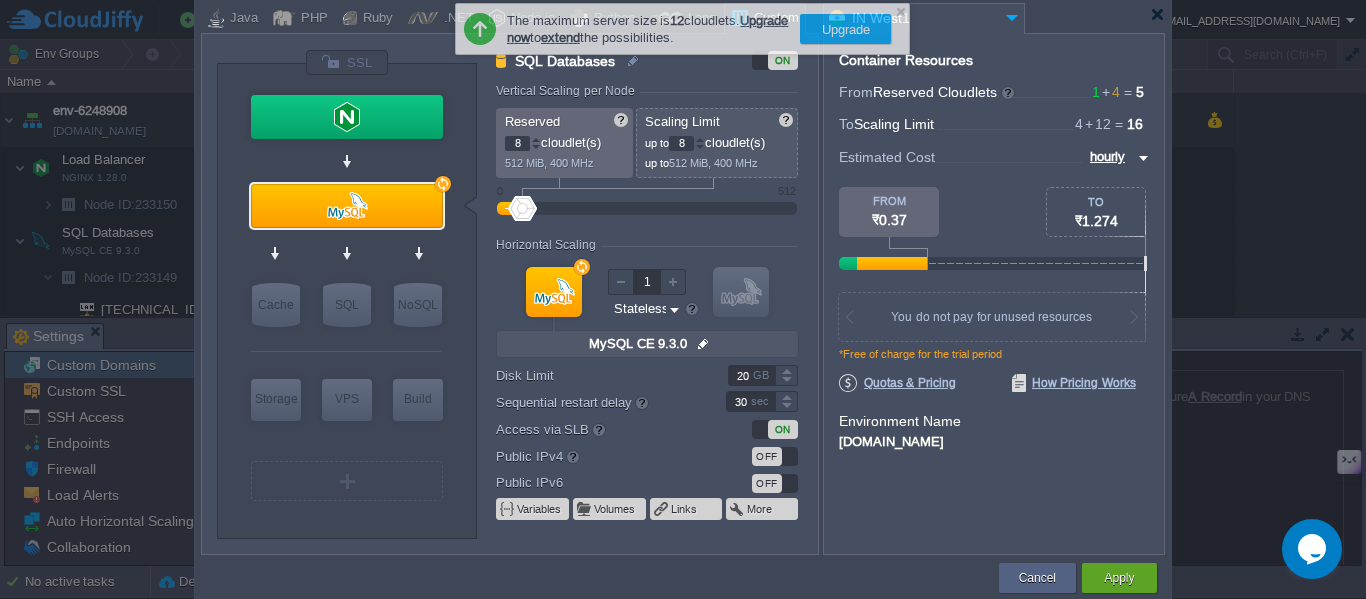 type on "9" 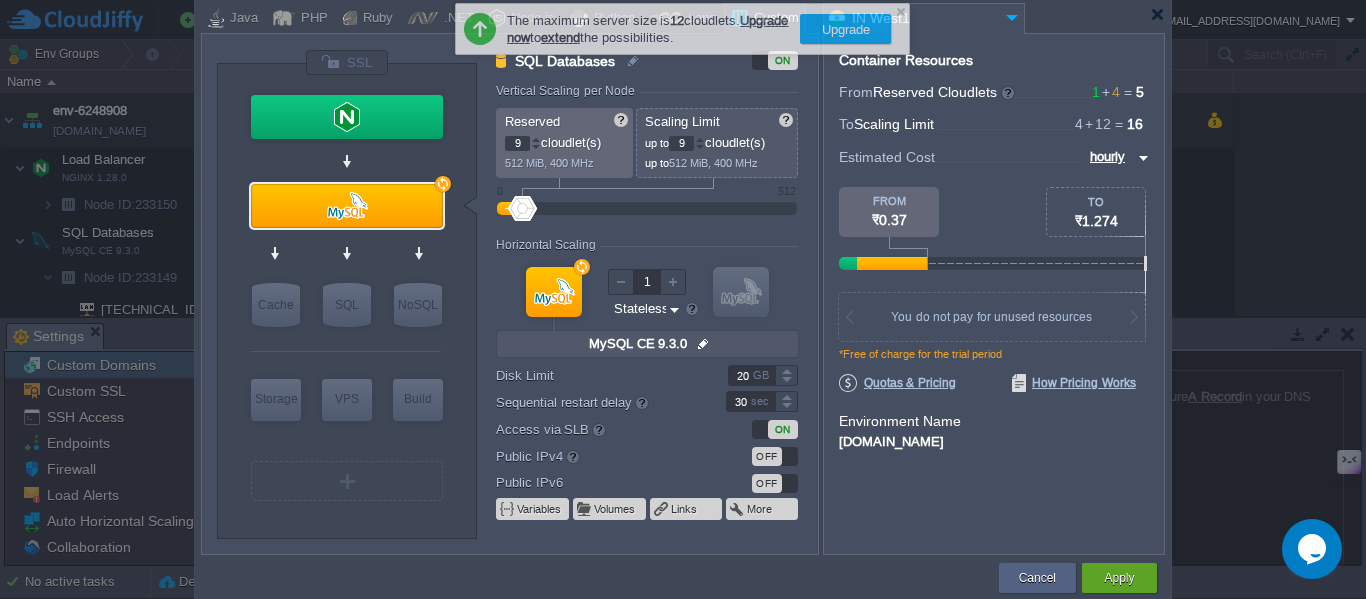 type on "11" 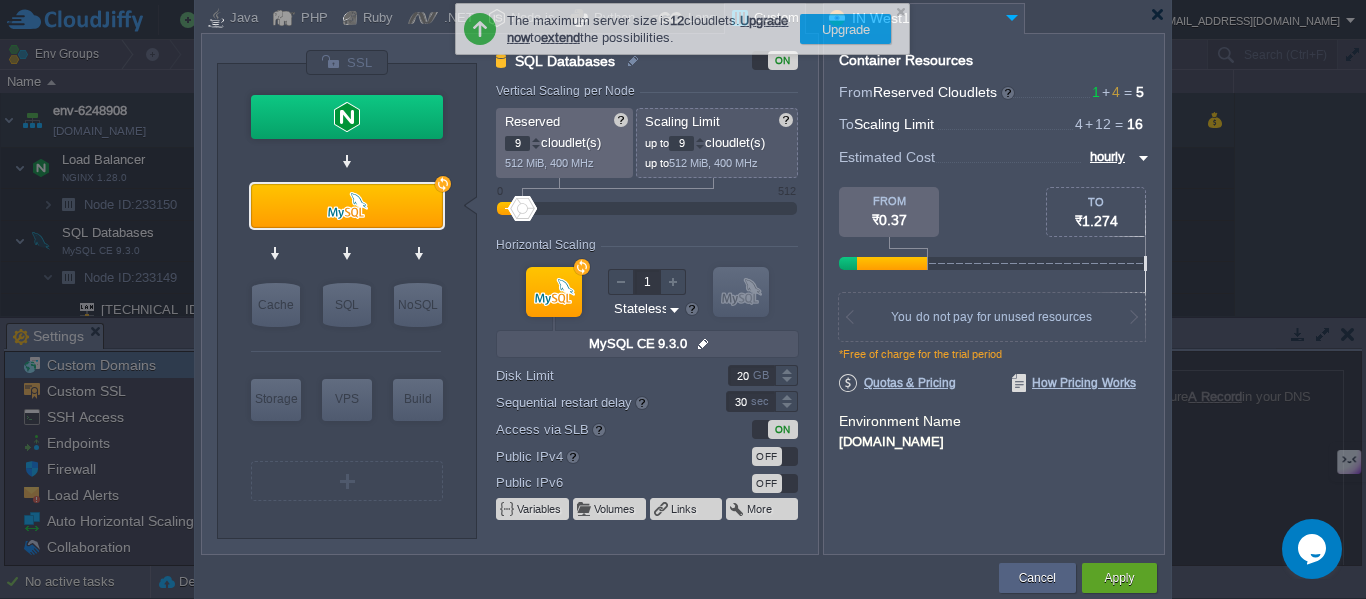 type on "11" 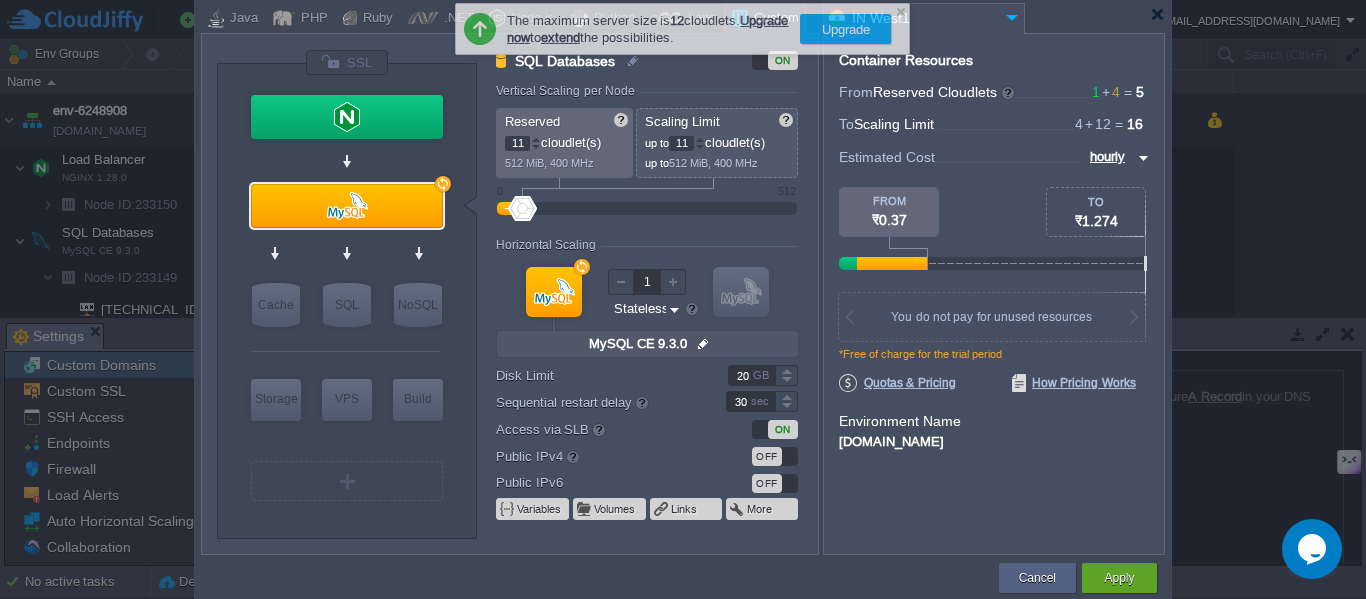type on "12" 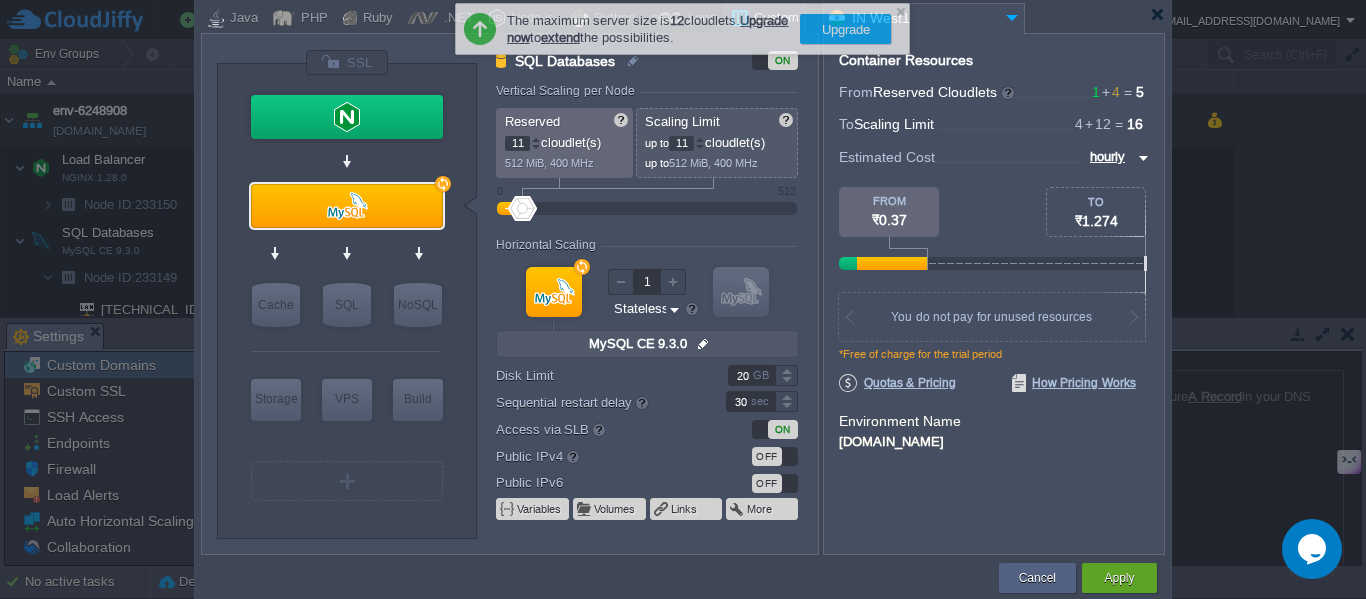 type on "12" 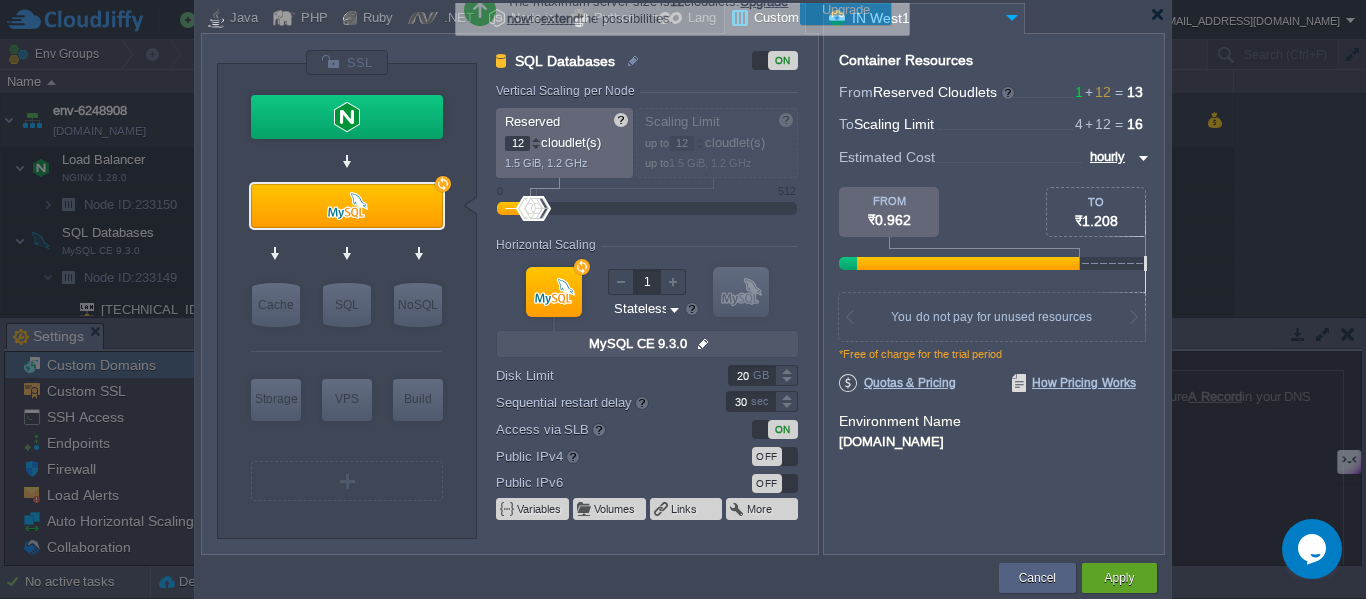 drag, startPoint x: 516, startPoint y: 205, endPoint x: 537, endPoint y: 206, distance: 21.023796 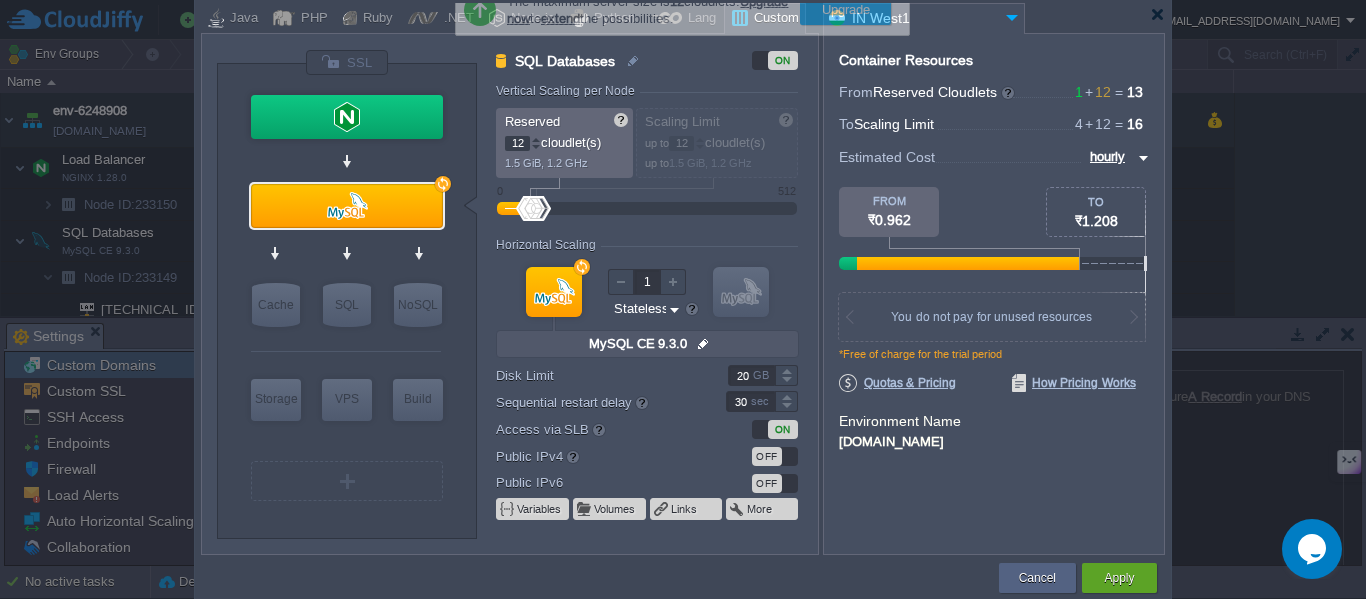click at bounding box center (536, 208) 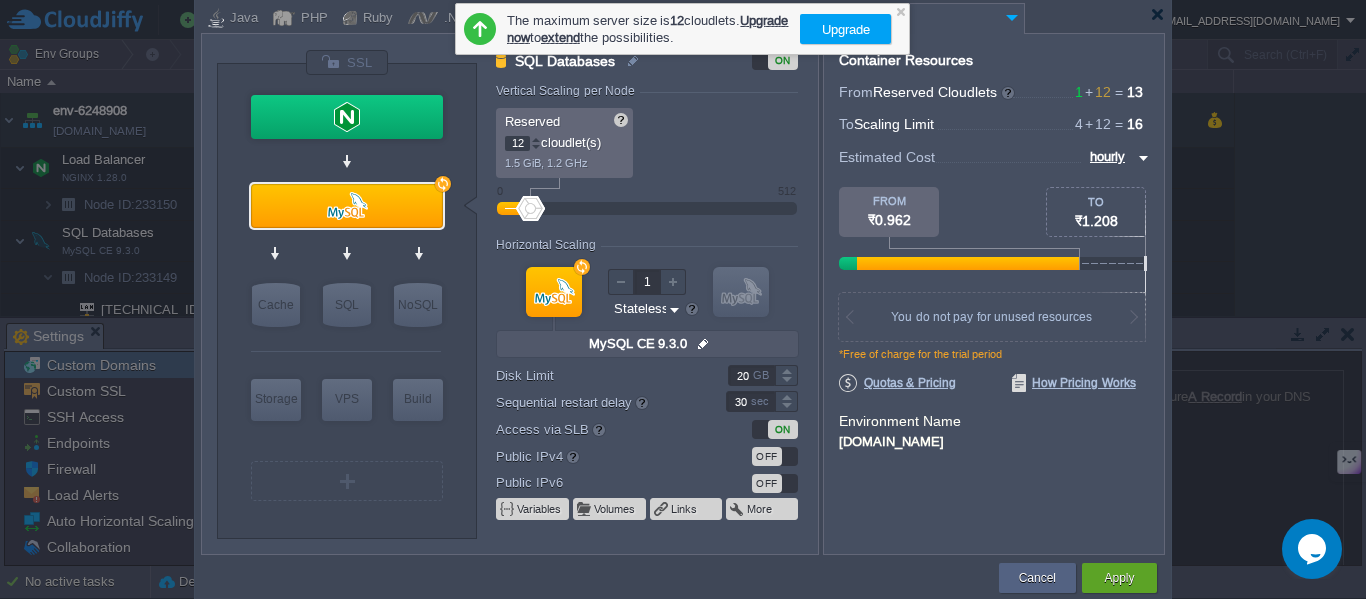 click on "Upgrade" at bounding box center (846, 29) 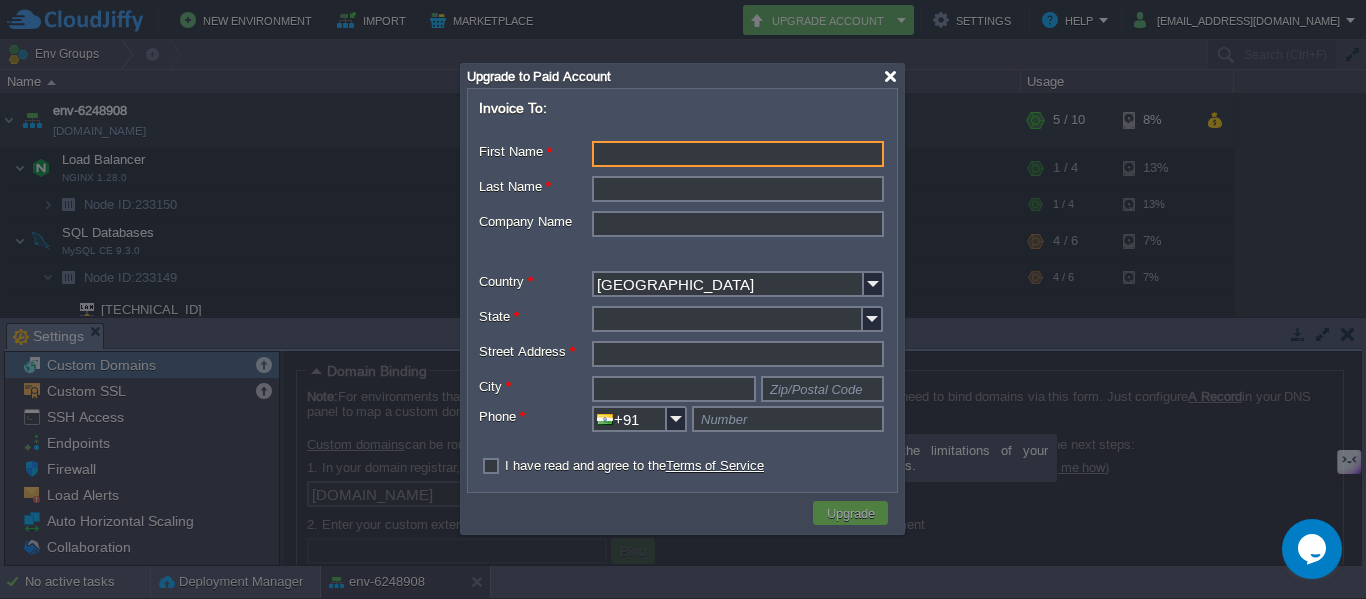 click at bounding box center (890, 76) 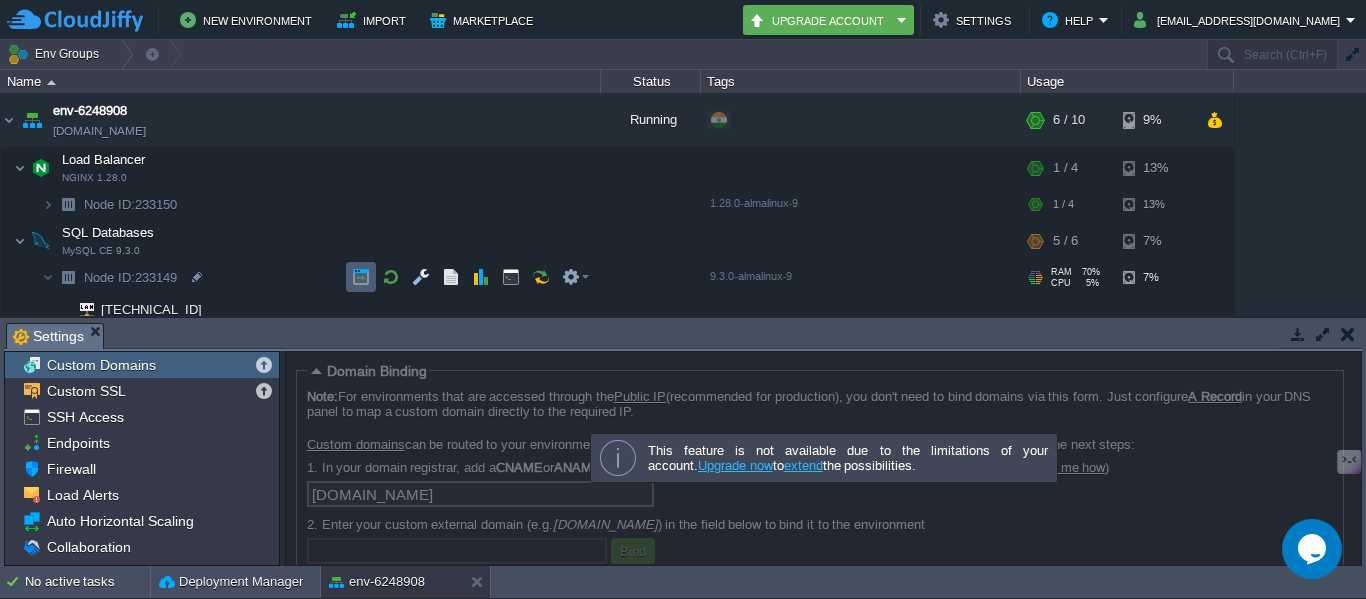 click at bounding box center (361, 277) 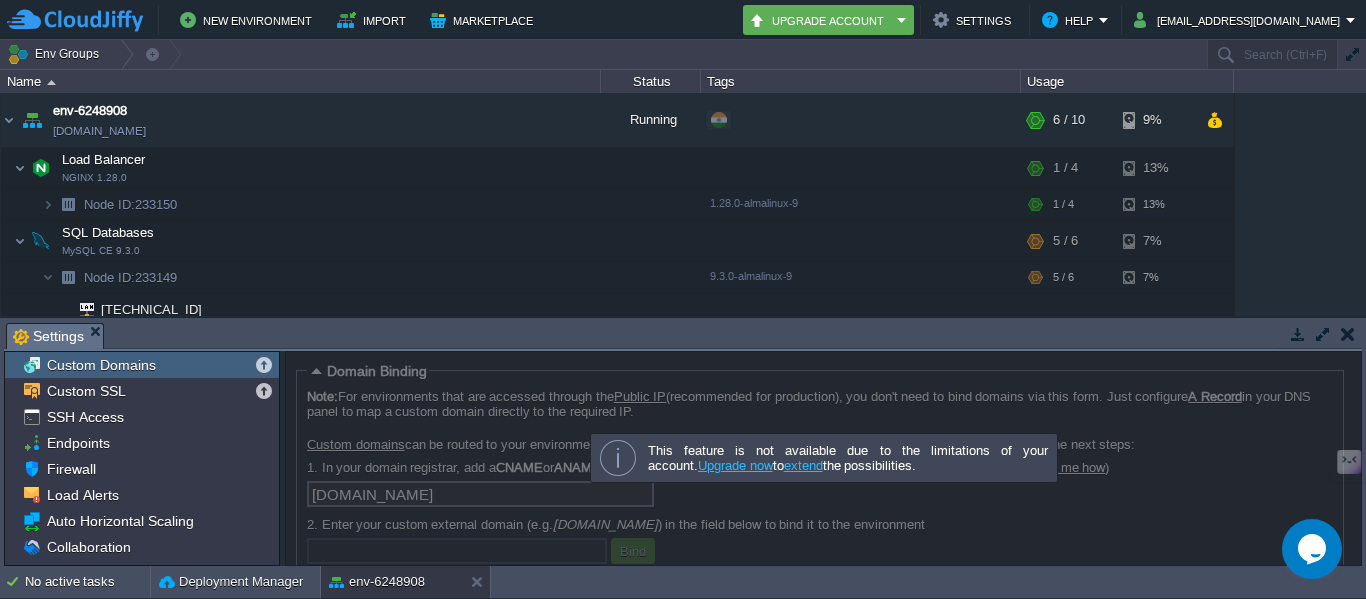 click at bounding box center (1298, 334) 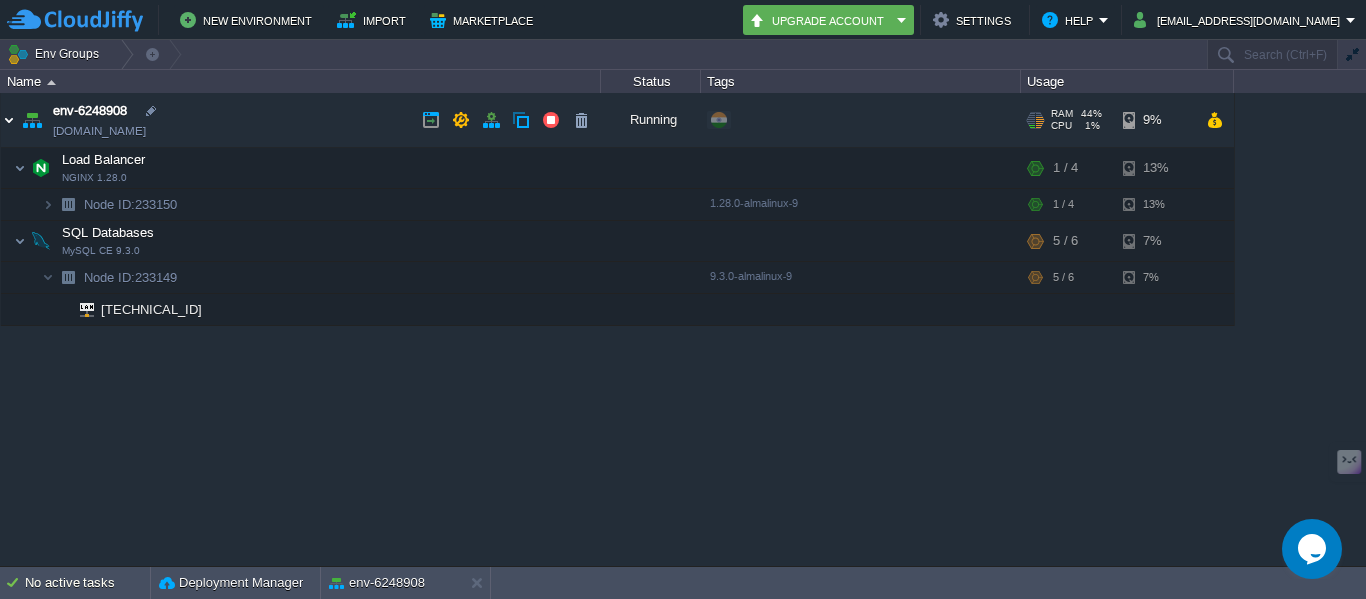 click at bounding box center [9, 120] 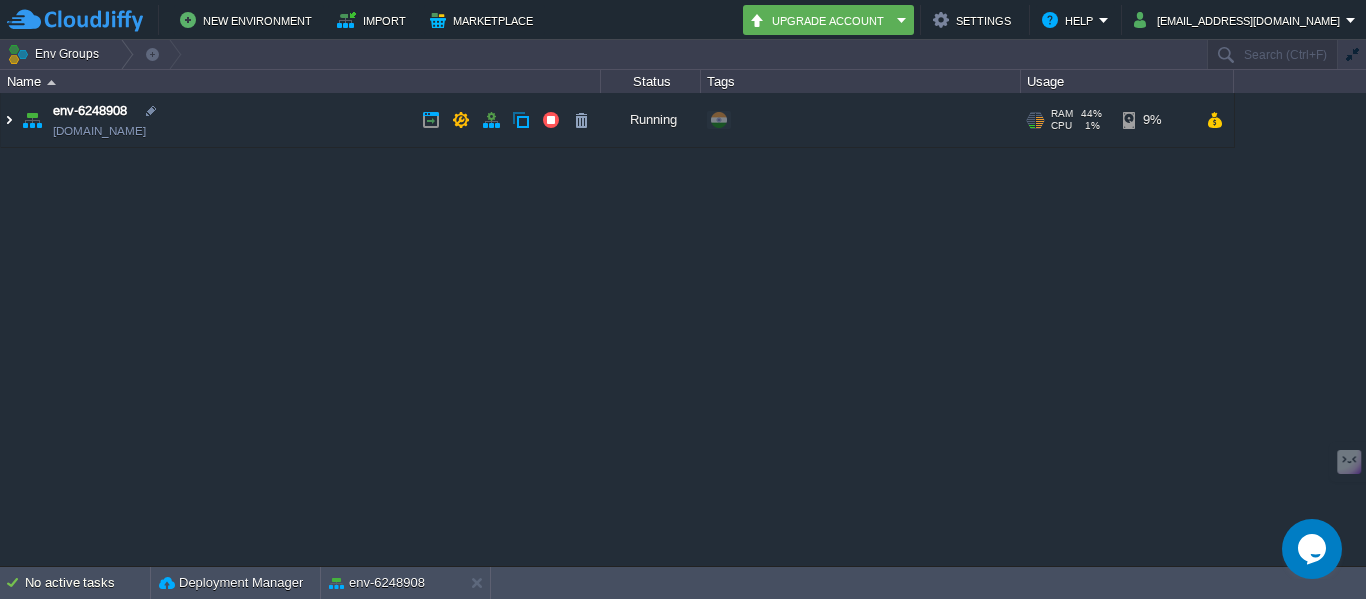 click at bounding box center [9, 120] 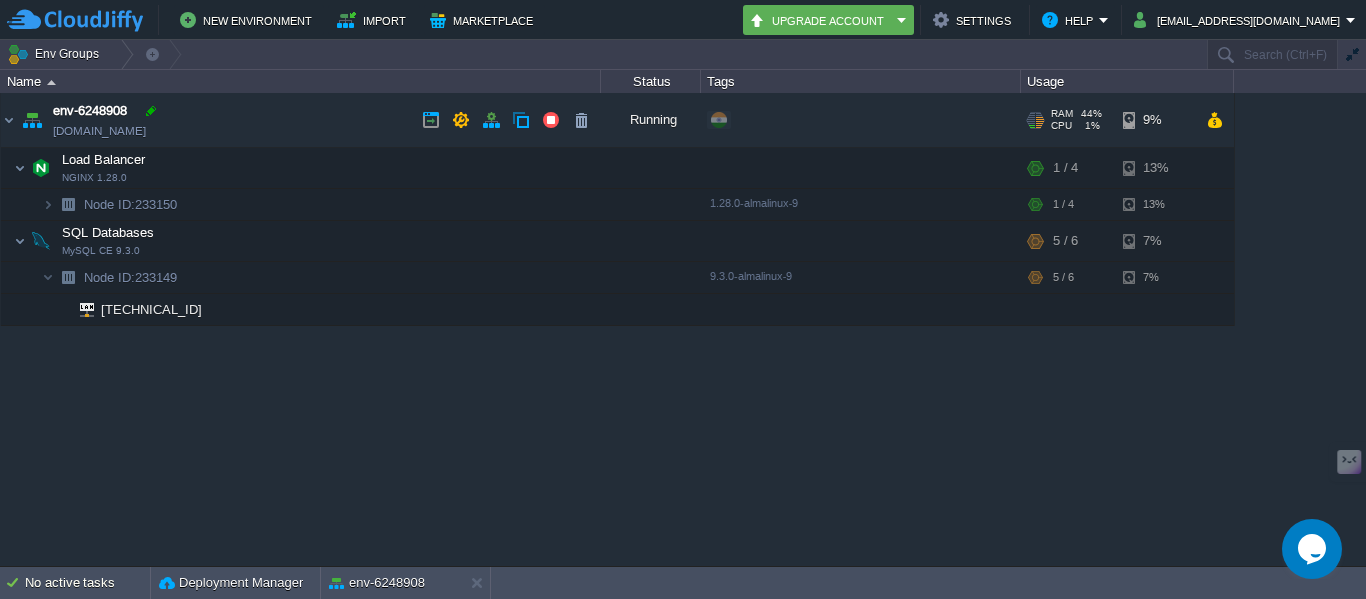 click at bounding box center (151, 111) 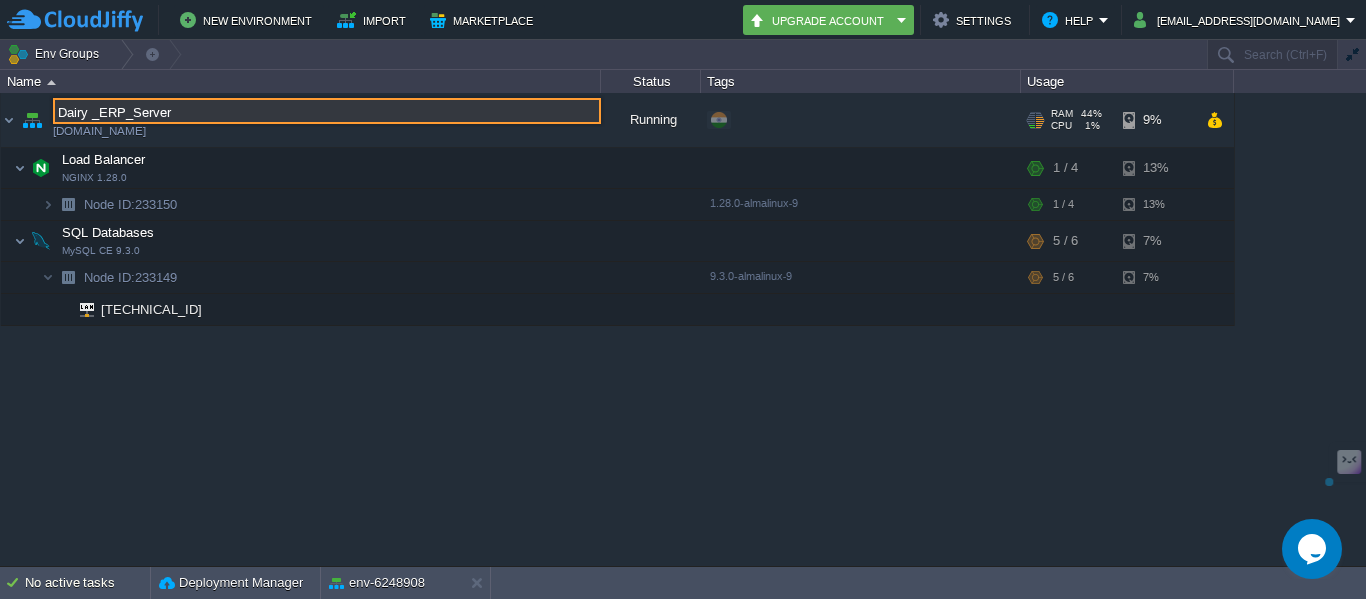 drag, startPoint x: 180, startPoint y: 124, endPoint x: 32, endPoint y: 116, distance: 148.21606 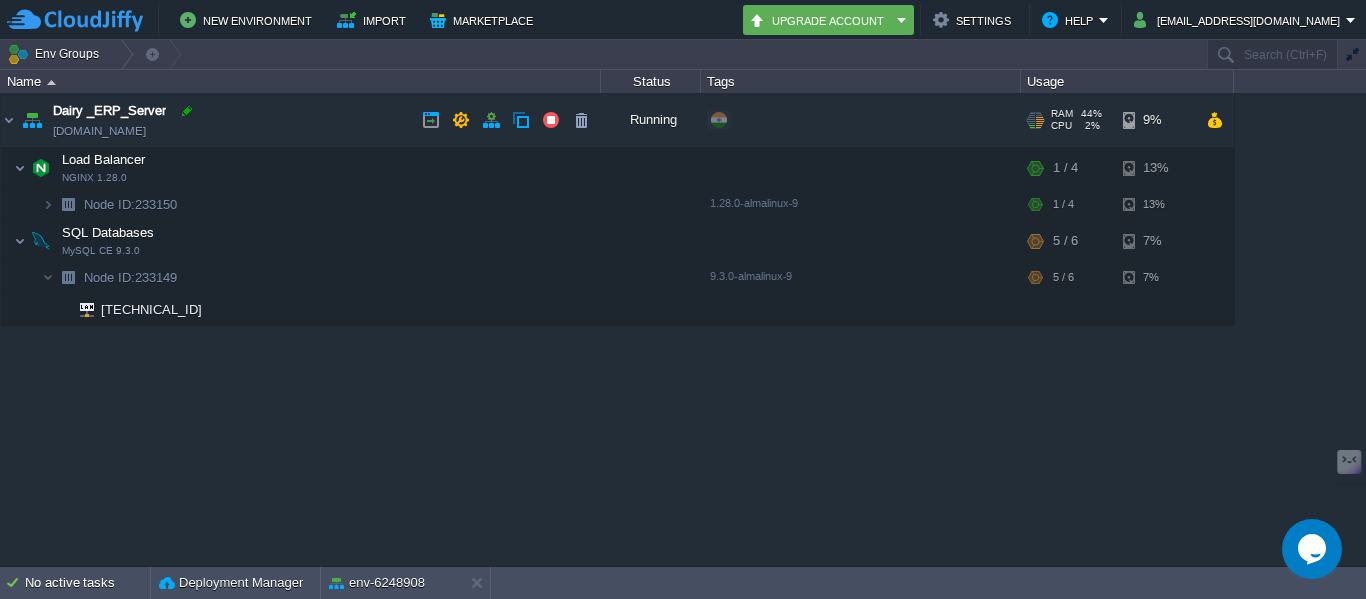 click at bounding box center (187, 111) 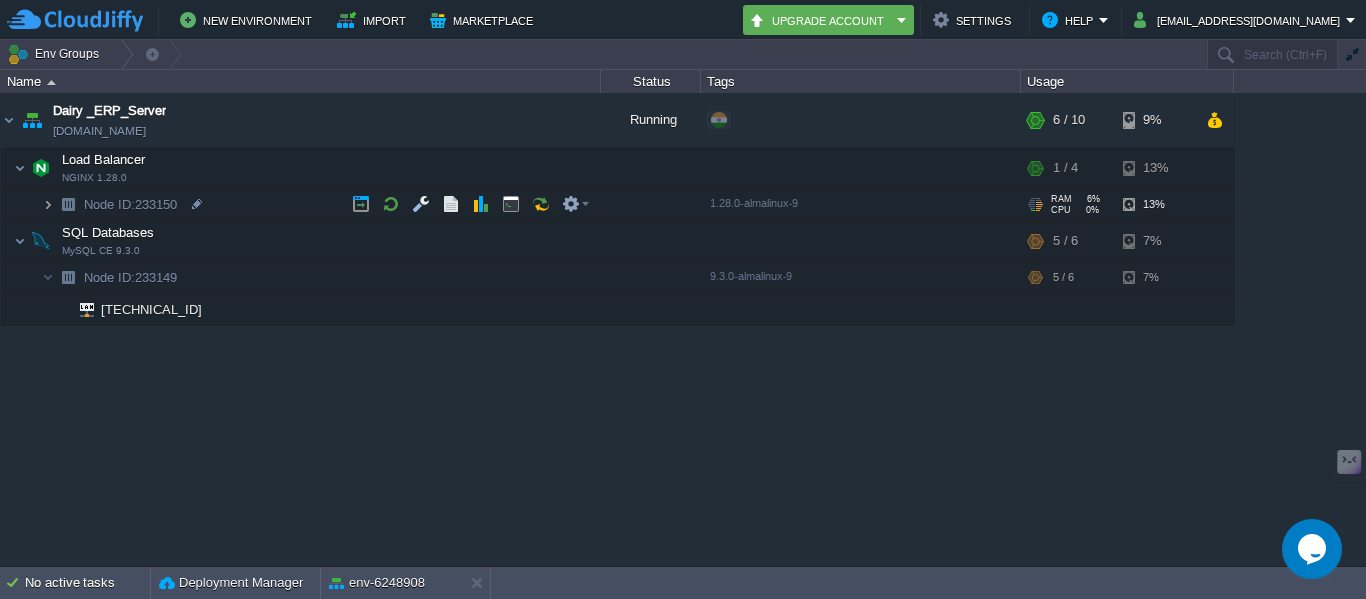 click at bounding box center (48, 204) 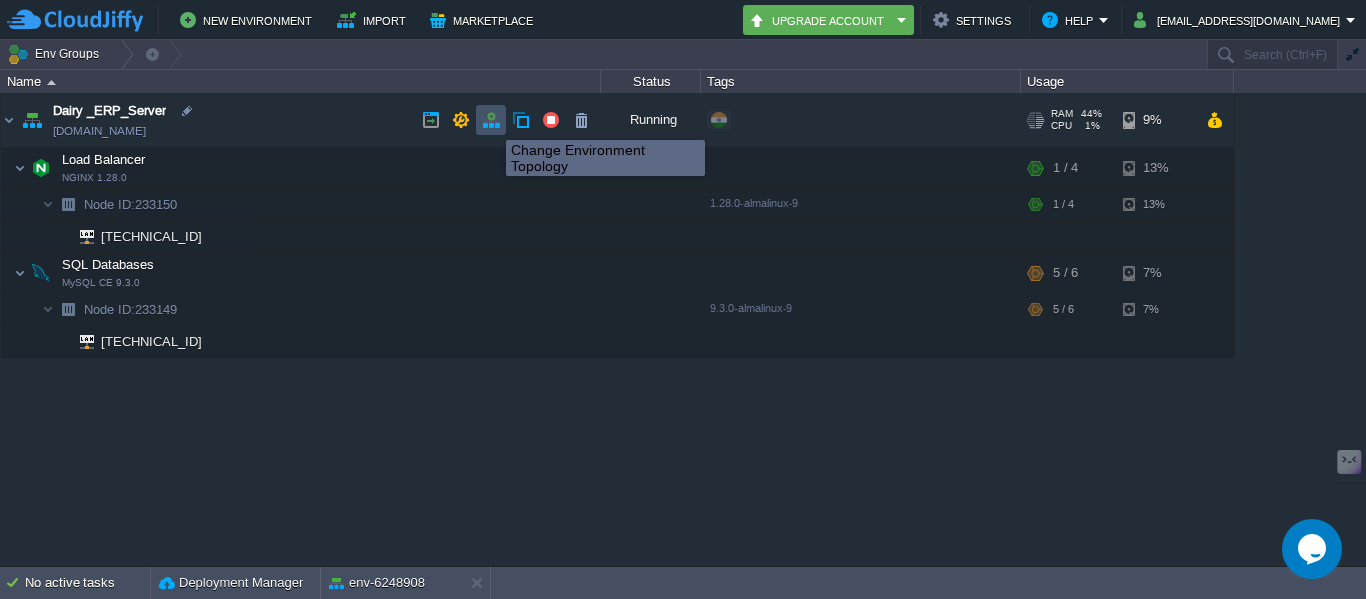 click at bounding box center [491, 120] 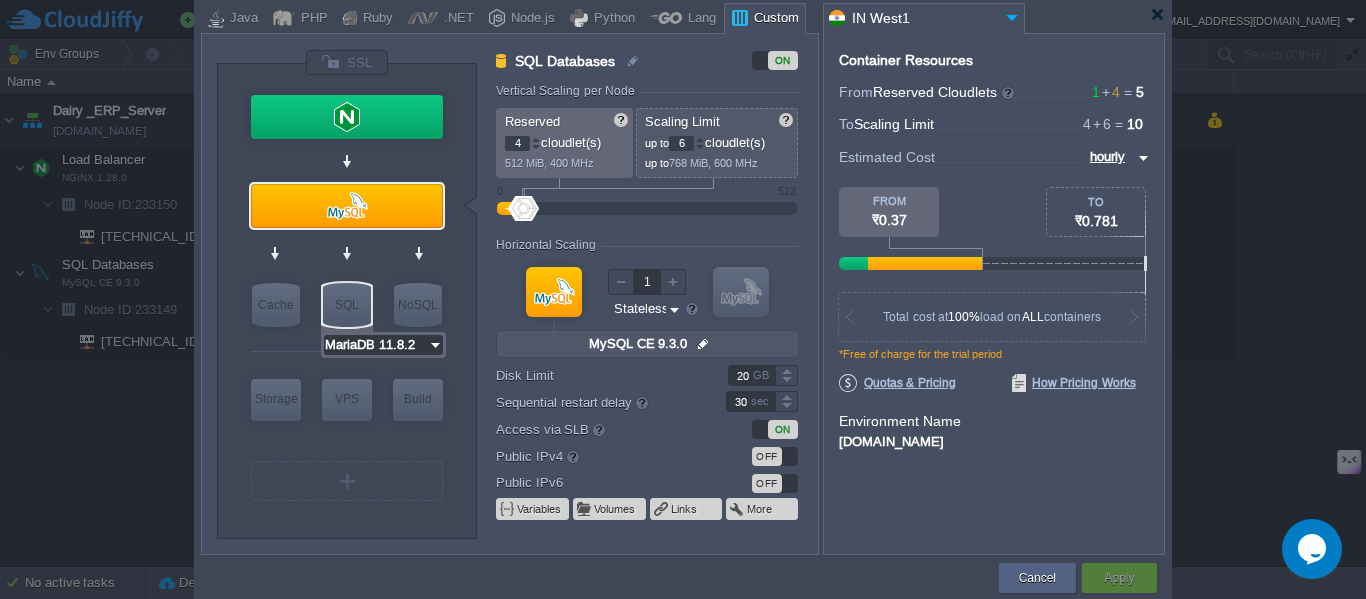 click on "MariaDB 11.8.2" at bounding box center [376, 345] 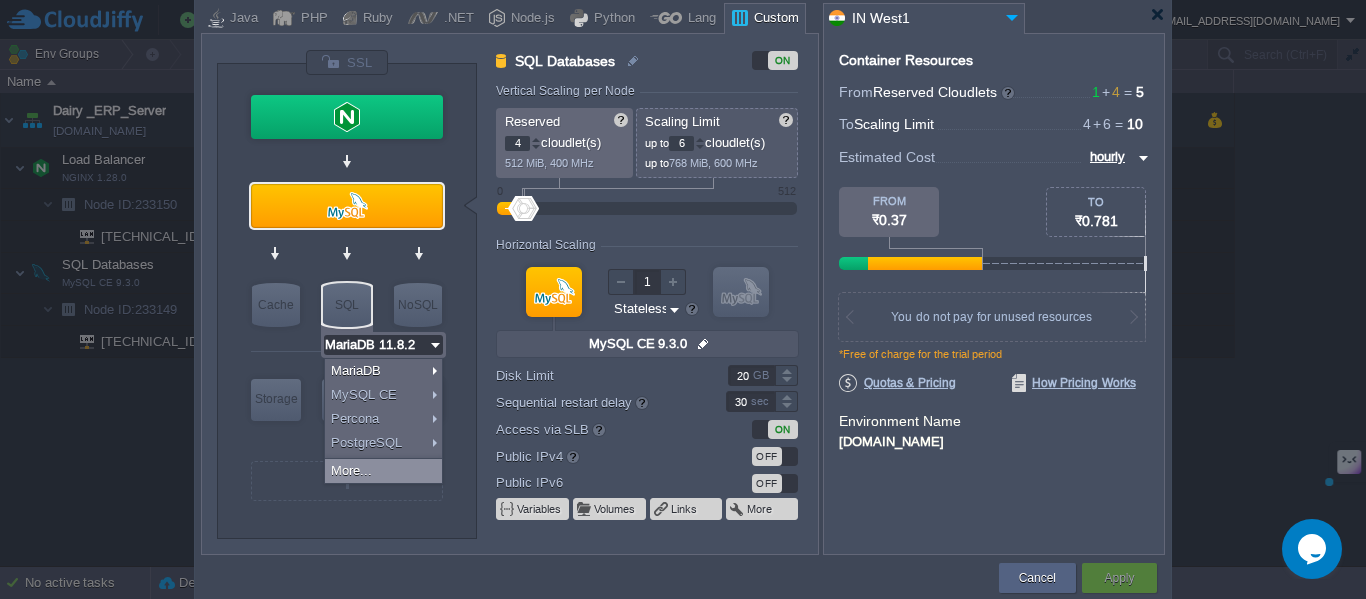 click on "More..." at bounding box center [383, 471] 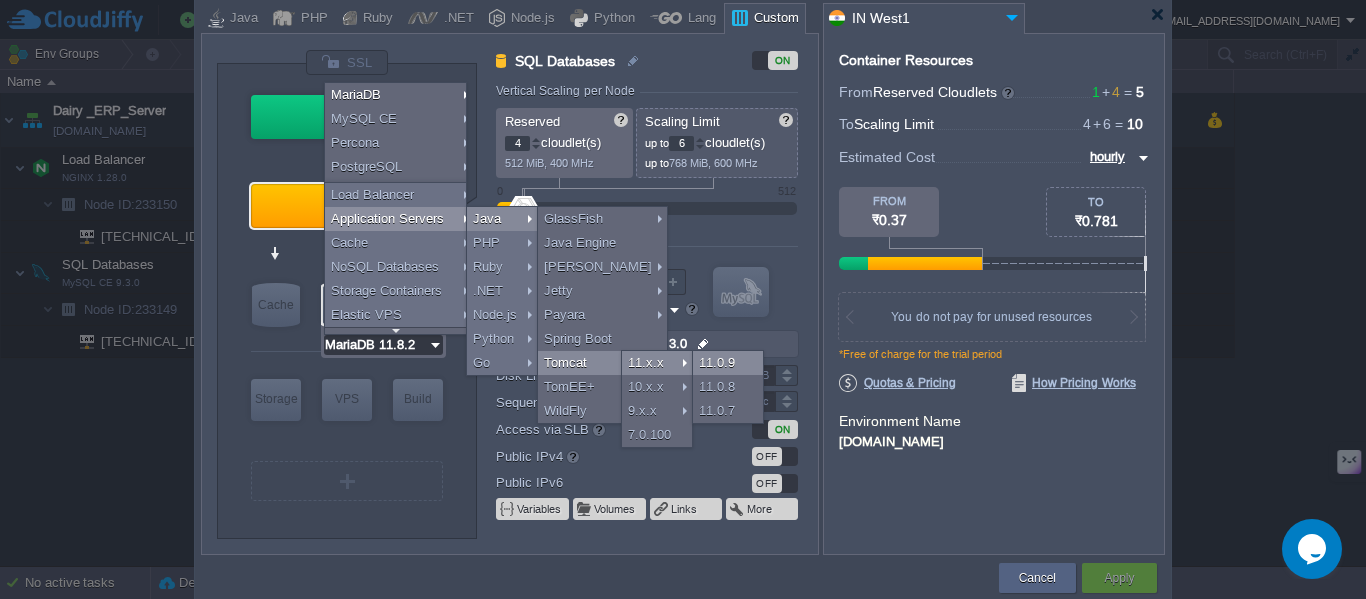 click on "11.0.9" at bounding box center (728, 363) 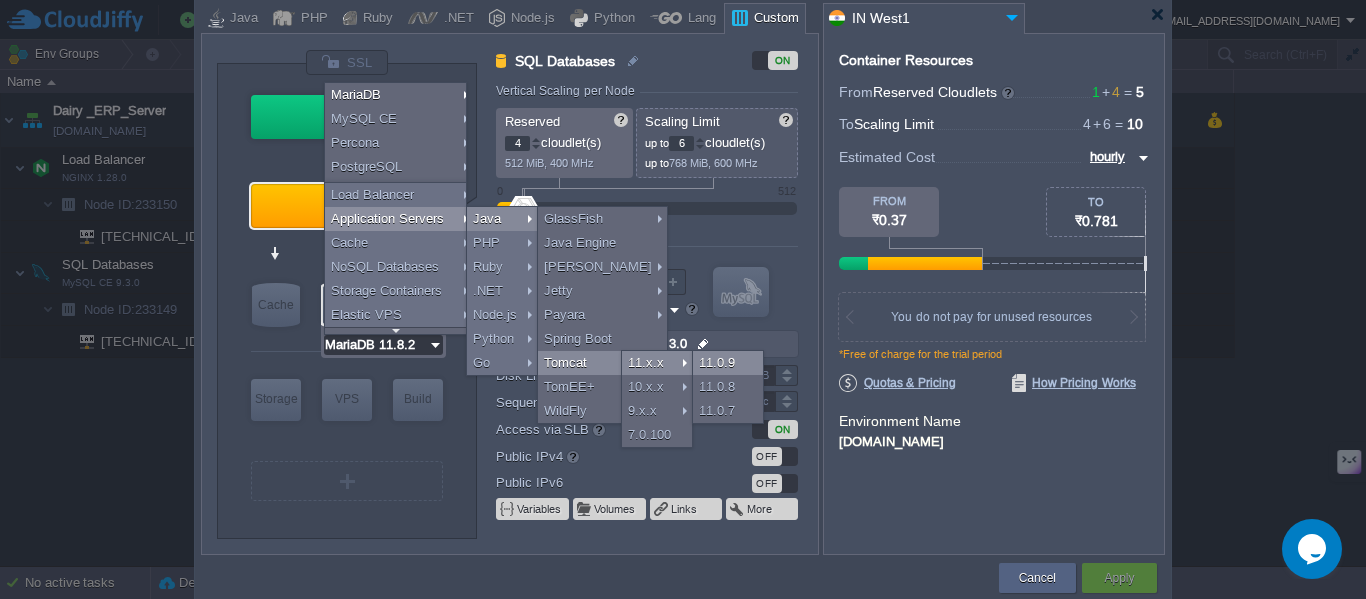 type on "Tomcat 11.0.9" 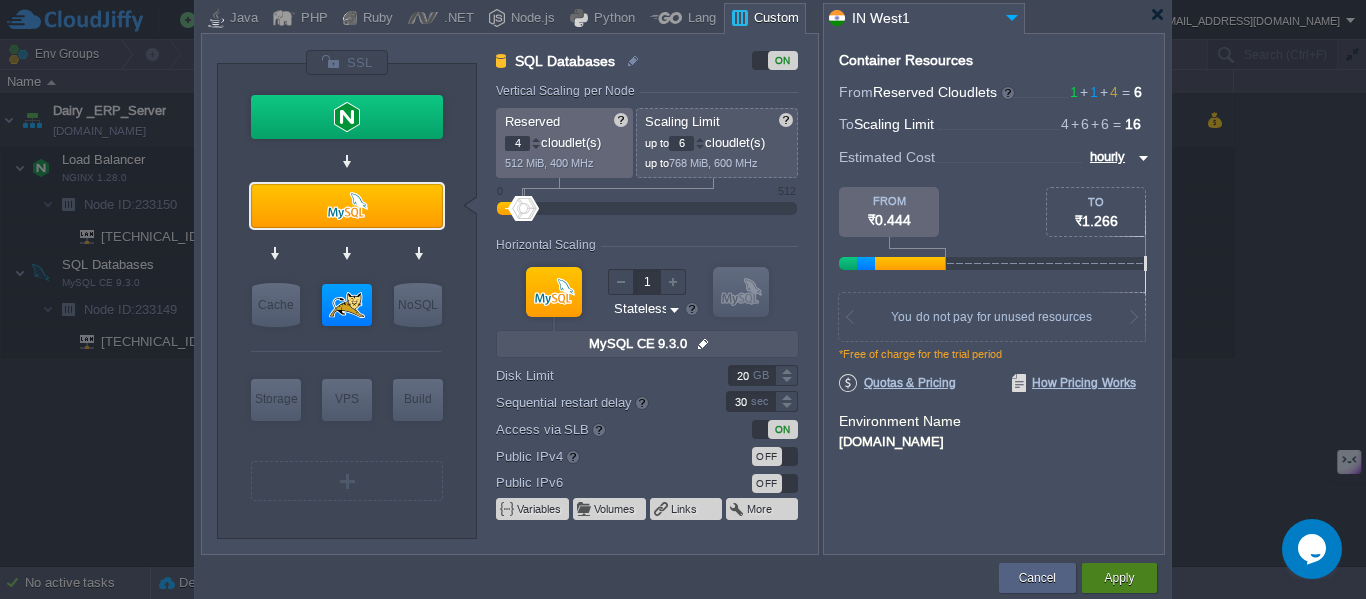 click on "Apply" at bounding box center (1119, 578) 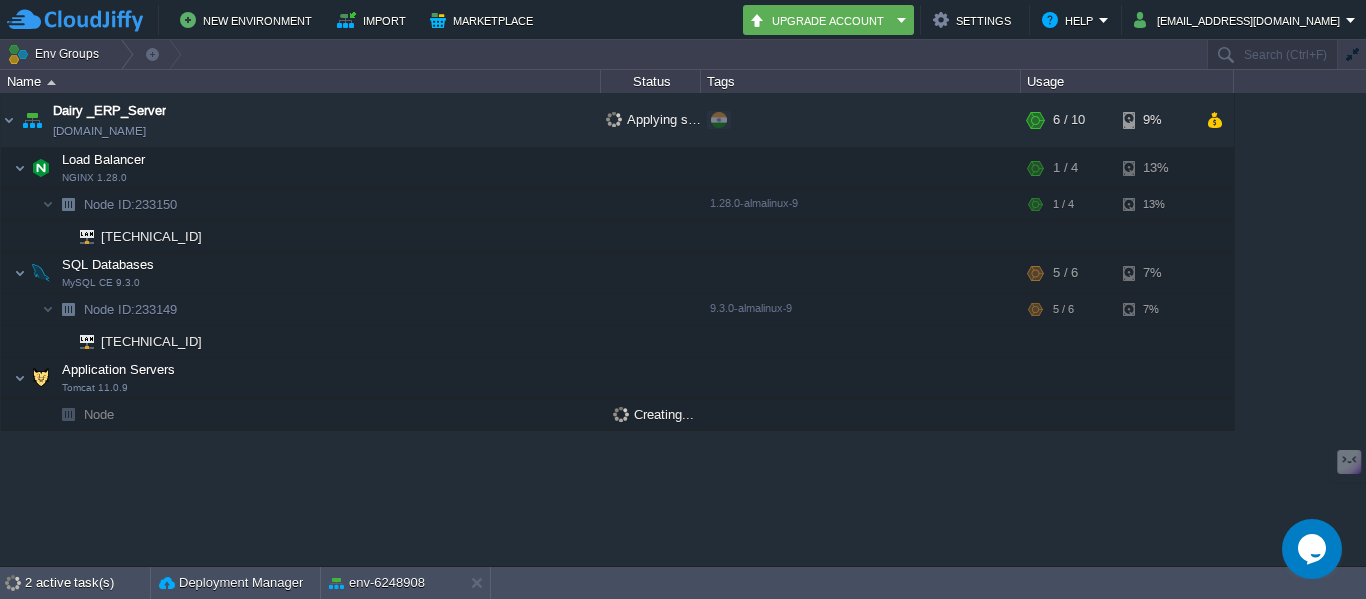 click on "Node" at bounding box center [99, 414] 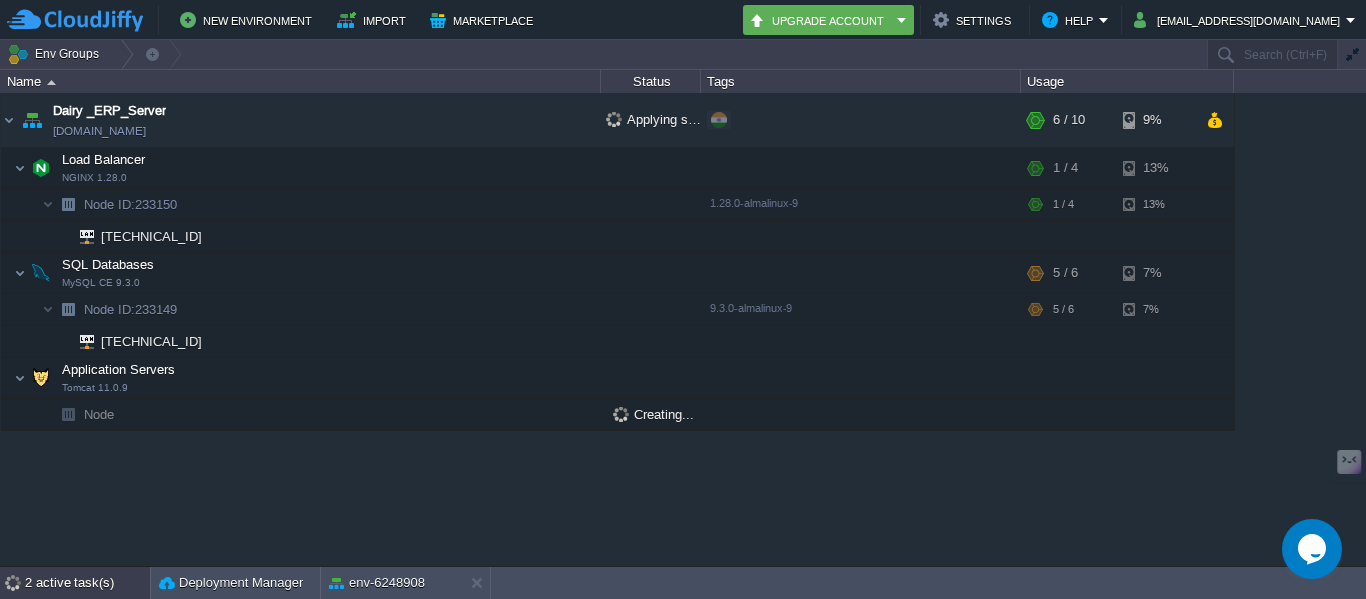 click on "2 active task(s)" at bounding box center [87, 583] 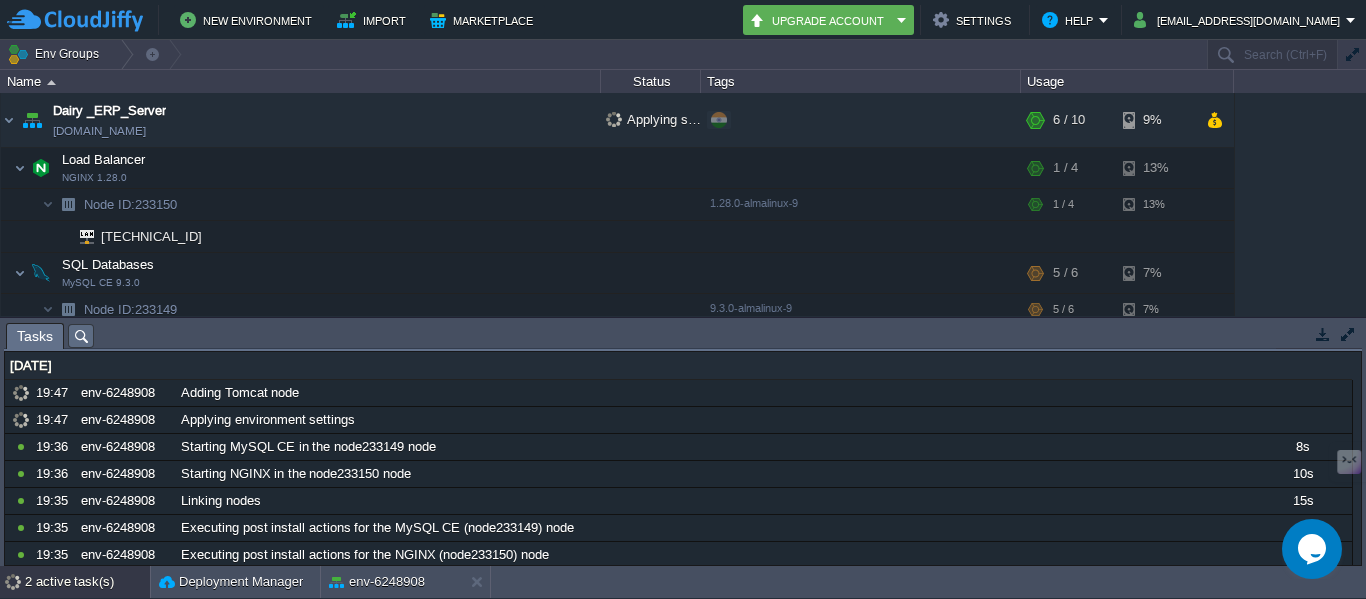 click at bounding box center (1323, 334) 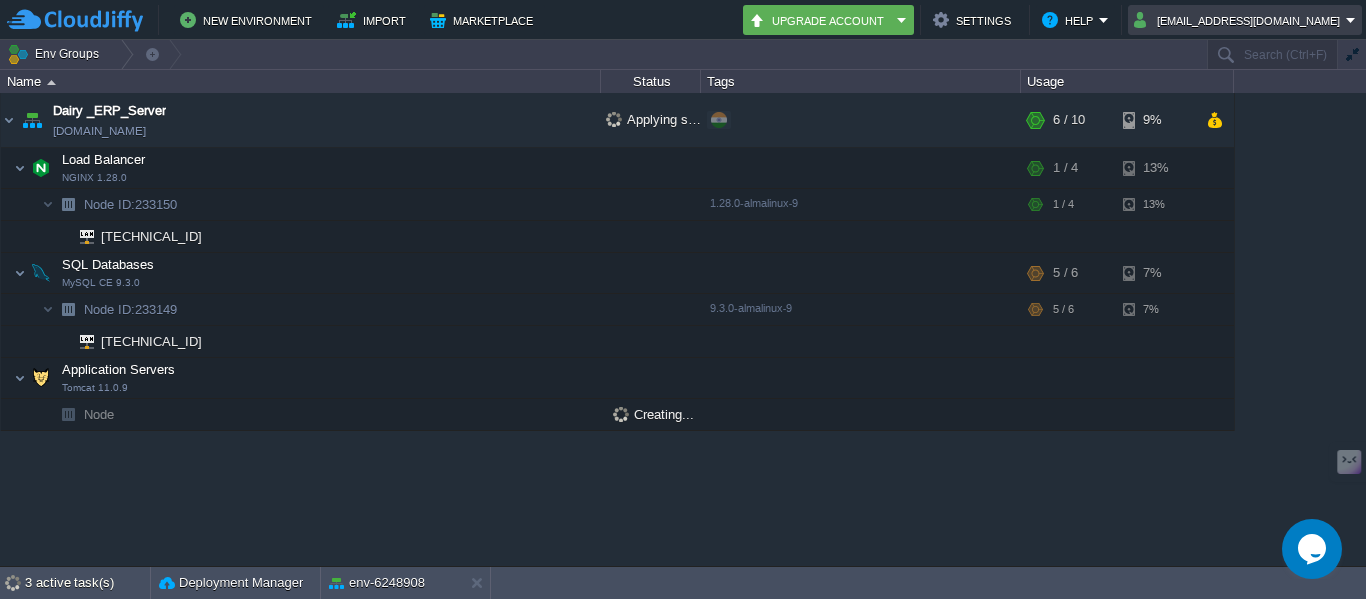 click on "[EMAIL_ADDRESS][DOMAIN_NAME]" at bounding box center [1245, 20] 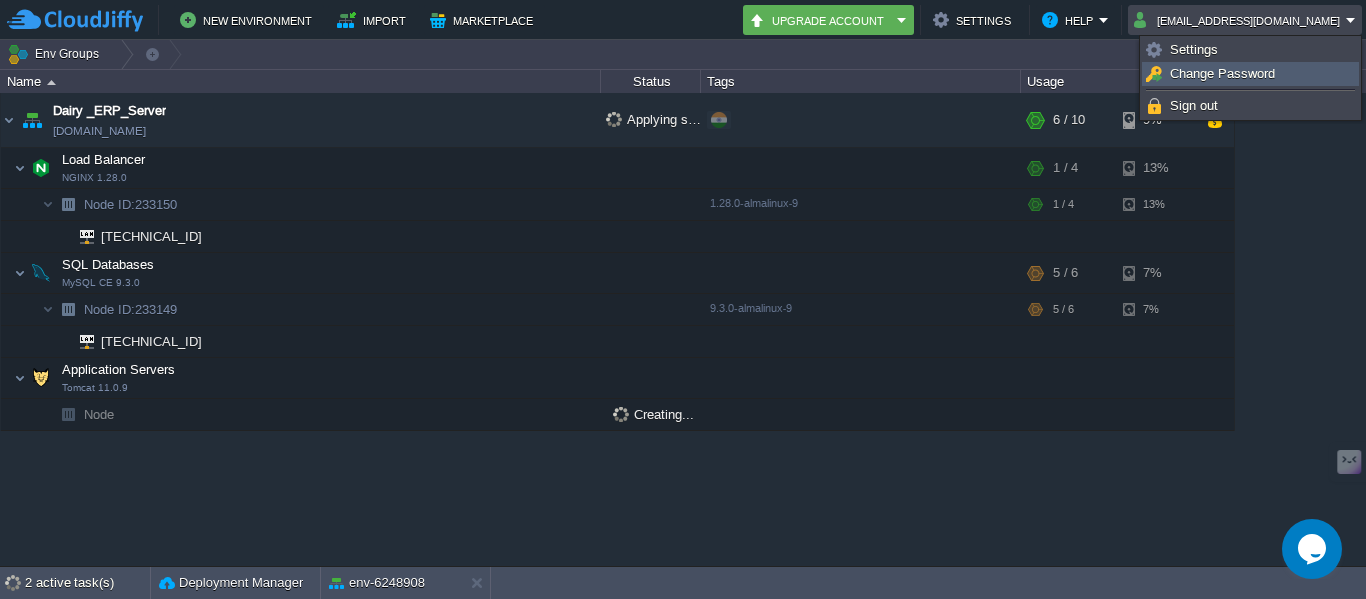 click on "Change Password" at bounding box center (1222, 73) 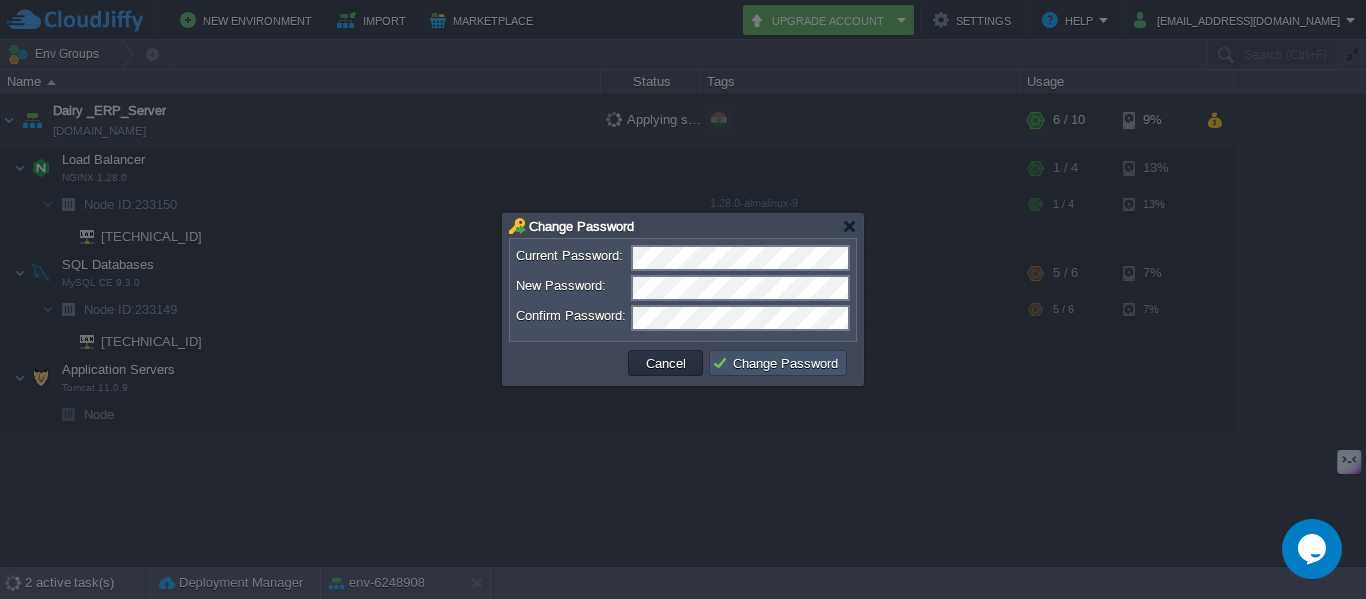 click on "Change Password" at bounding box center [778, 363] 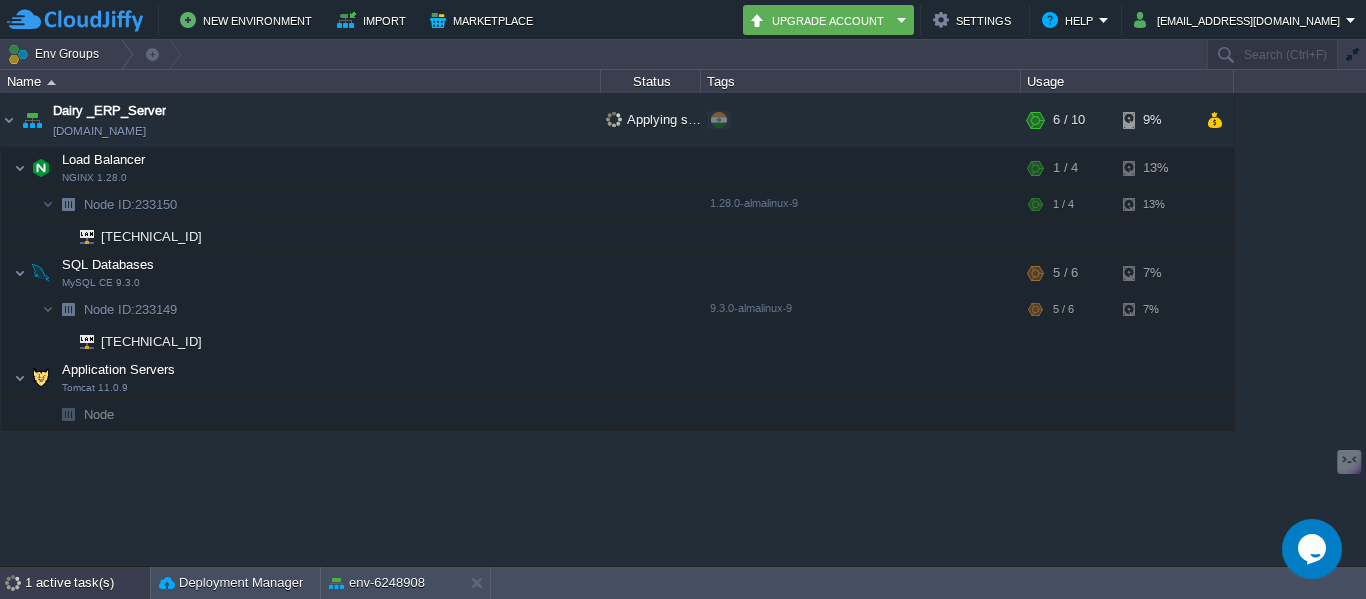 click on "1 active task(s)" at bounding box center (87, 583) 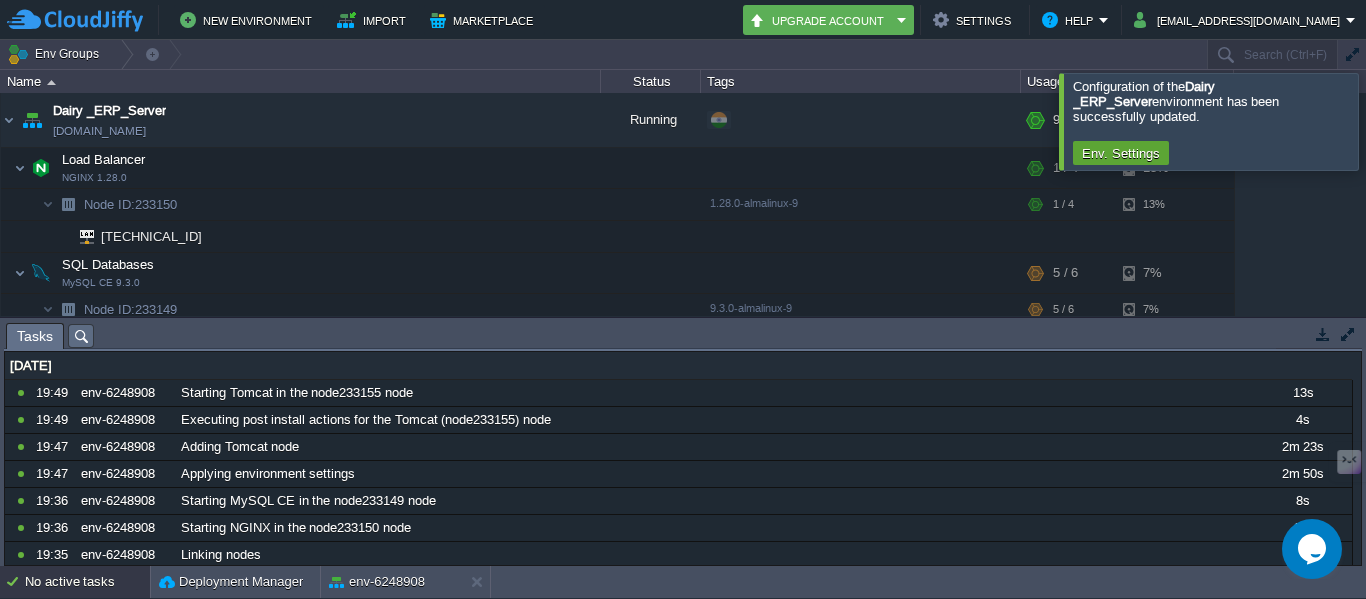 click at bounding box center (1323, 334) 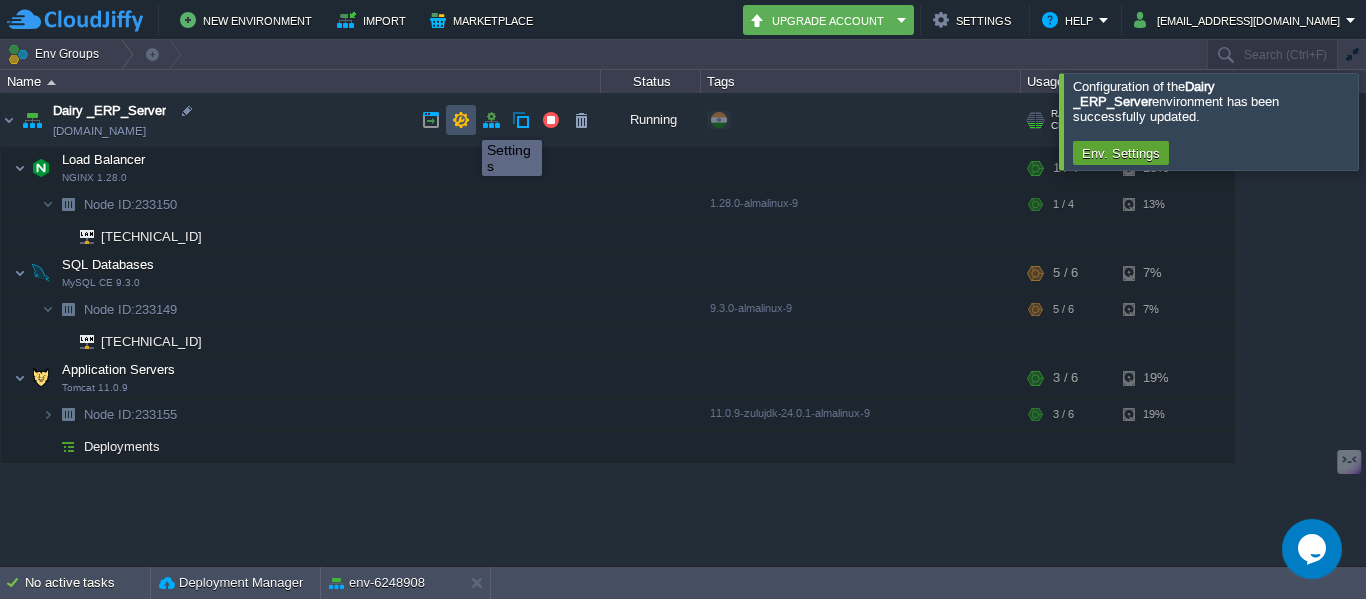 click at bounding box center [461, 120] 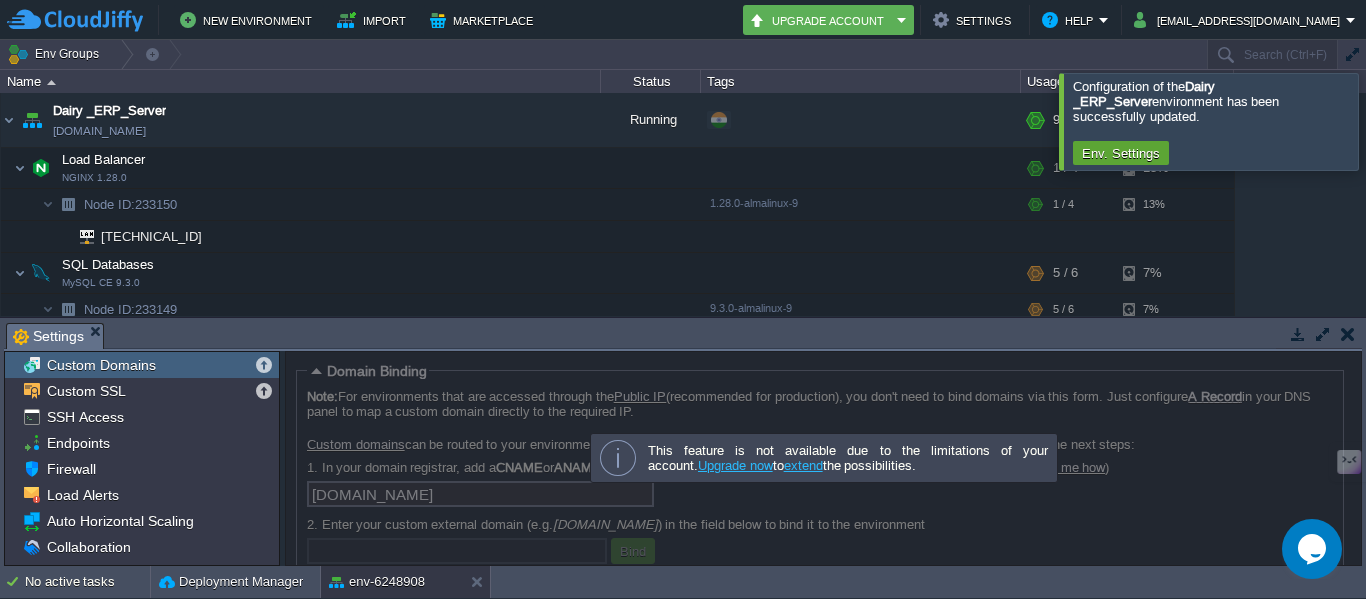 click at bounding box center [1348, 334] 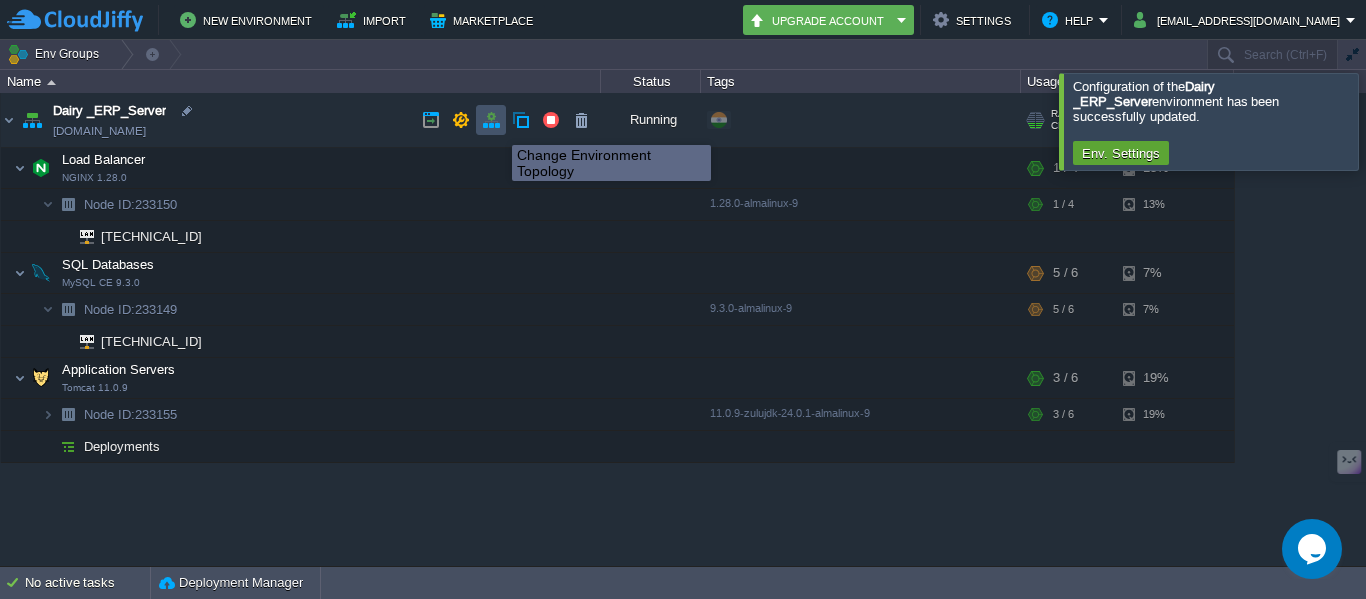 click at bounding box center (491, 120) 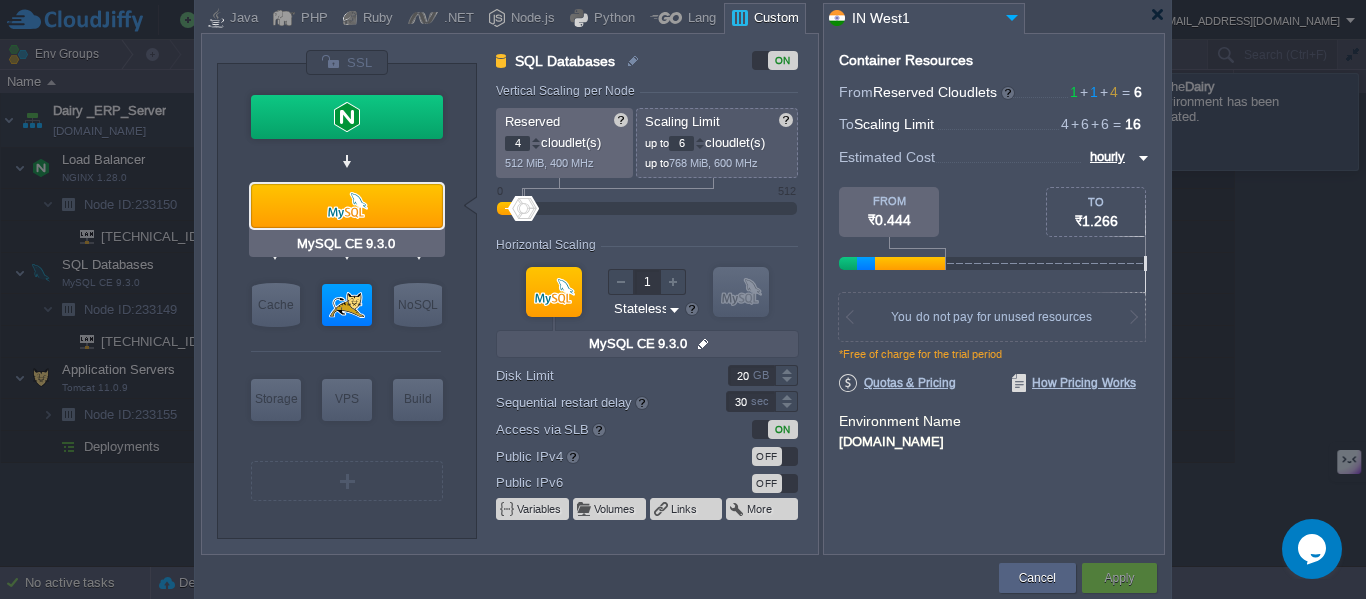 click at bounding box center [347, 206] 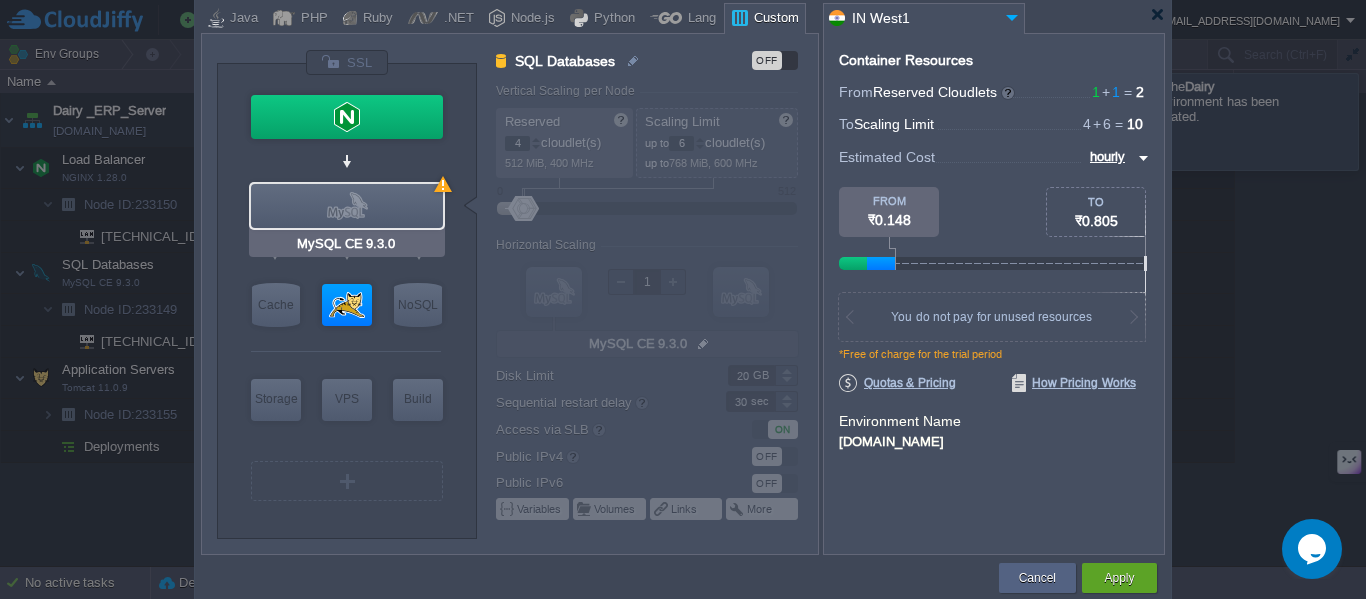 click at bounding box center (347, 206) 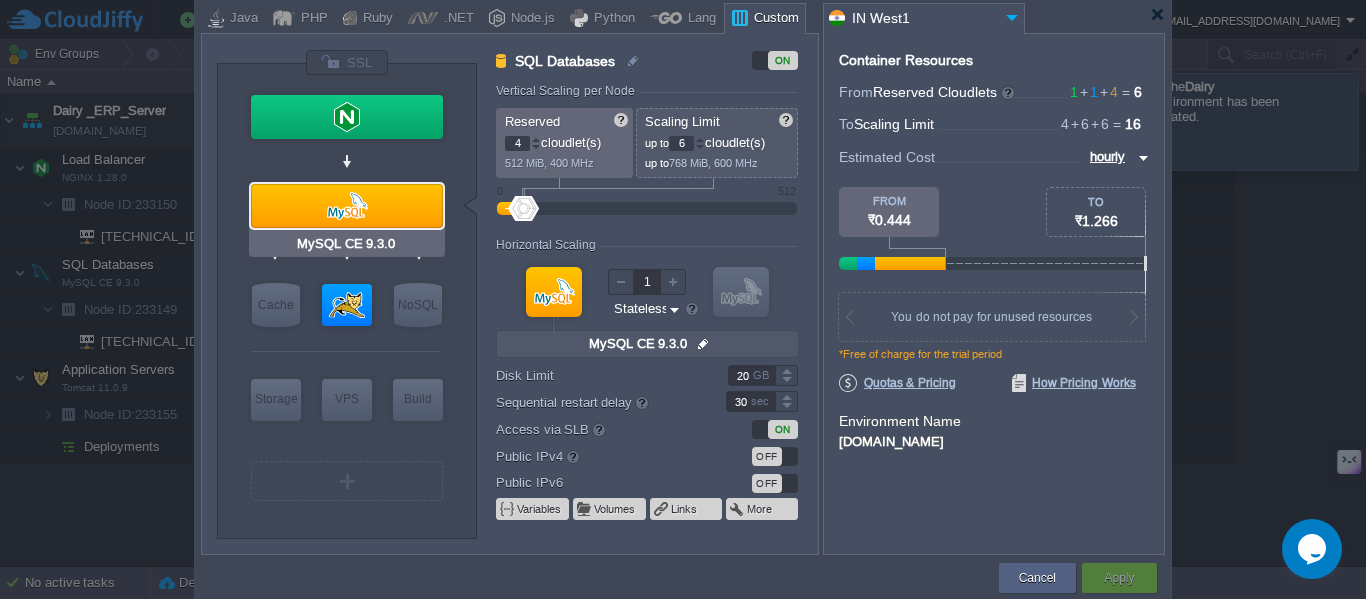 type on "NGINX 1.28.0" 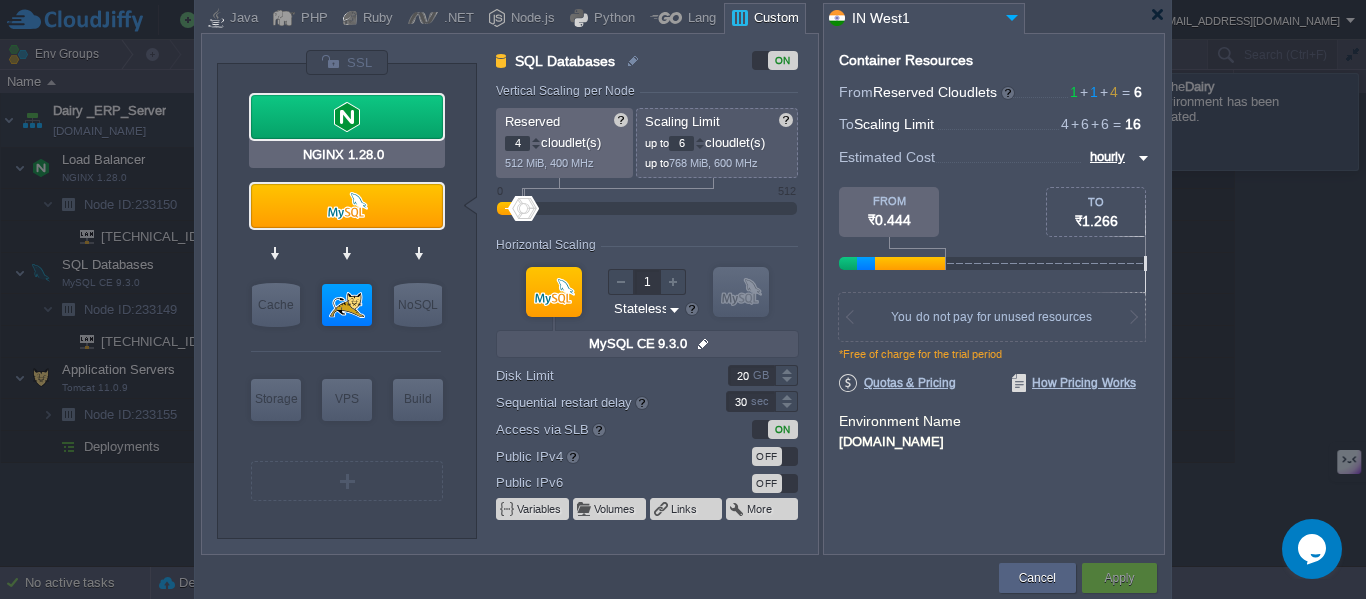click at bounding box center (347, 117) 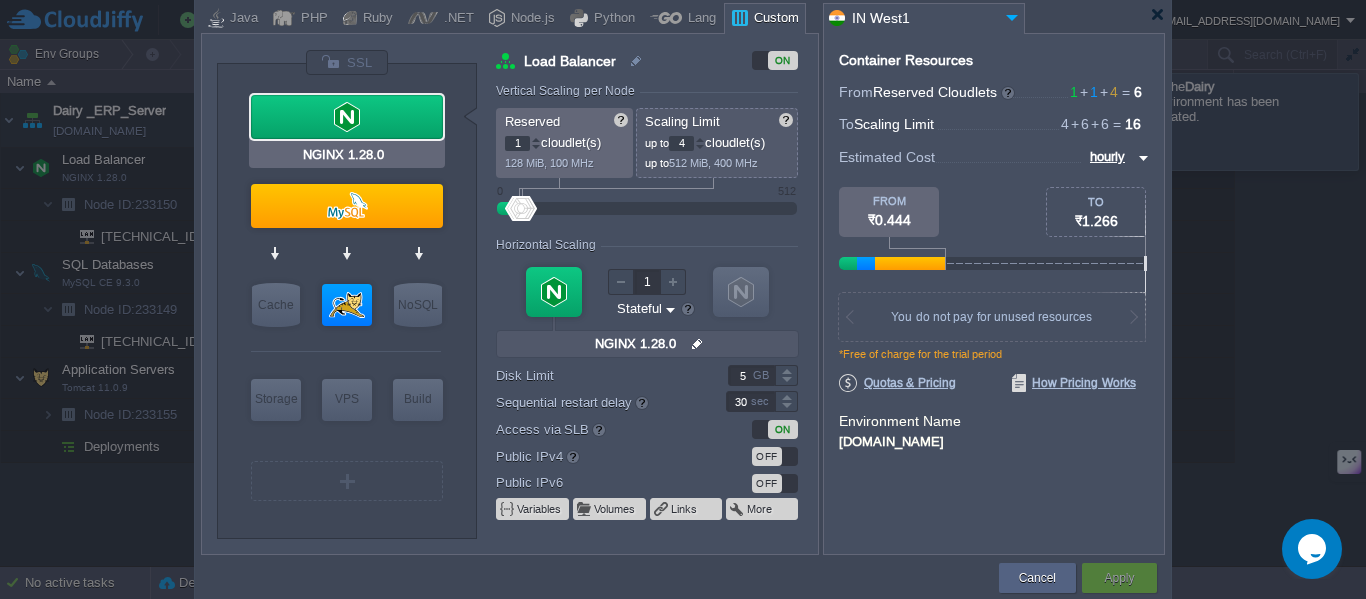 click at bounding box center (347, 117) 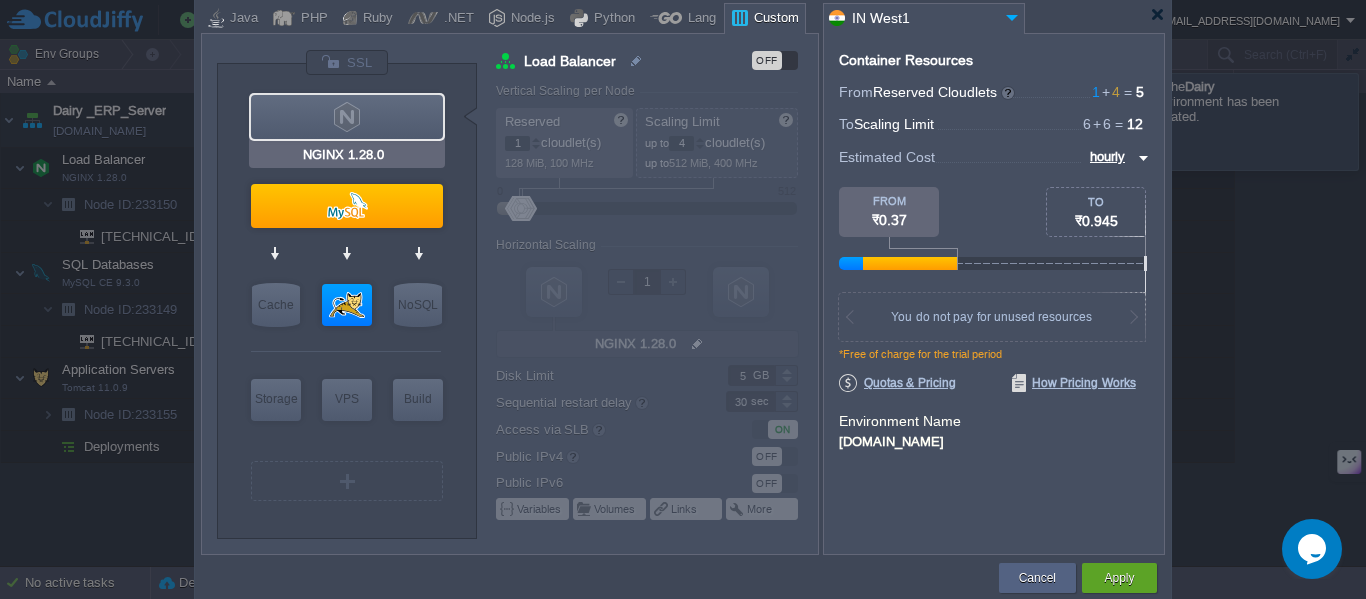 click at bounding box center (347, 117) 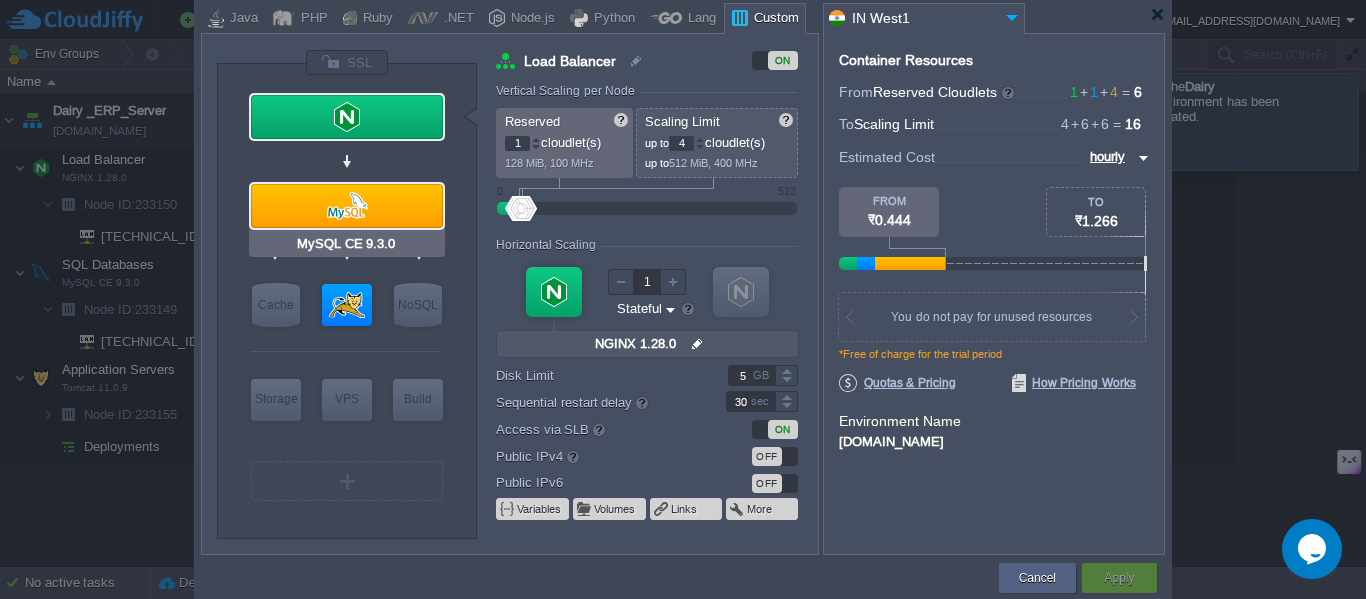 type on "Tomcat 11.0.9" 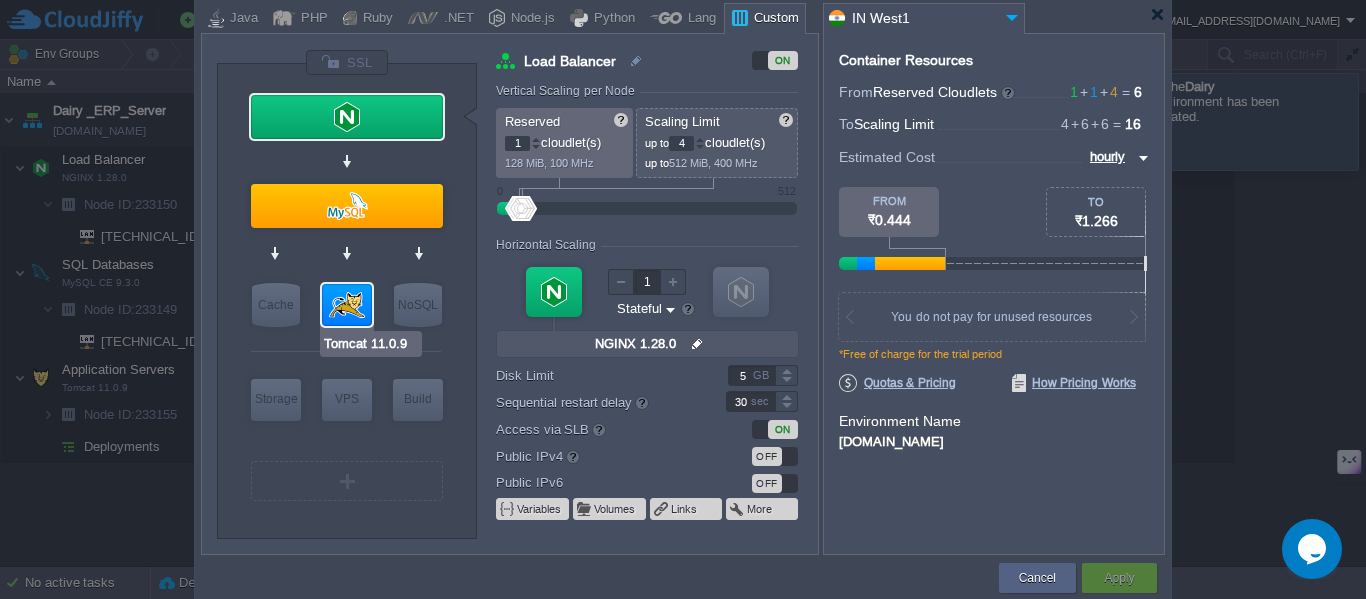click at bounding box center [347, 305] 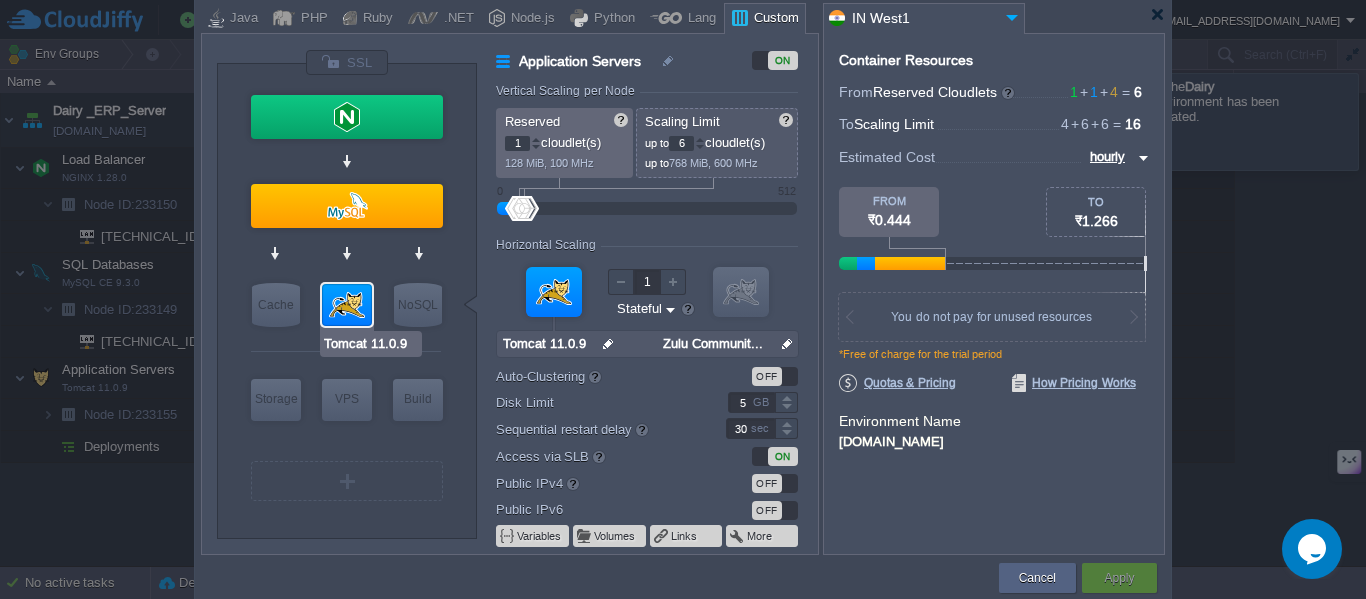 click at bounding box center (347, 305) 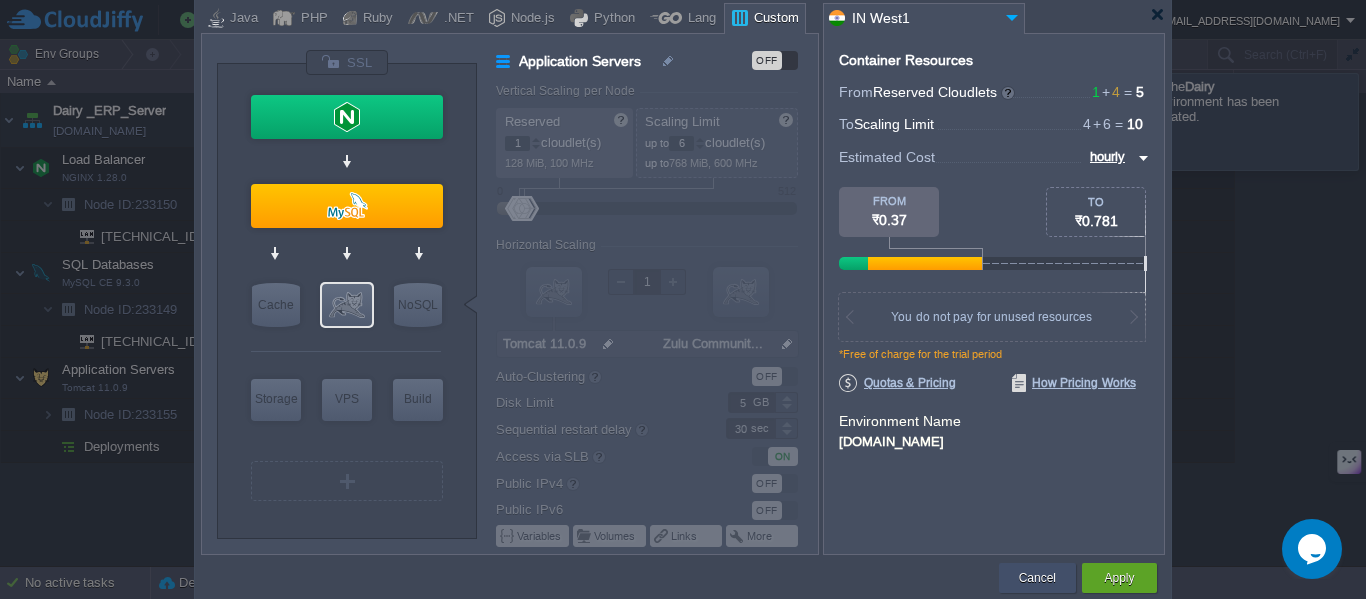 click on "Cancel" at bounding box center (1037, 578) 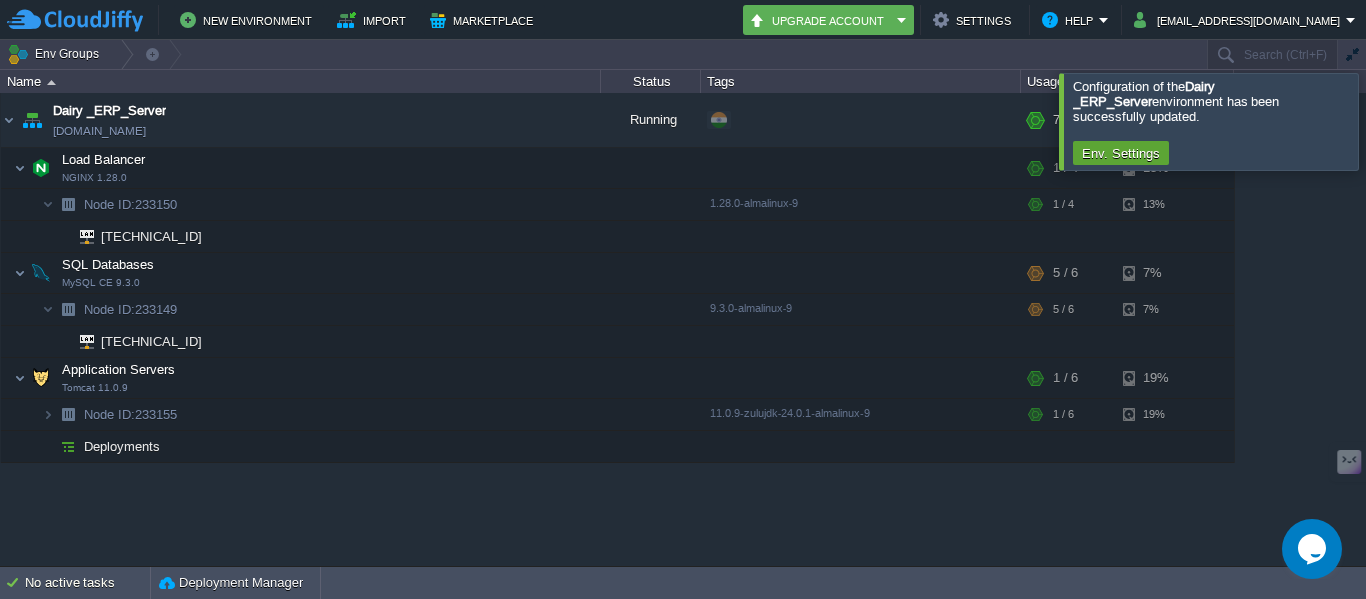 click at bounding box center (1390, 121) 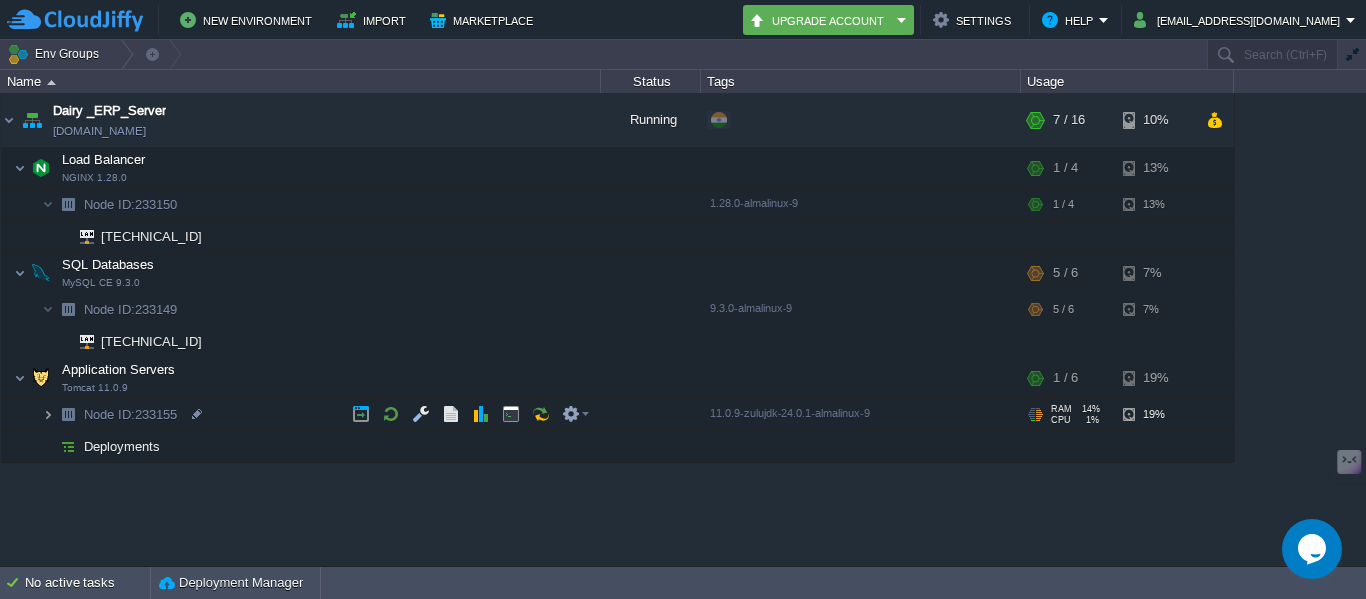 click at bounding box center [48, 414] 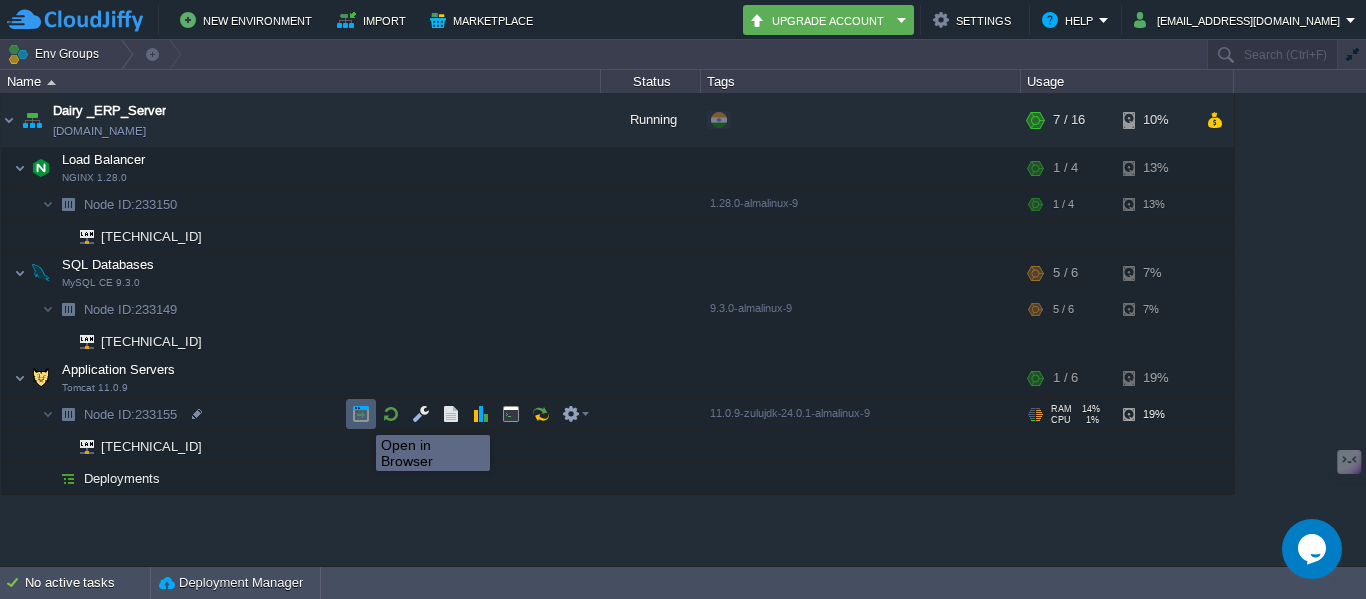 click at bounding box center (361, 414) 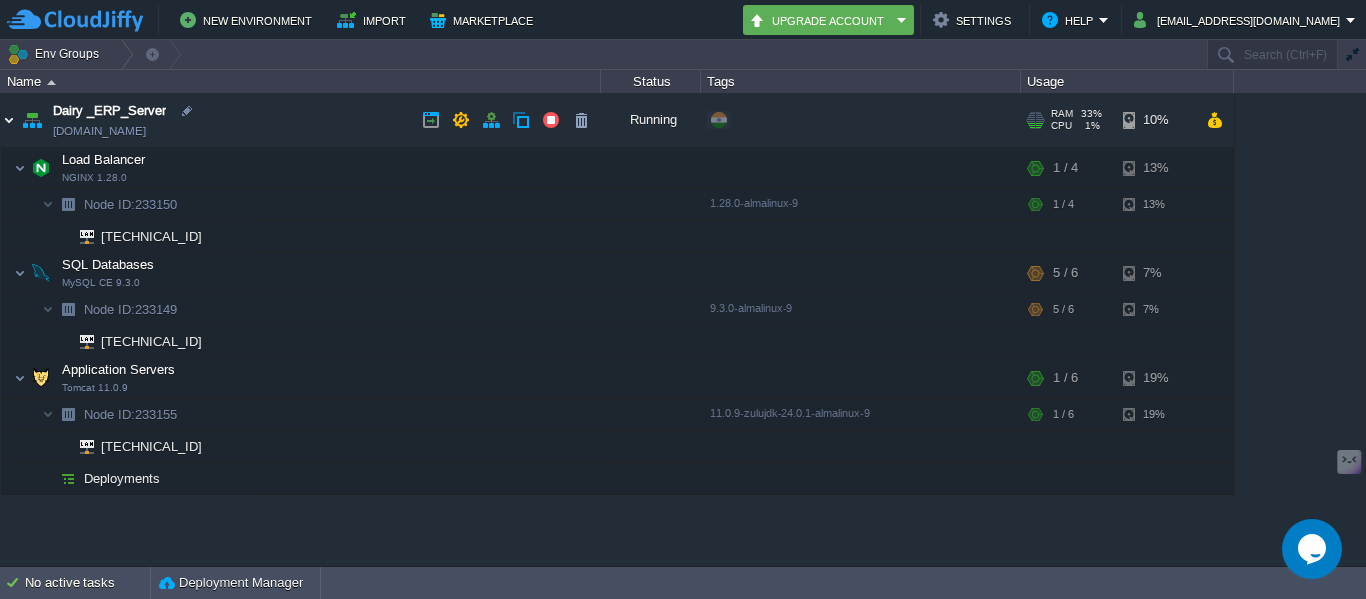 click at bounding box center [9, 120] 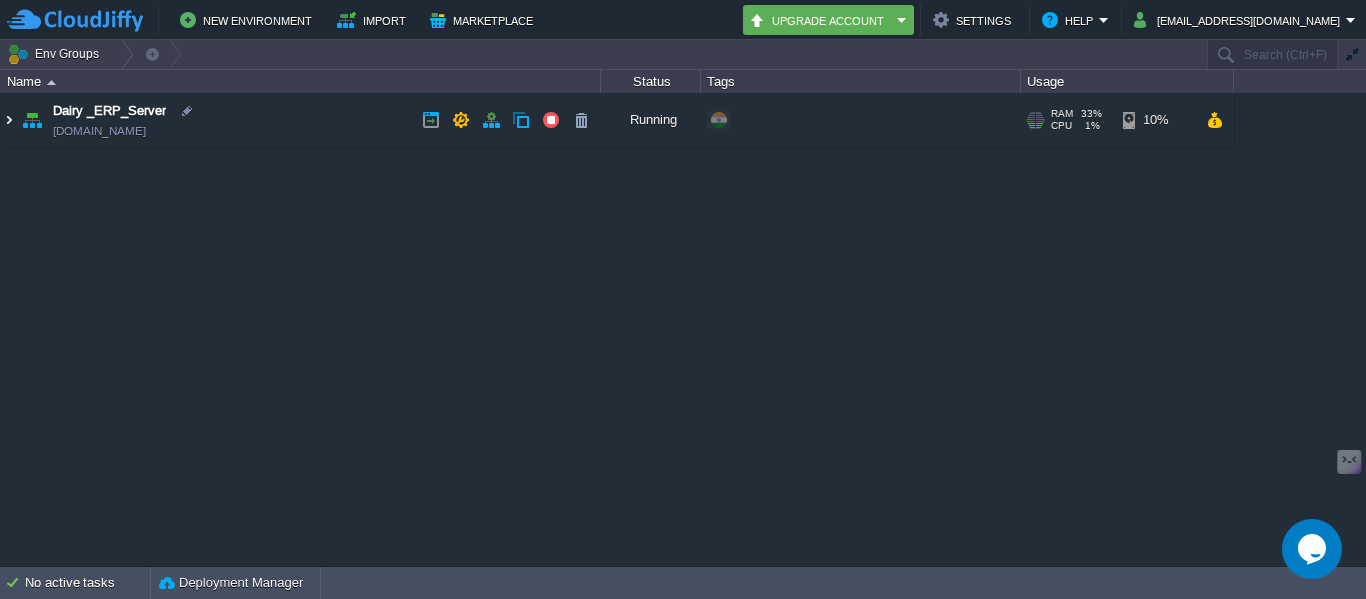click at bounding box center [9, 120] 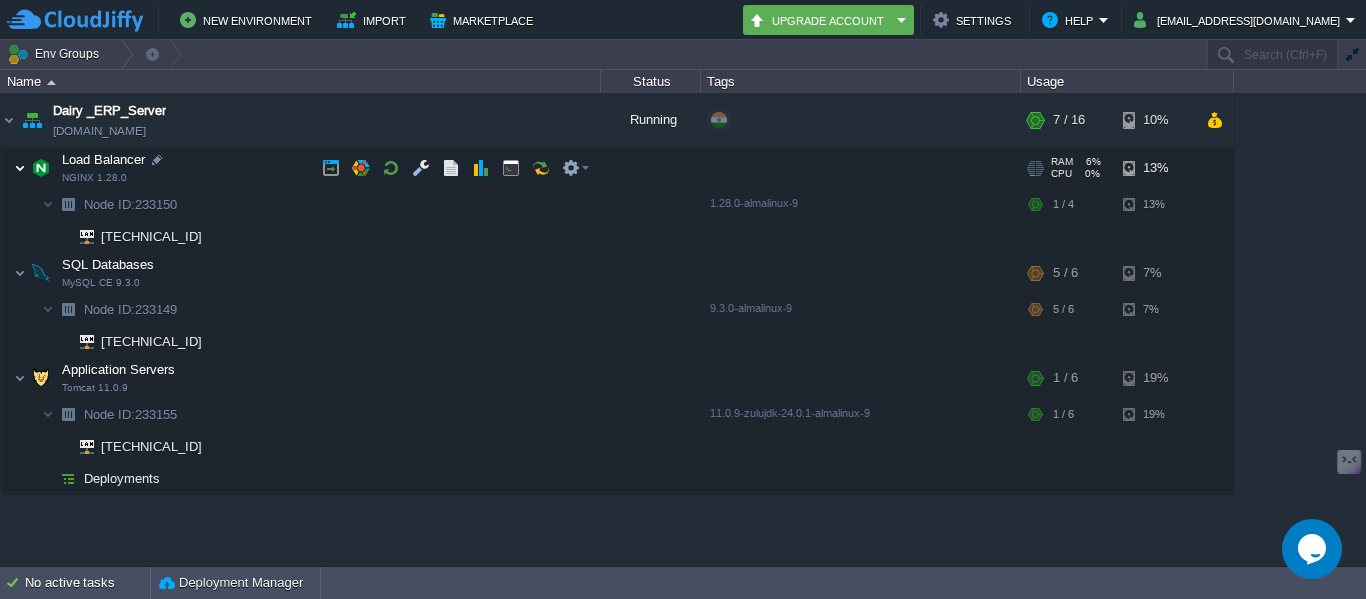 click at bounding box center (20, 168) 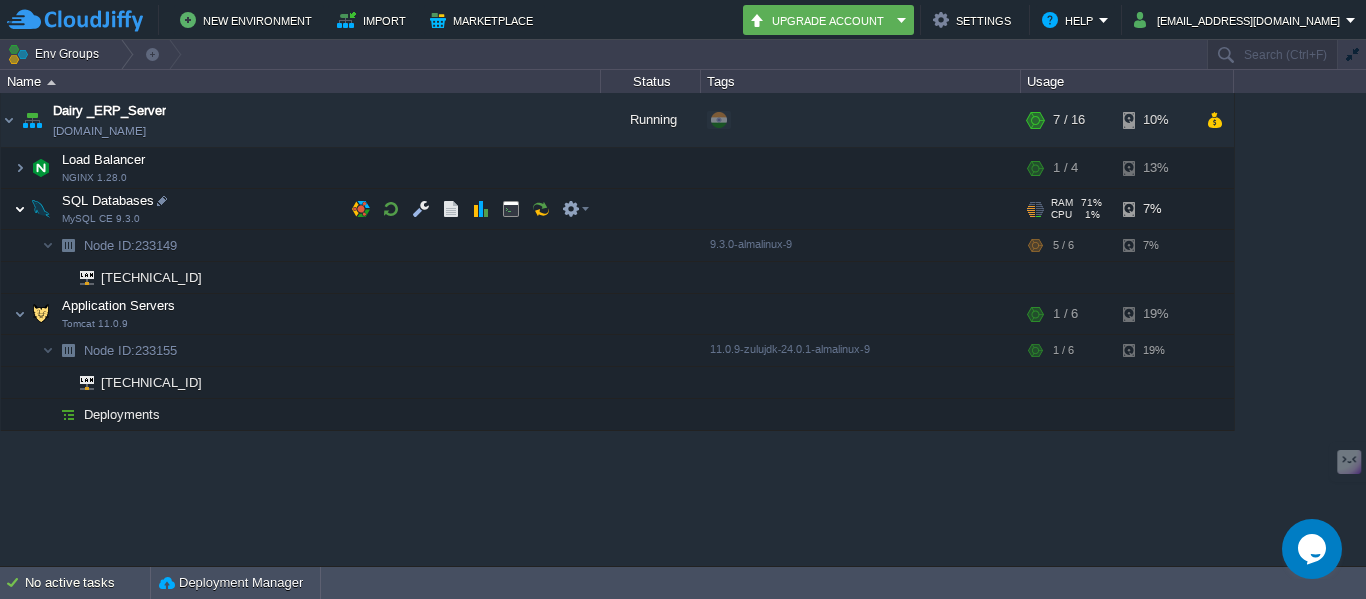 click at bounding box center (20, 209) 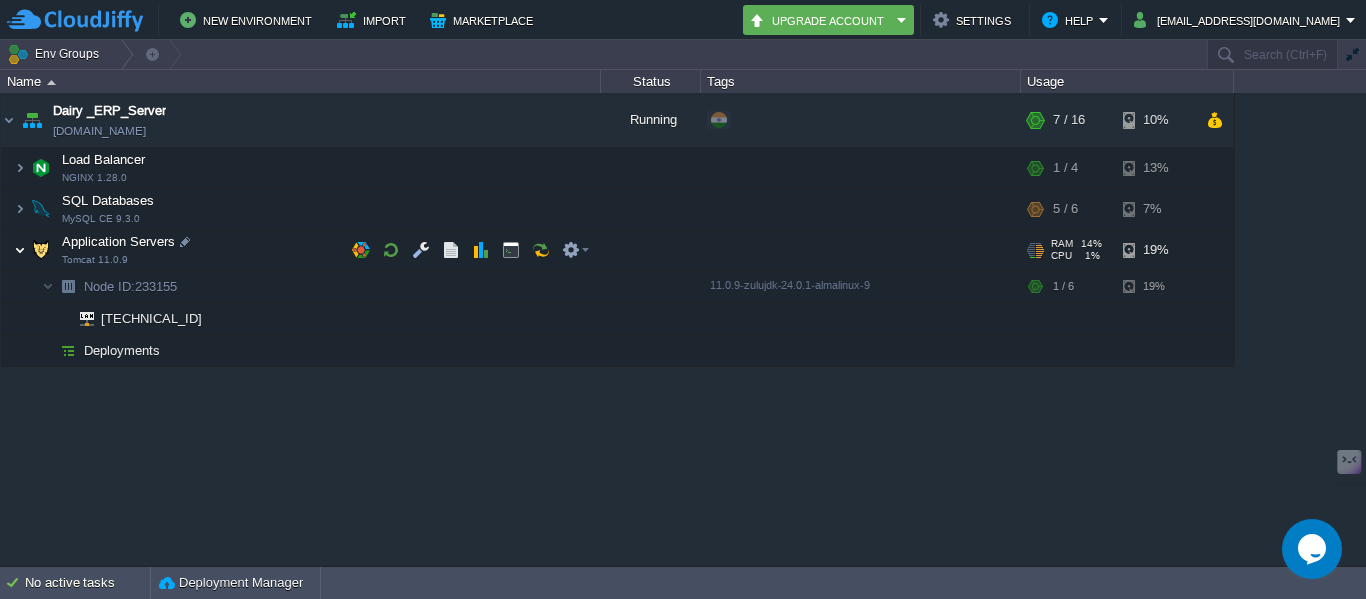 click at bounding box center (20, 250) 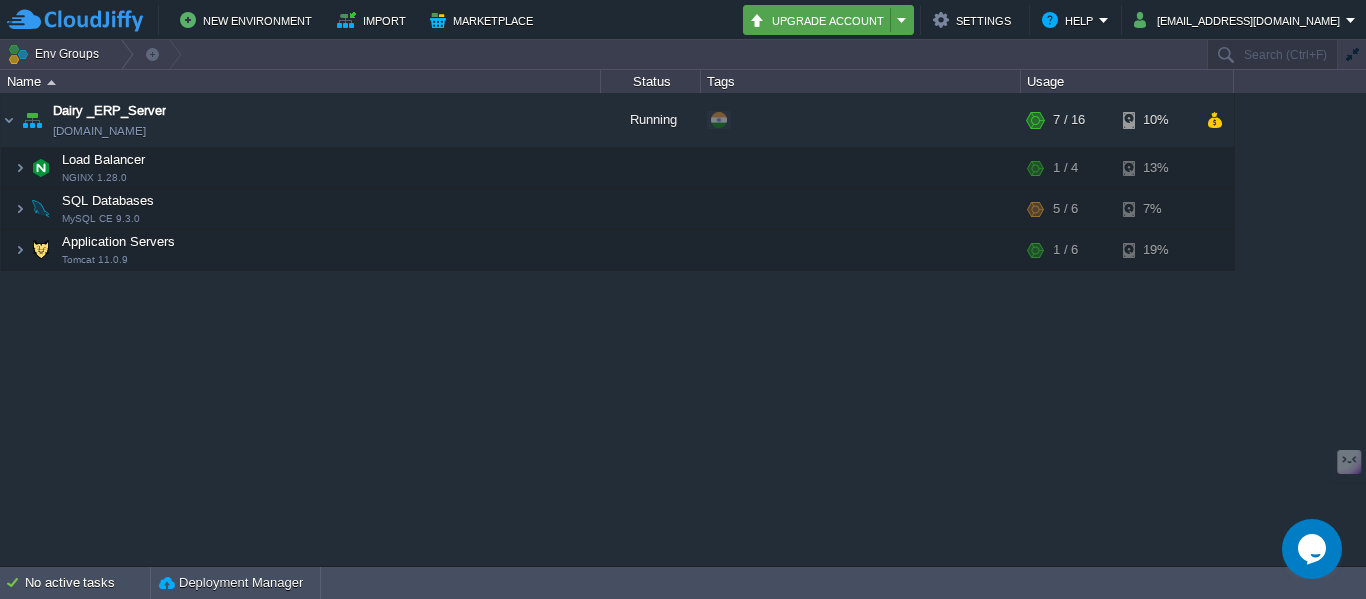 click on "Upgrade Account" at bounding box center [828, 20] 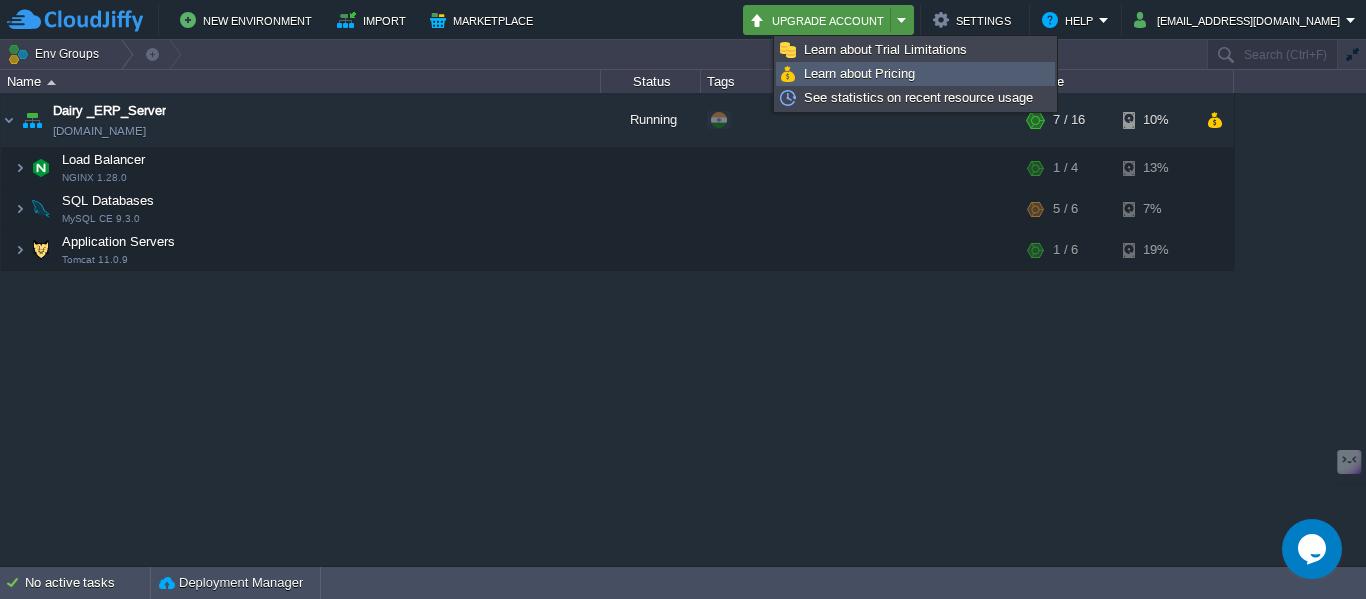click on "Learn about Pricing" at bounding box center [859, 73] 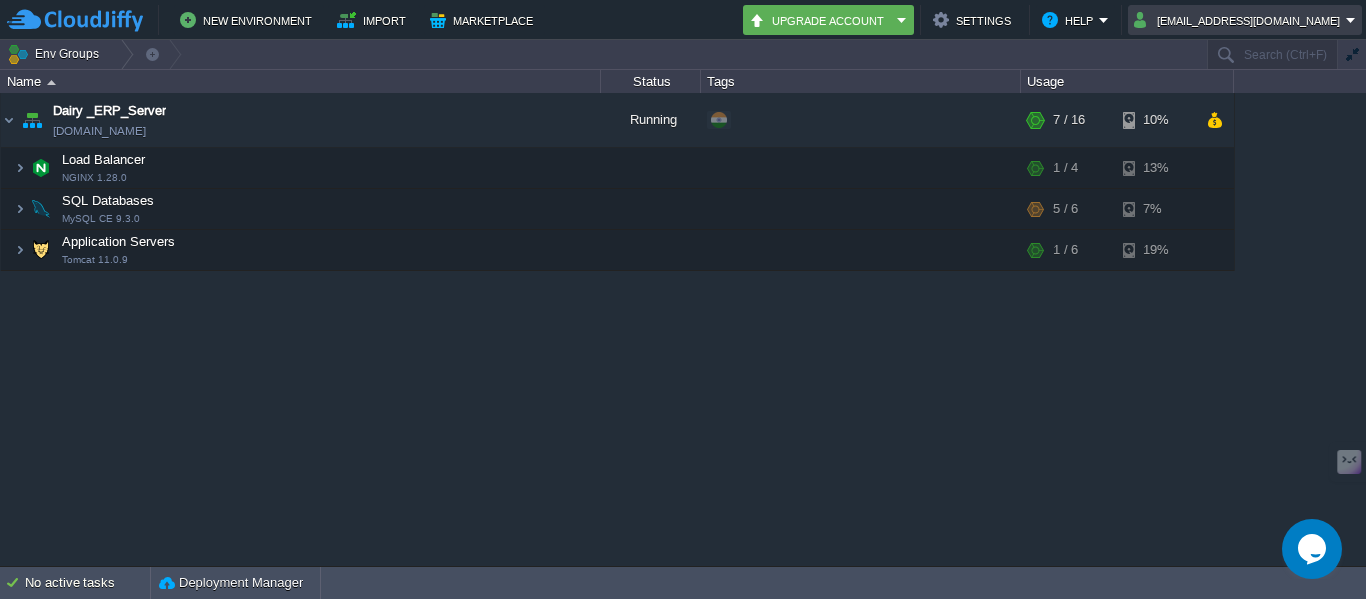 click on "[EMAIL_ADDRESS][DOMAIN_NAME]" at bounding box center (1240, 20) 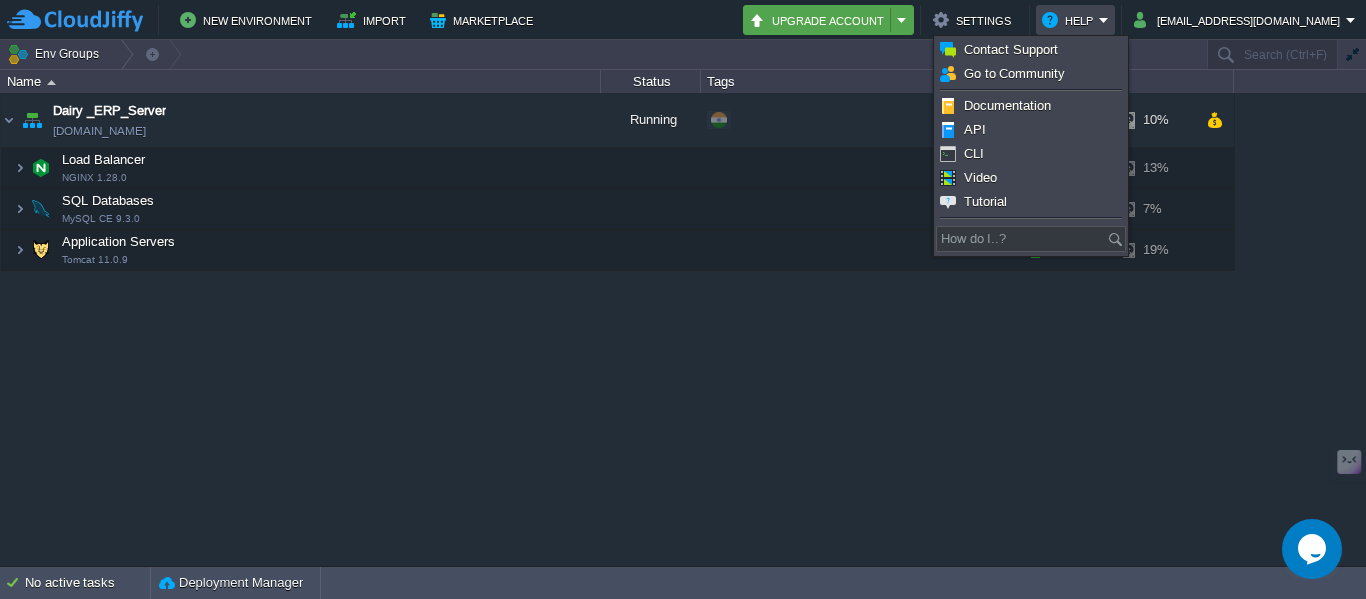 click on "Upgrade Account" at bounding box center (820, 20) 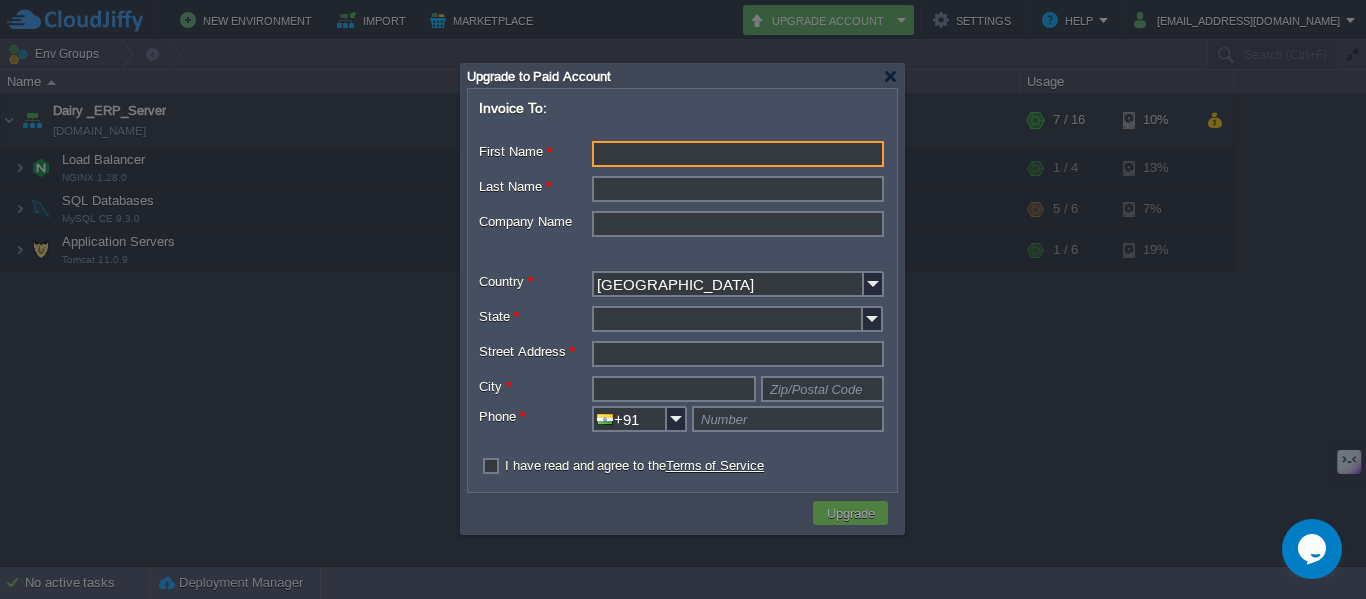 click on "First Name *" at bounding box center [738, 154] 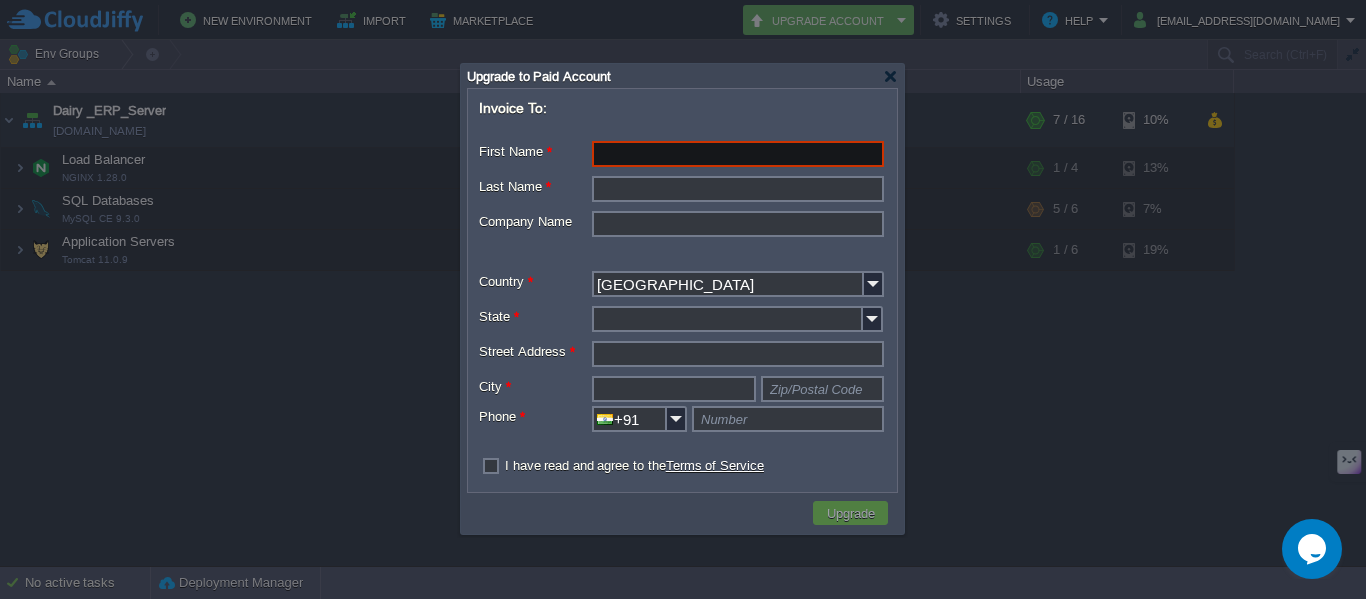 click on "First Name *" at bounding box center (738, 154) 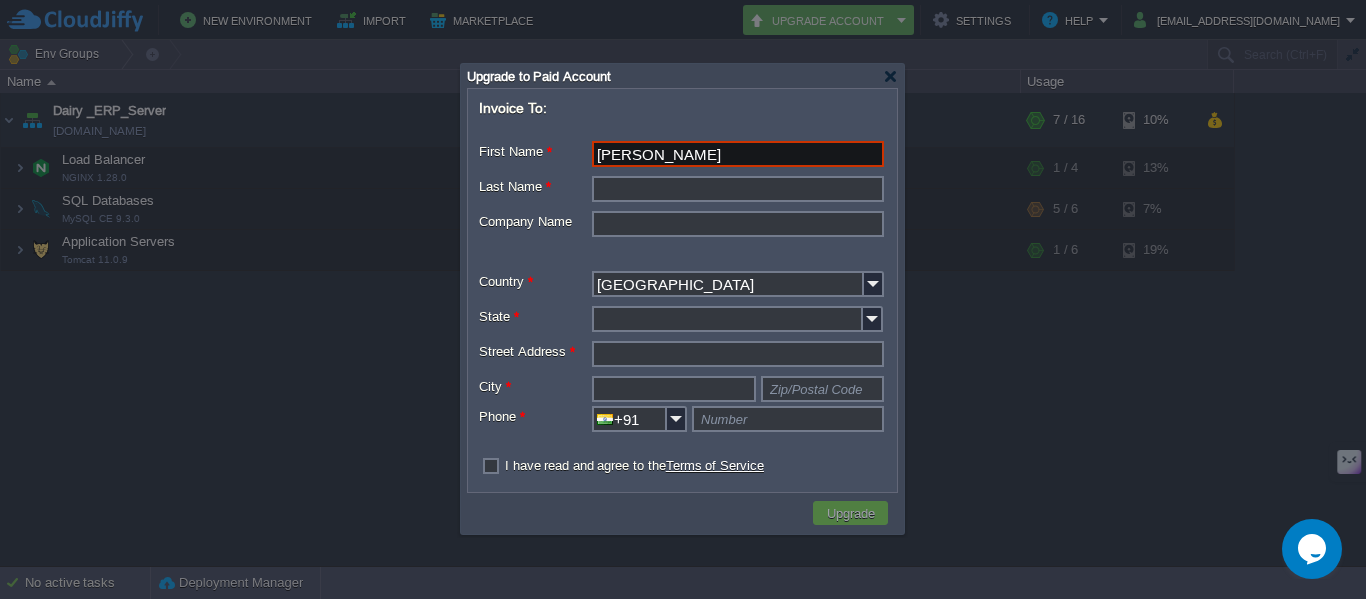 type on "Navaghane" 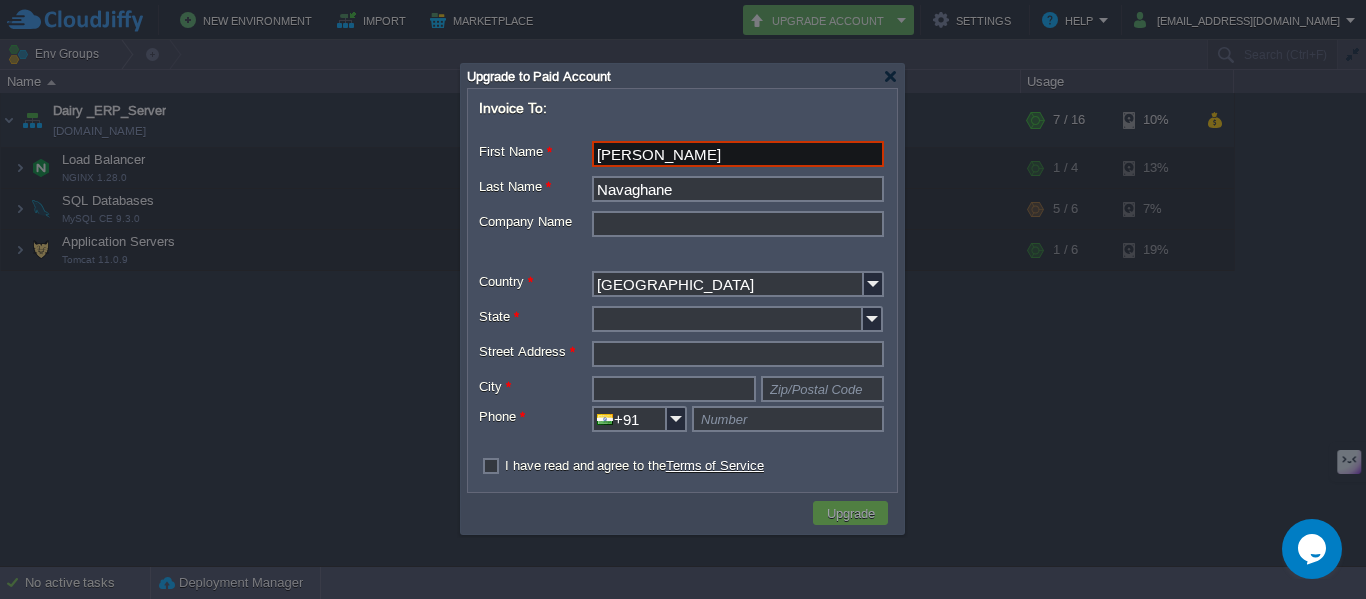 type on "Metachem Manufacturing Pvt ltd" 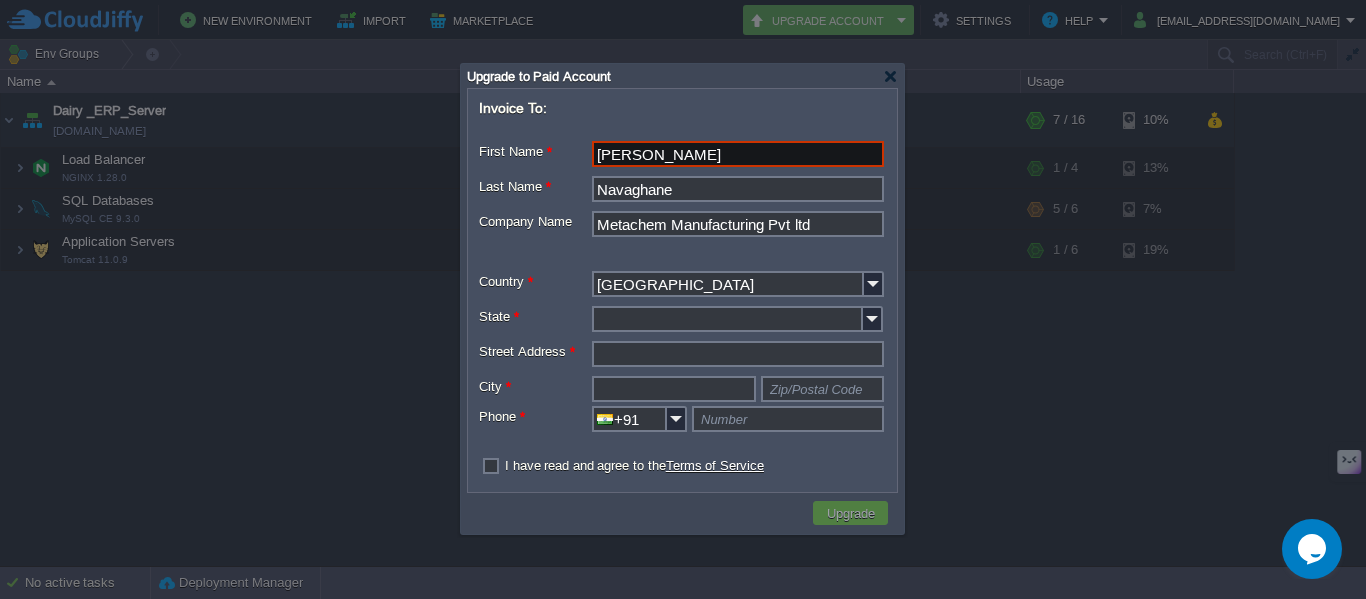 type on "[GEOGRAPHIC_DATA]" 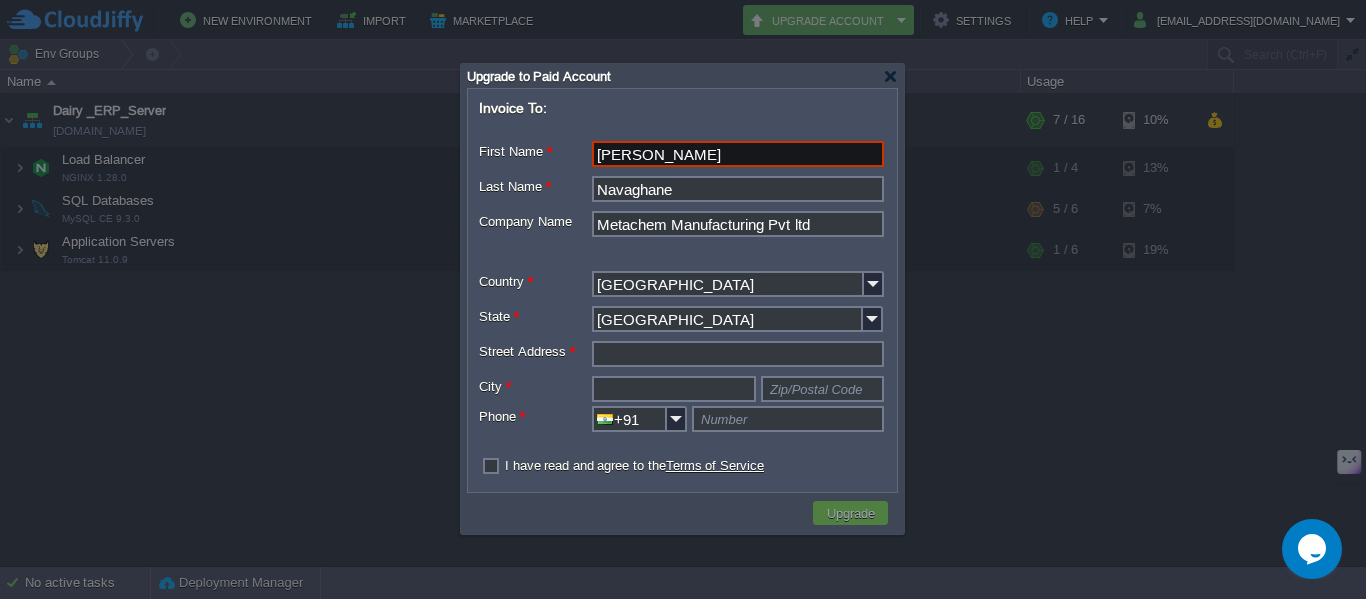 type on "[PERSON_NAME] Flat 12" 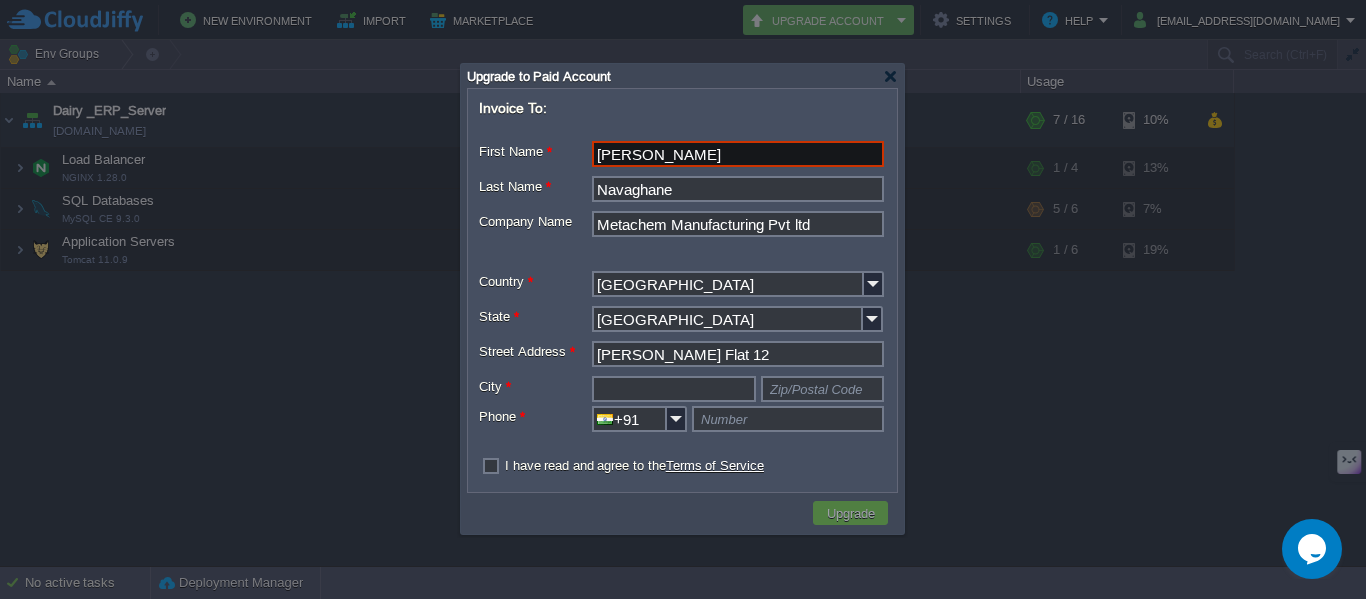 type on "Pune" 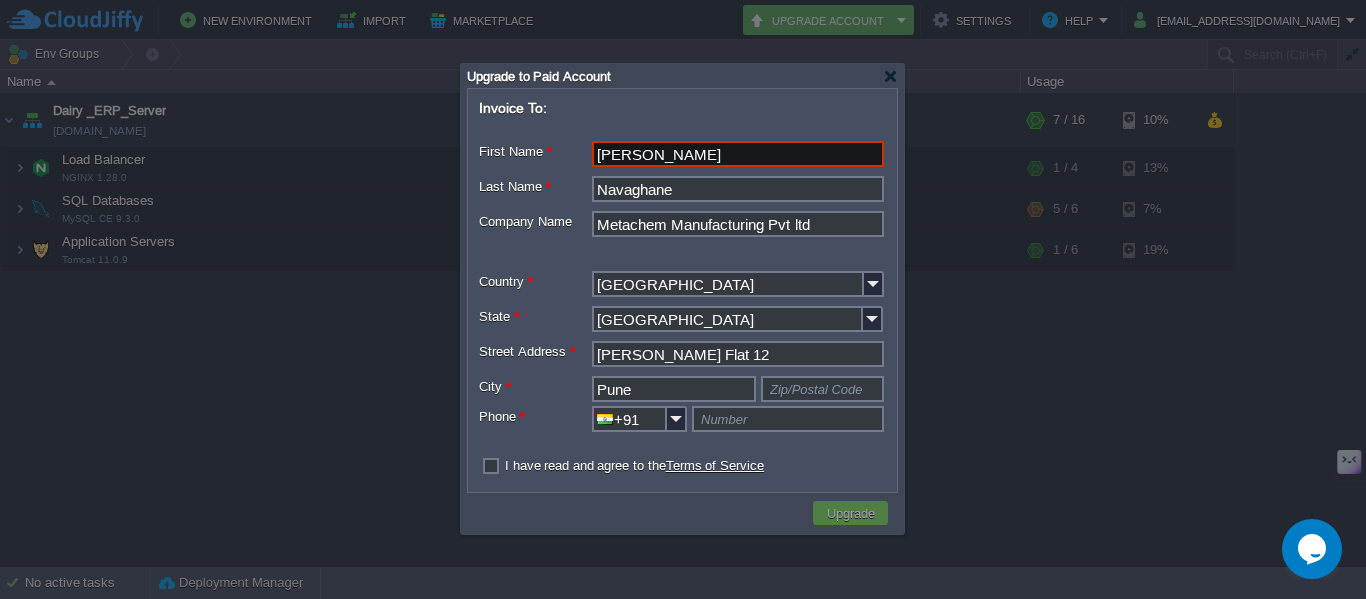 type 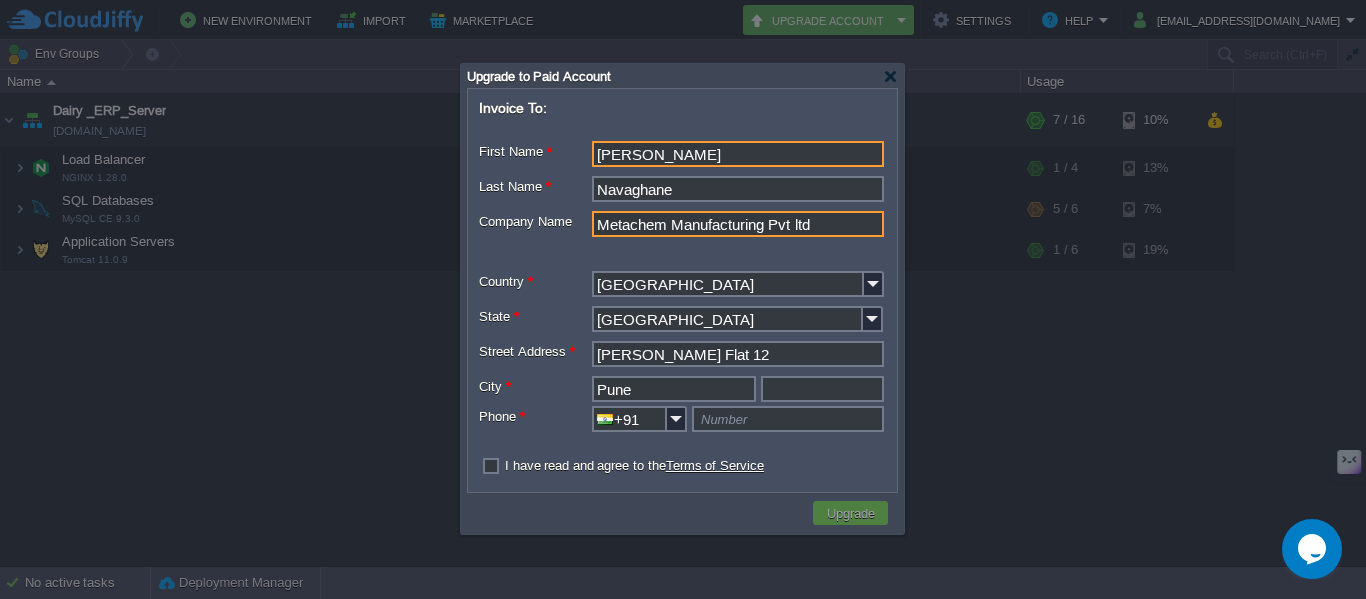 drag, startPoint x: 848, startPoint y: 215, endPoint x: 566, endPoint y: 214, distance: 282.00177 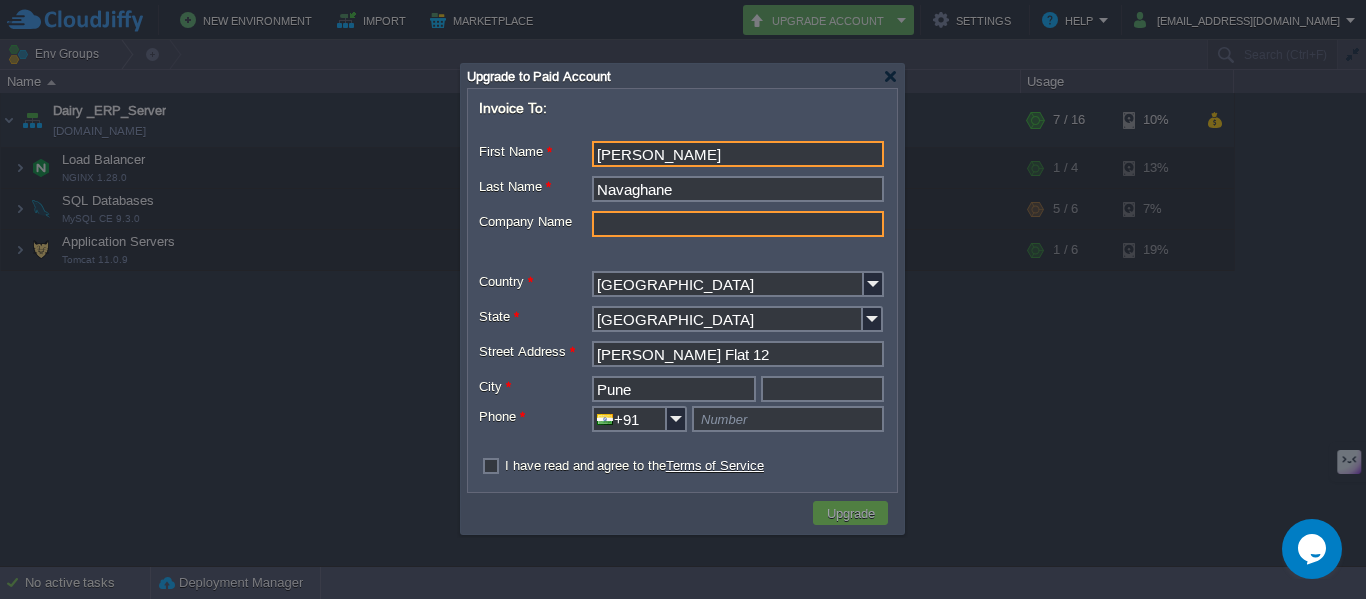 paste on "Techcognics india pvt ltd" 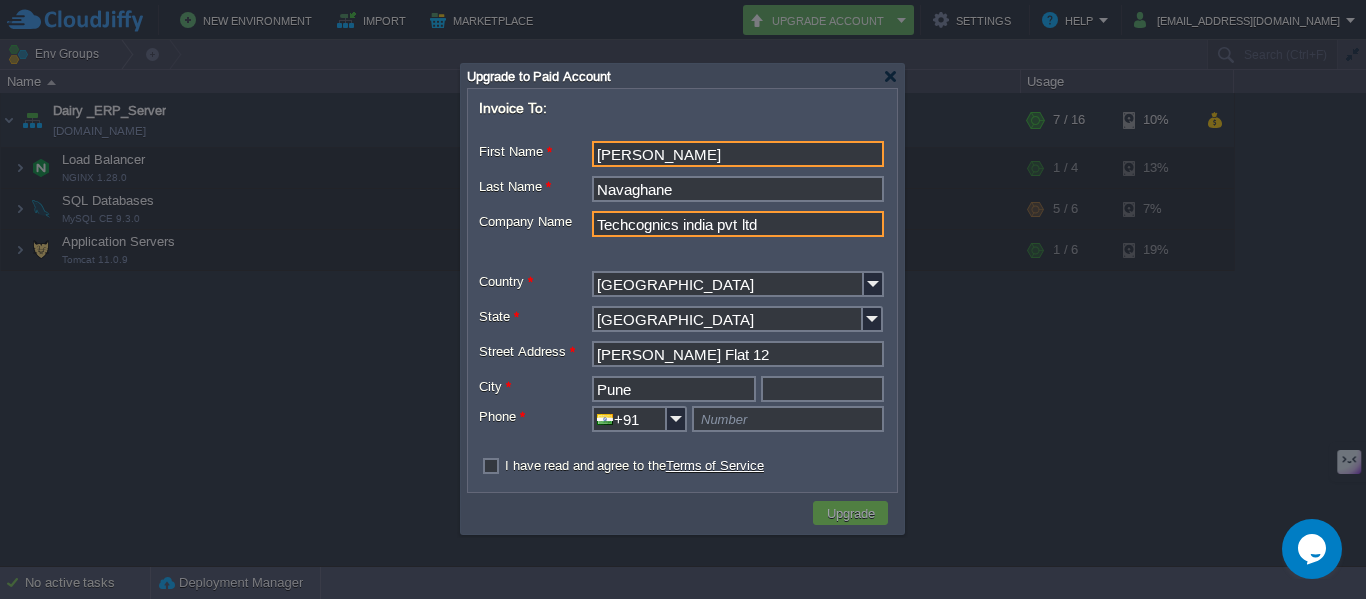 type on "Techcognics india pvt ltd" 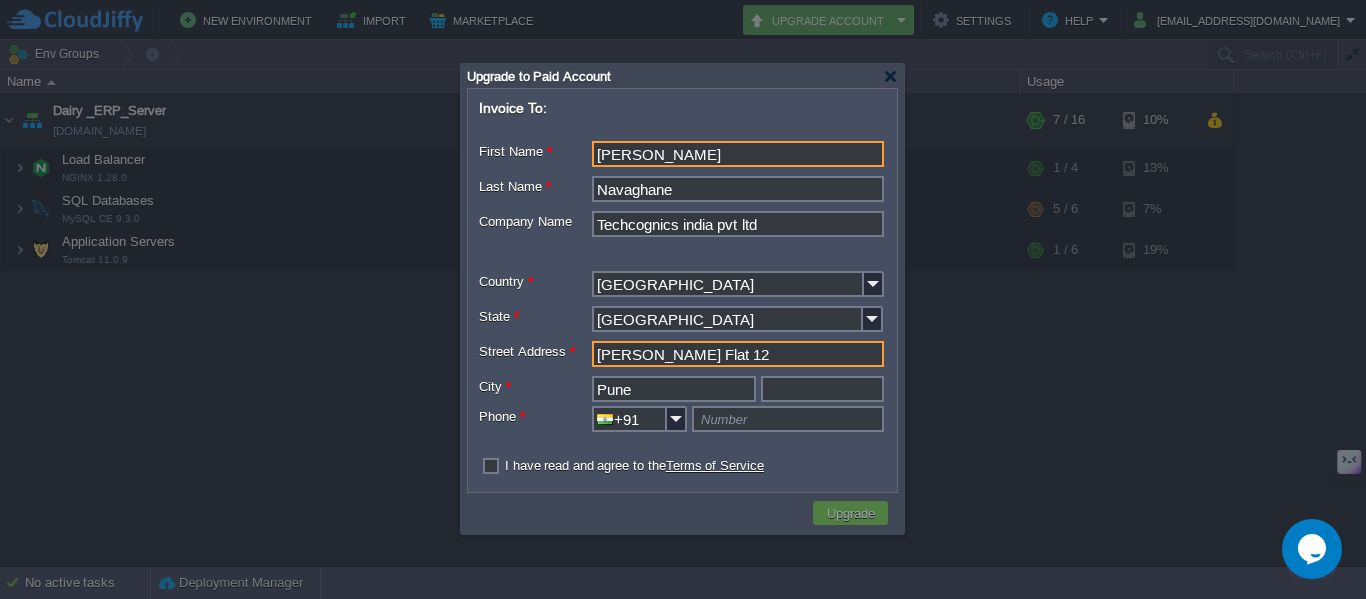 drag, startPoint x: 817, startPoint y: 359, endPoint x: 590, endPoint y: 365, distance: 227.07928 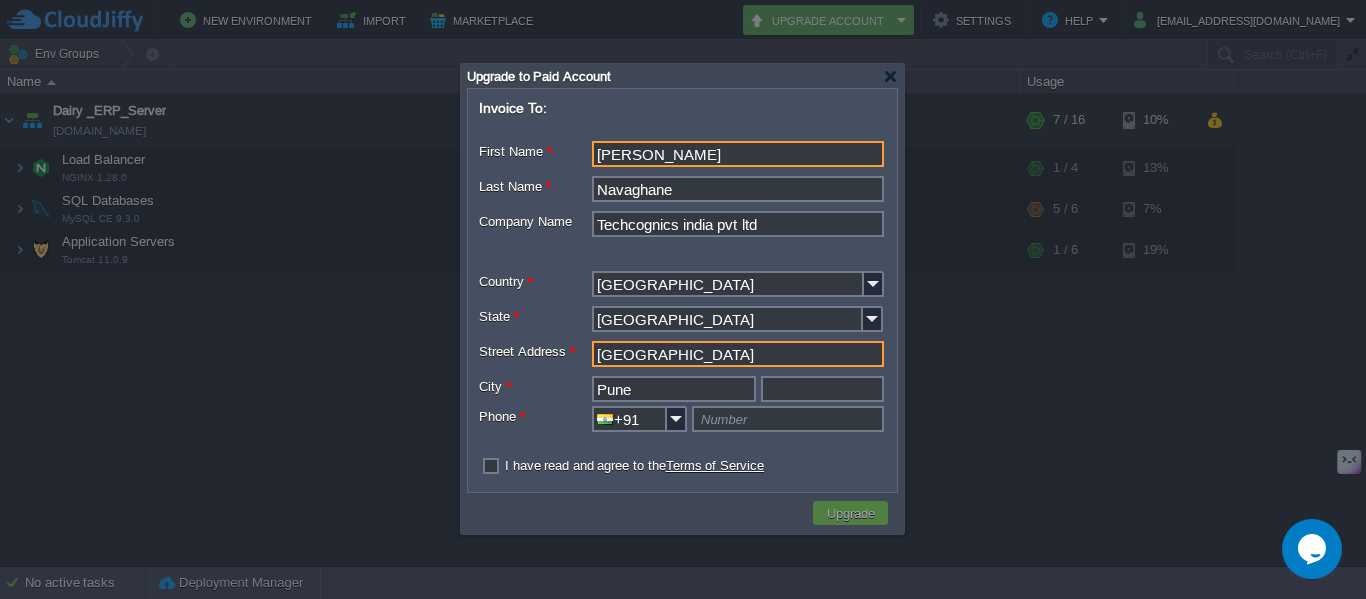 type on "[GEOGRAPHIC_DATA]" 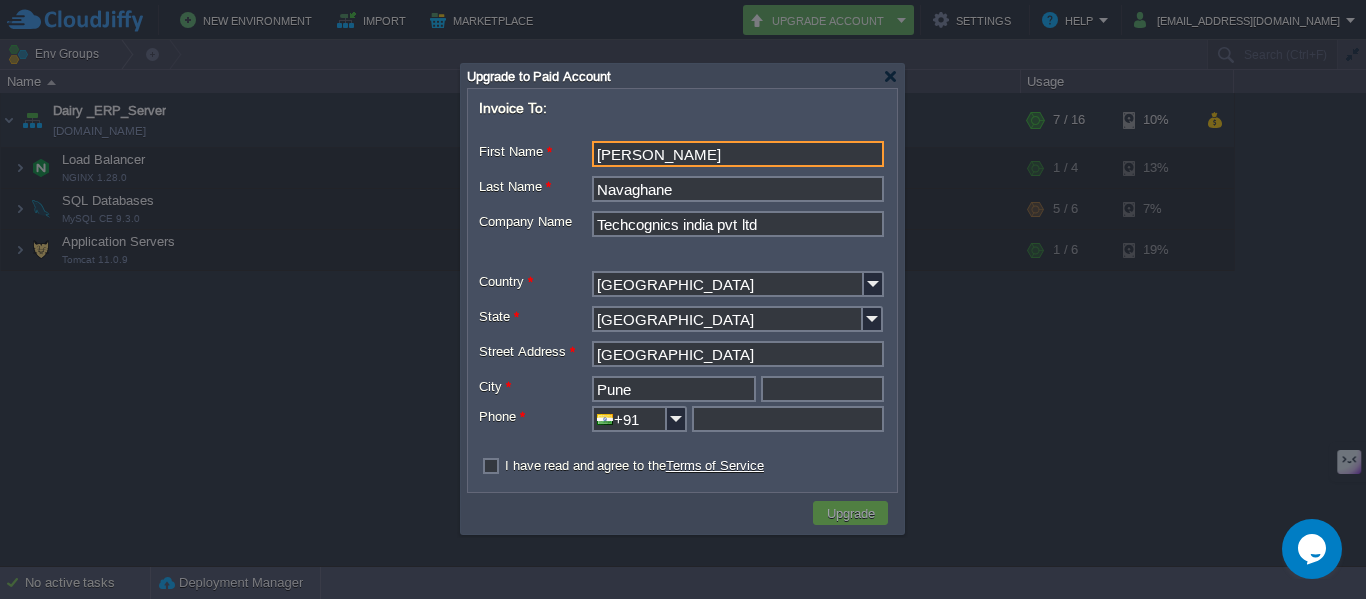 click at bounding box center (788, 419) 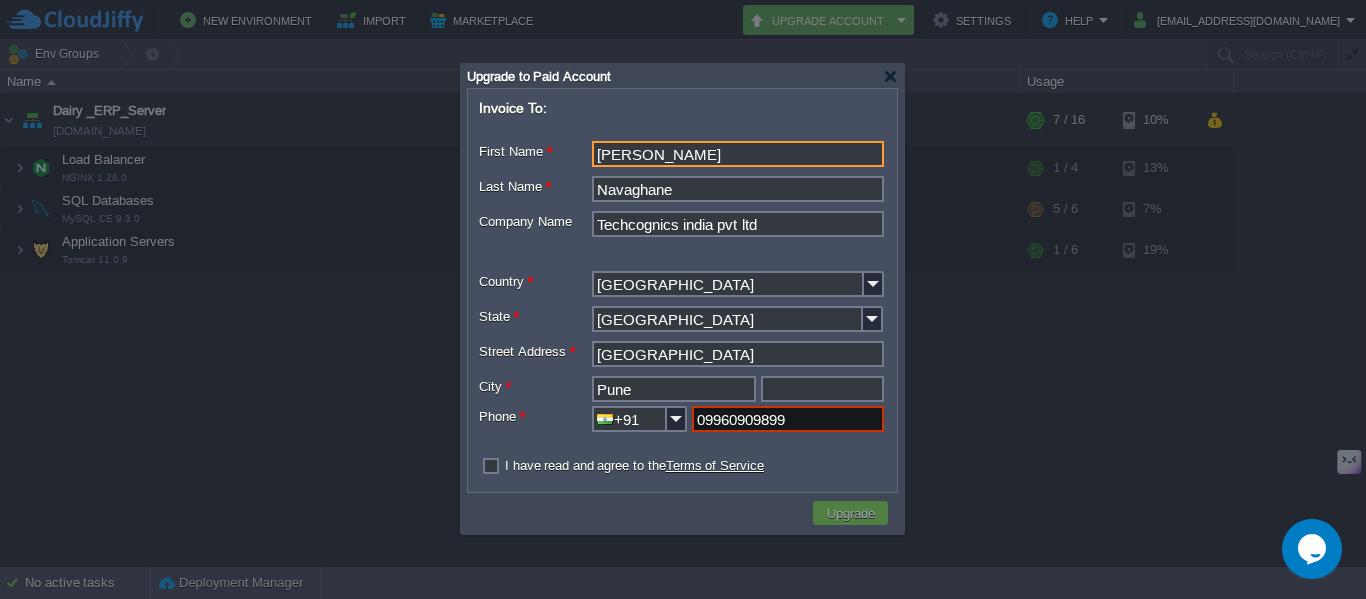 click on "09960909899" at bounding box center [788, 419] 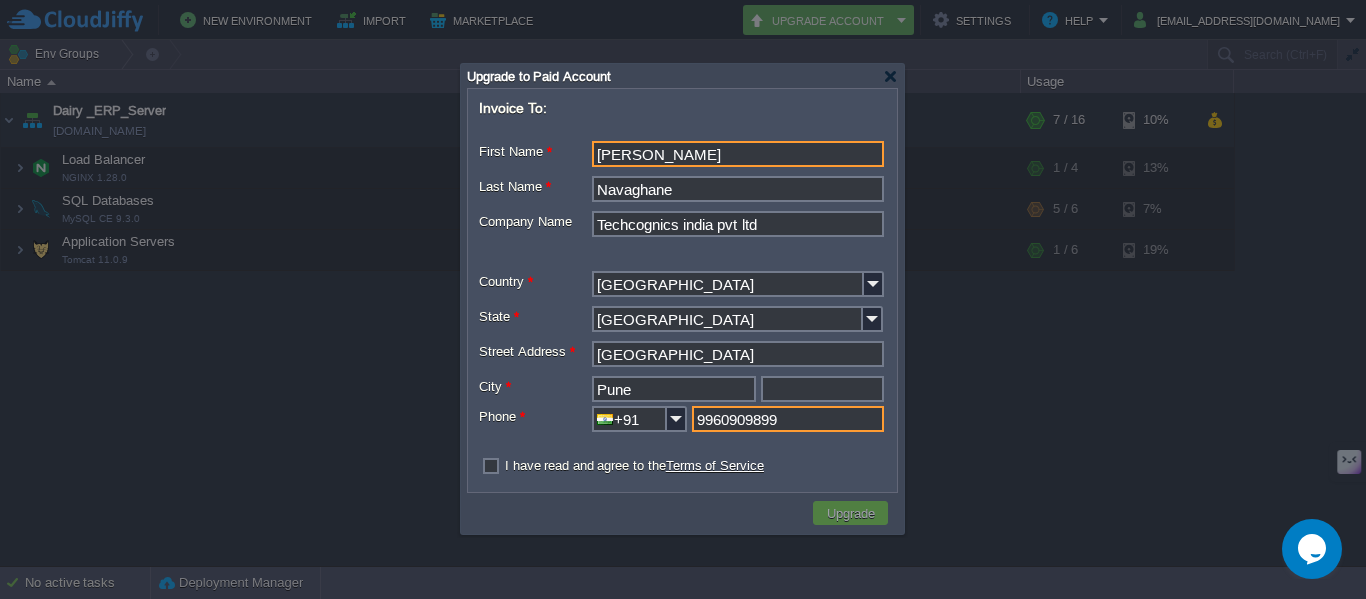 type on "9960909899" 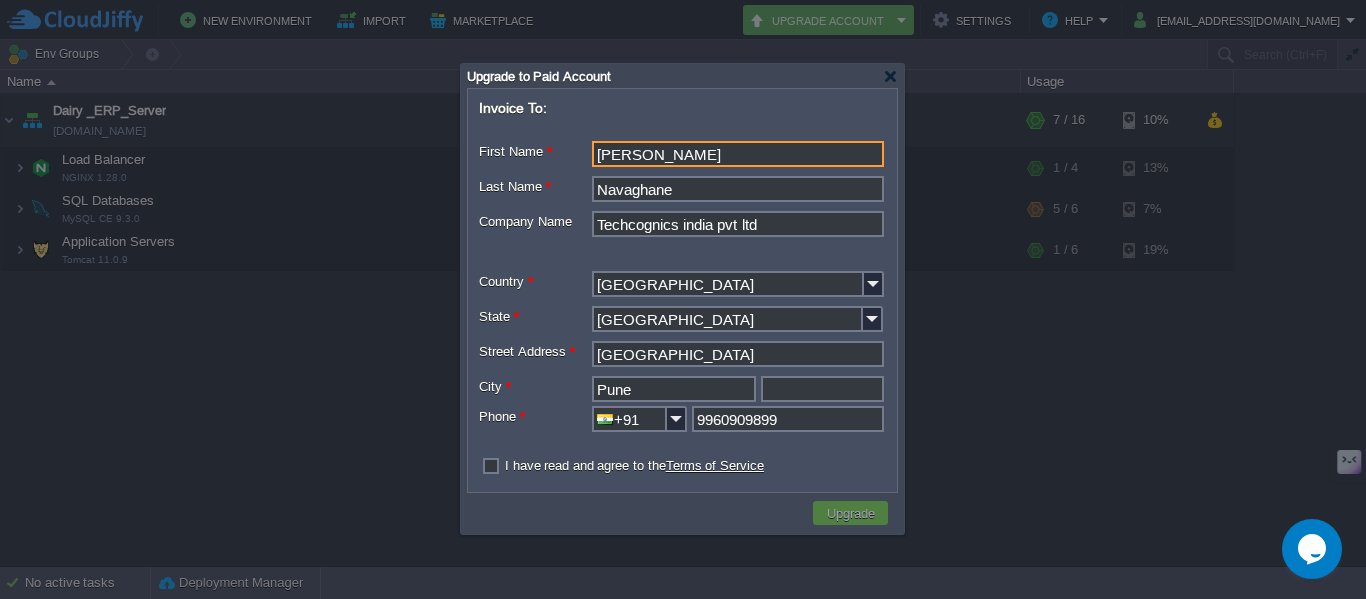 click on "I have read and agree to the  Terms of Service" at bounding box center (634, 465) 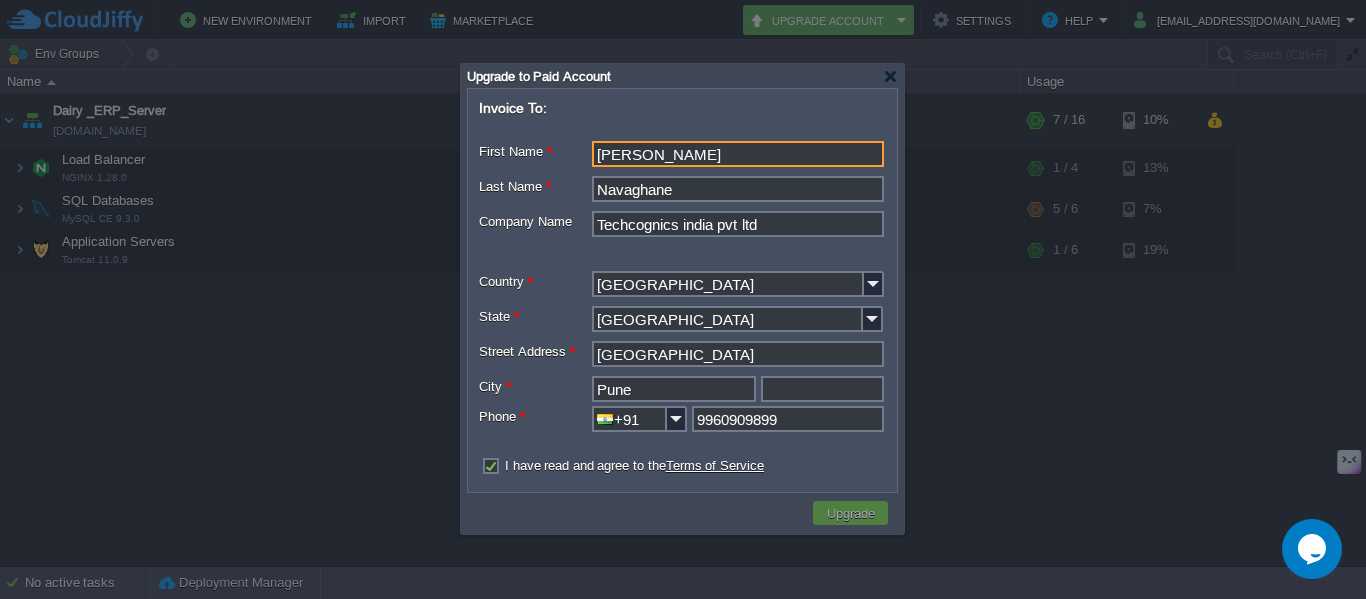 click on "Upgrade" at bounding box center [851, 513] 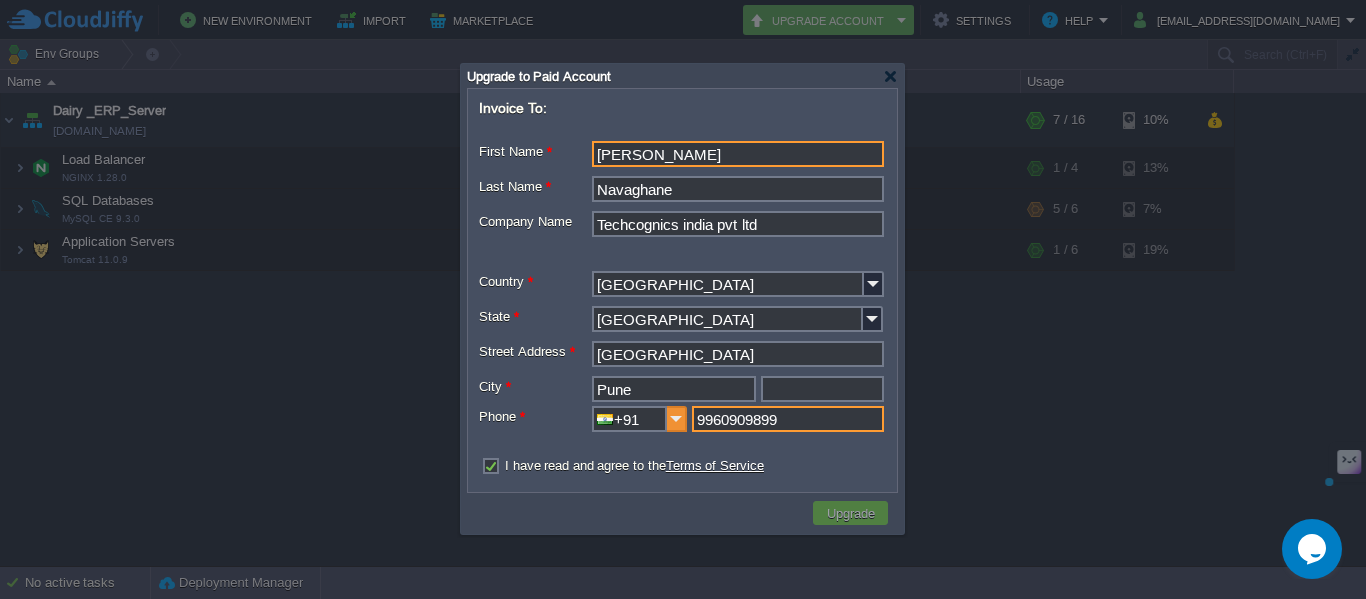 drag, startPoint x: 780, startPoint y: 430, endPoint x: 669, endPoint y: 414, distance: 112.147224 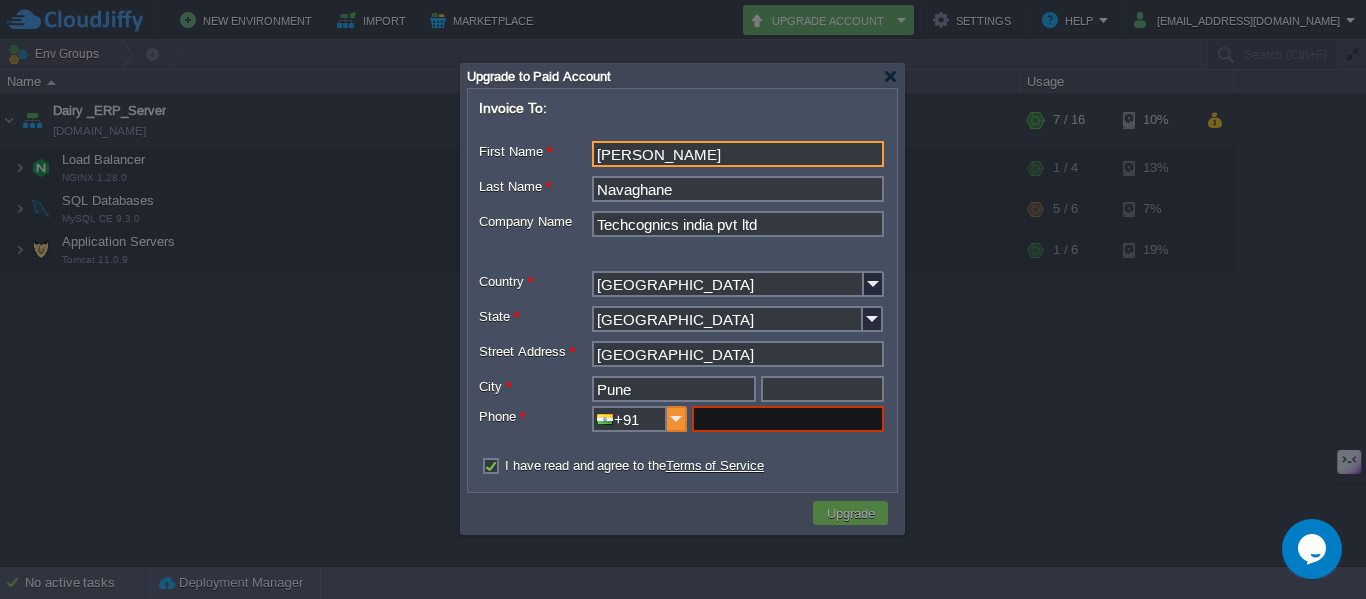 paste on "[PHONE_NUMBER]" 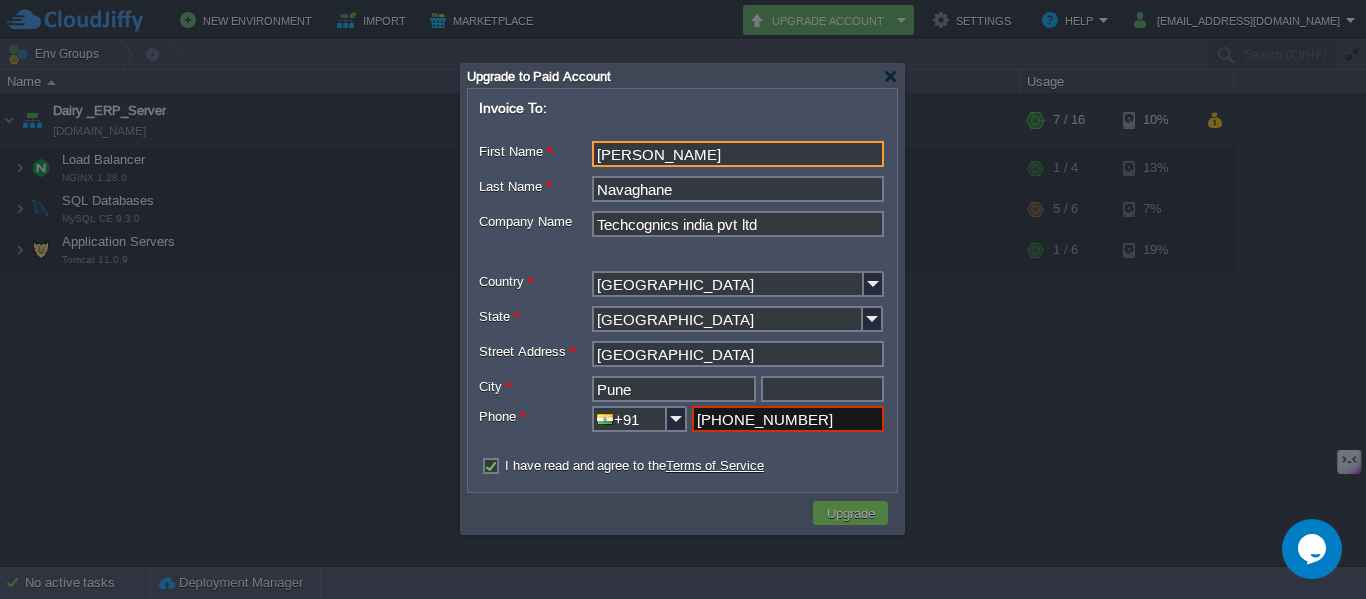 click at bounding box center (683, 299) 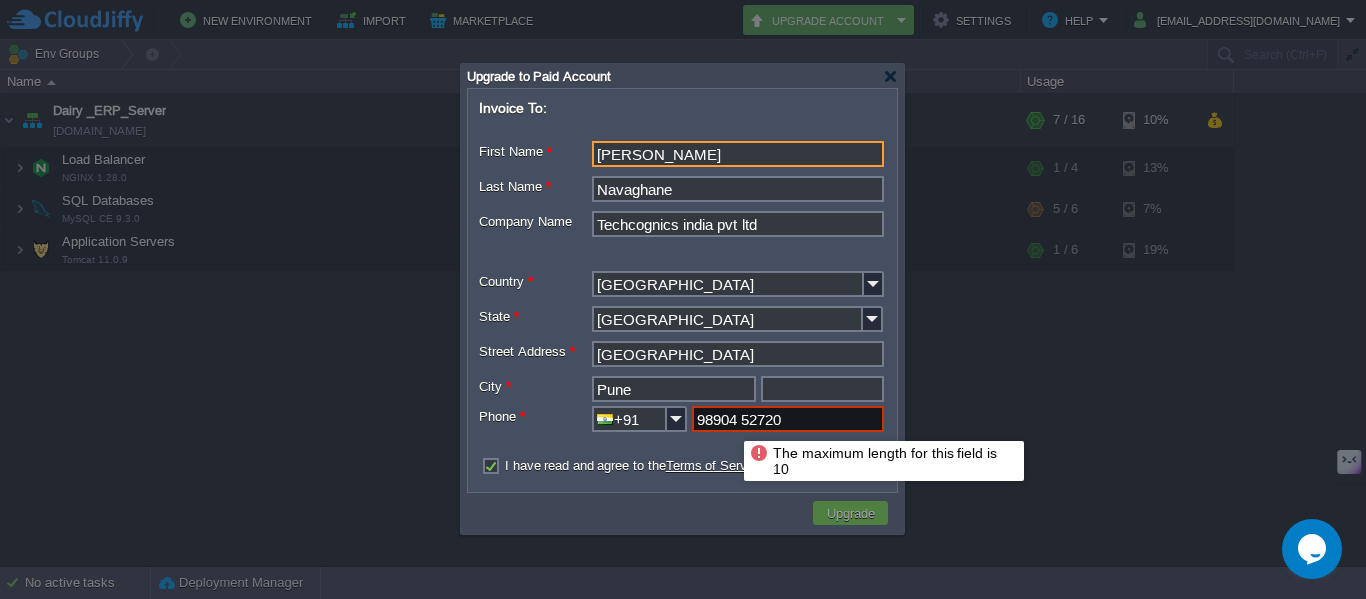 type on "98904 52720" 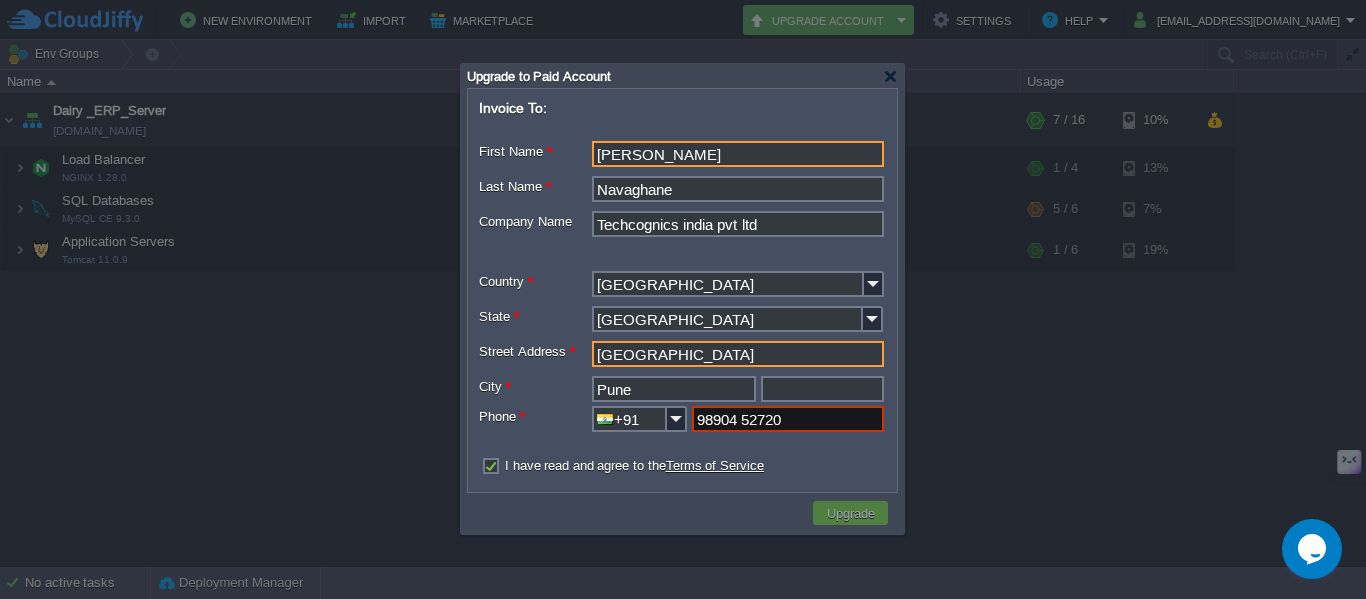 click on "[GEOGRAPHIC_DATA]" at bounding box center [738, 354] 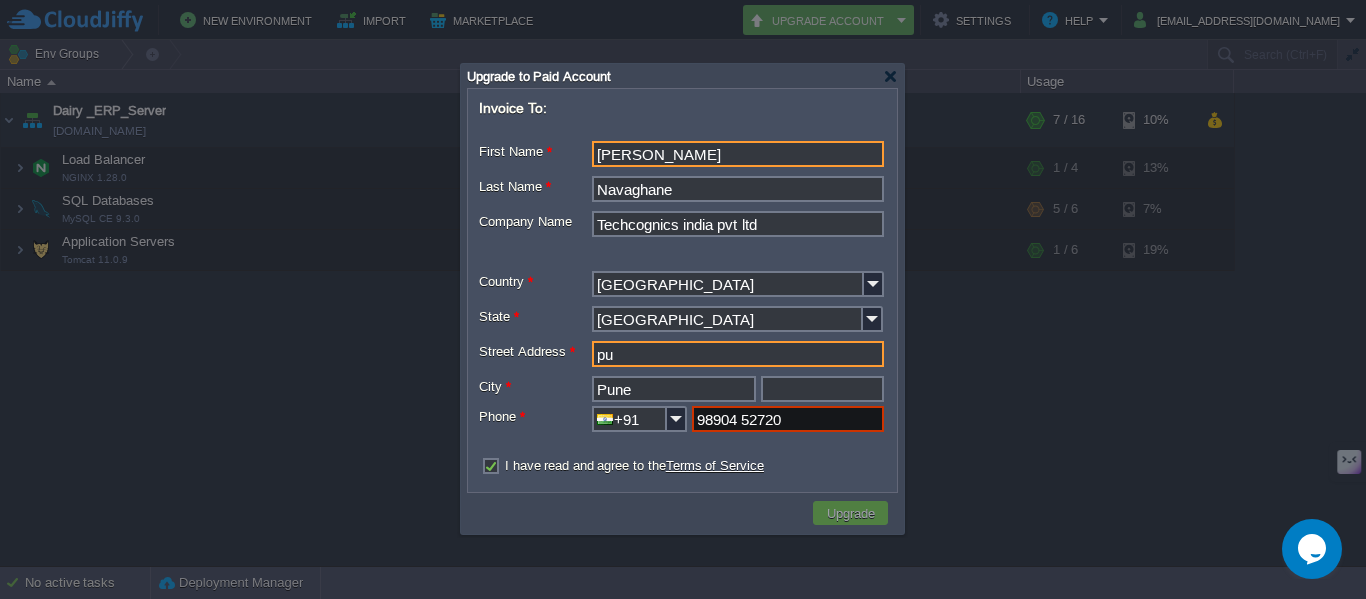 type on "p" 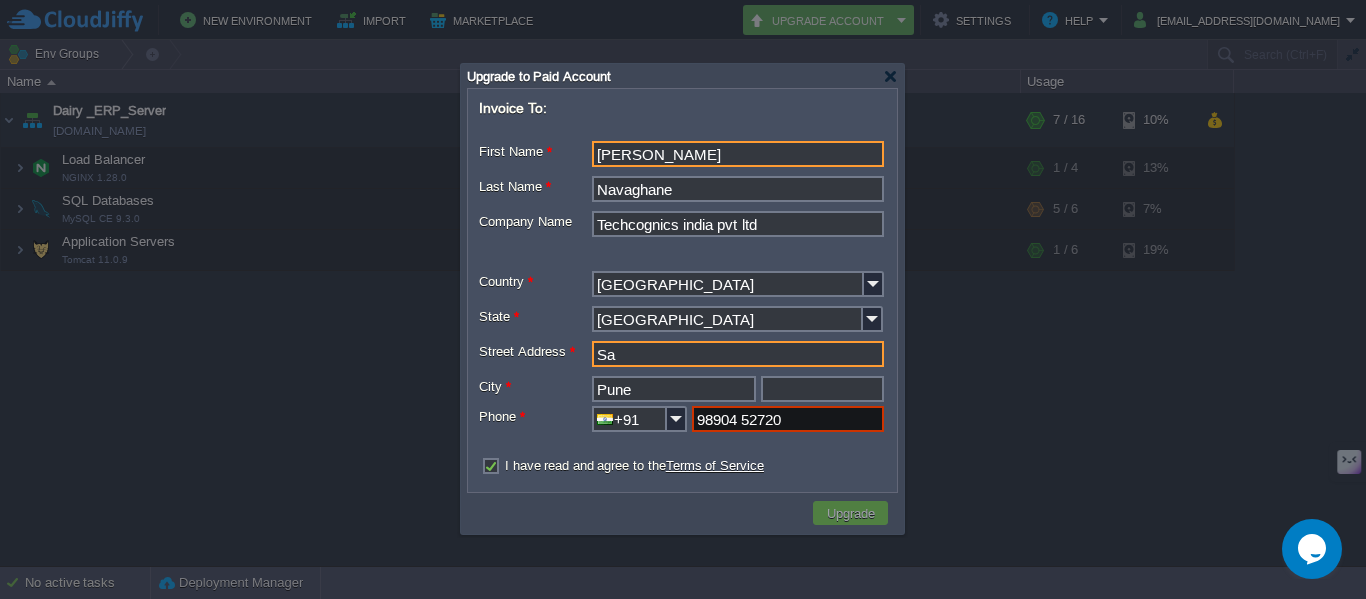 type on "S" 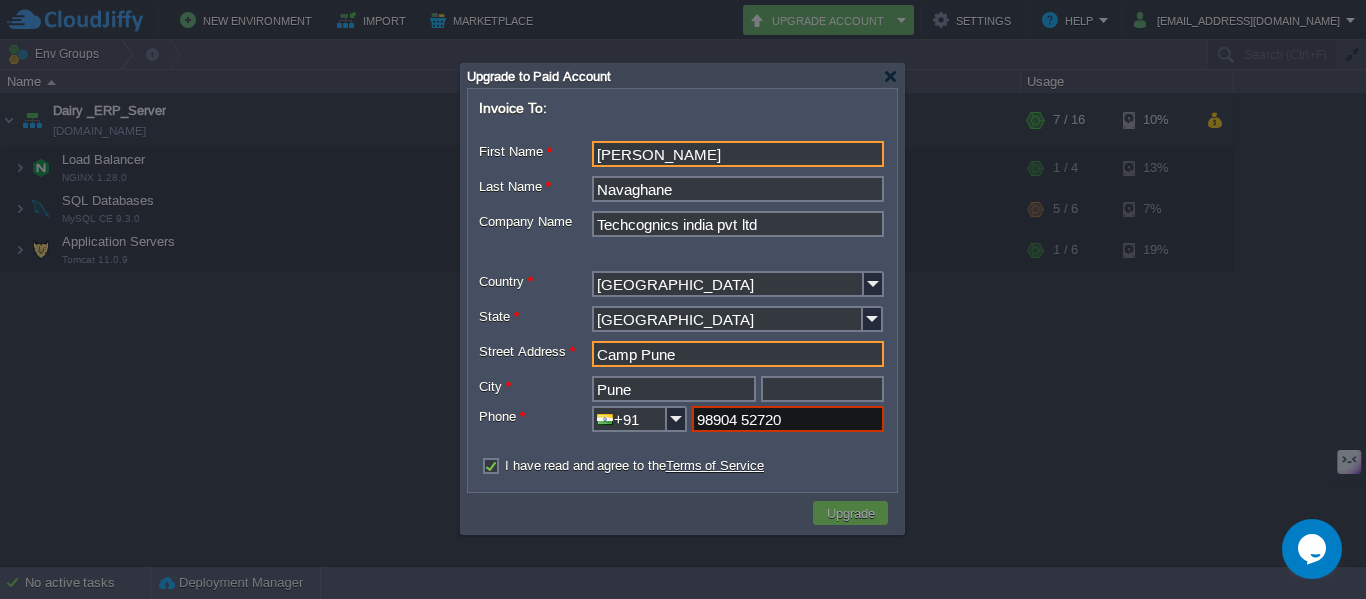 type on "Camp Pune" 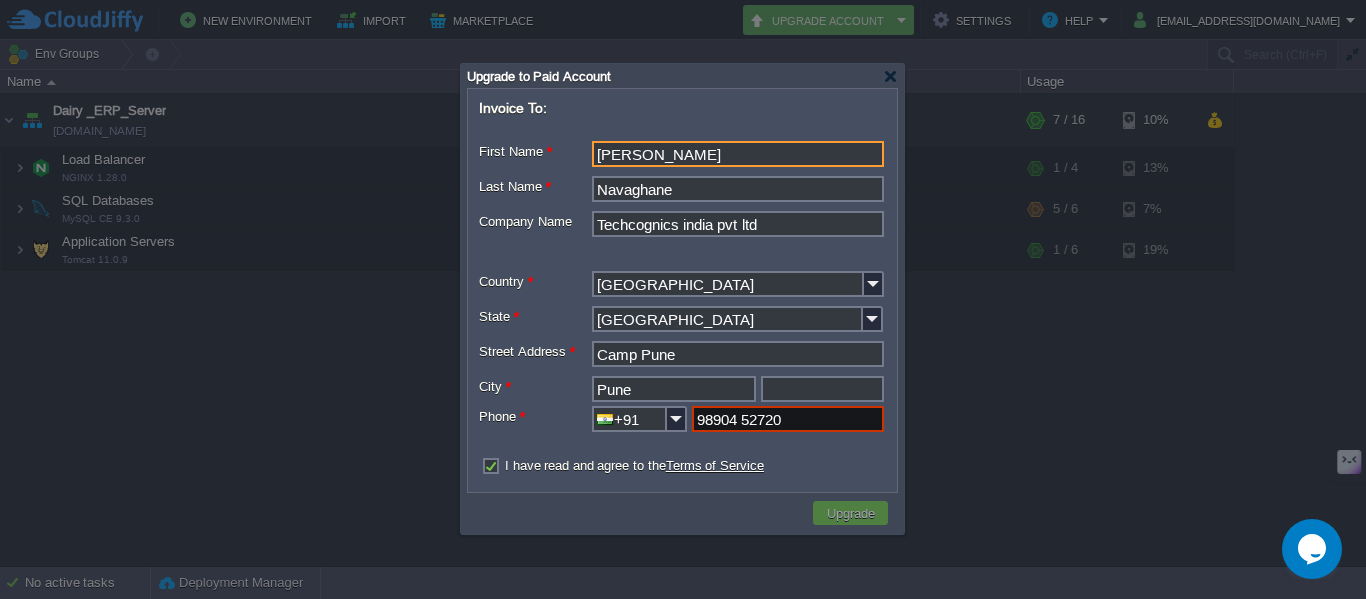 click on "98904 52720" at bounding box center [788, 419] 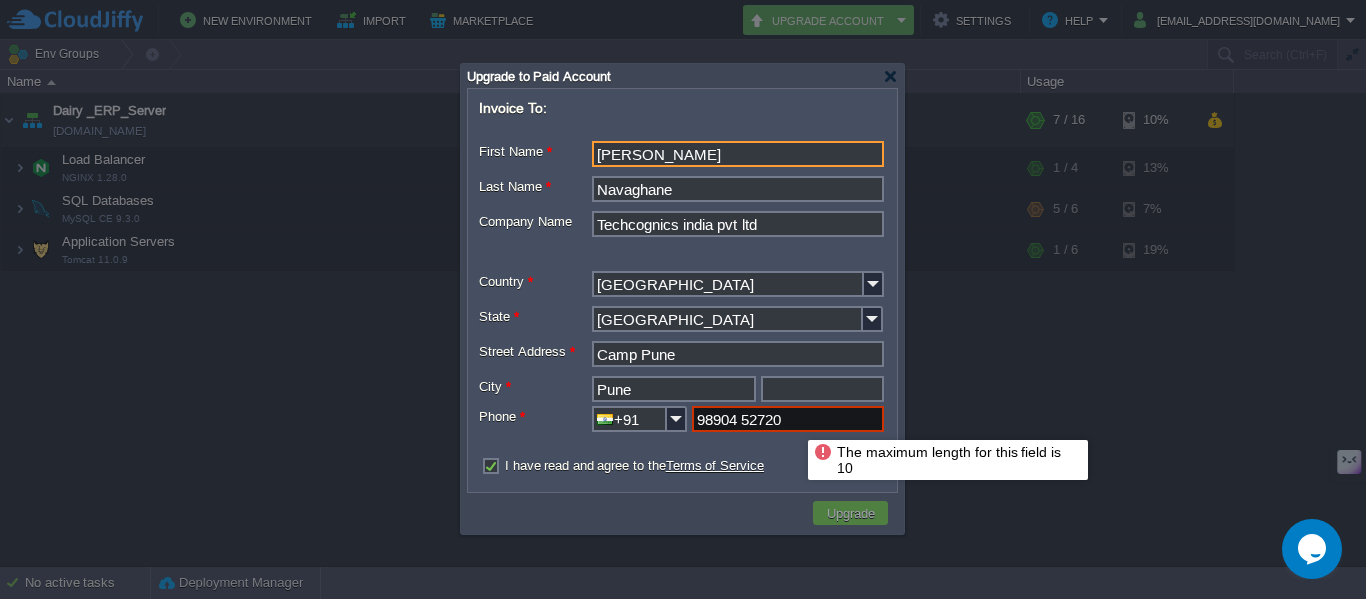 click on "98904 52720" at bounding box center (788, 419) 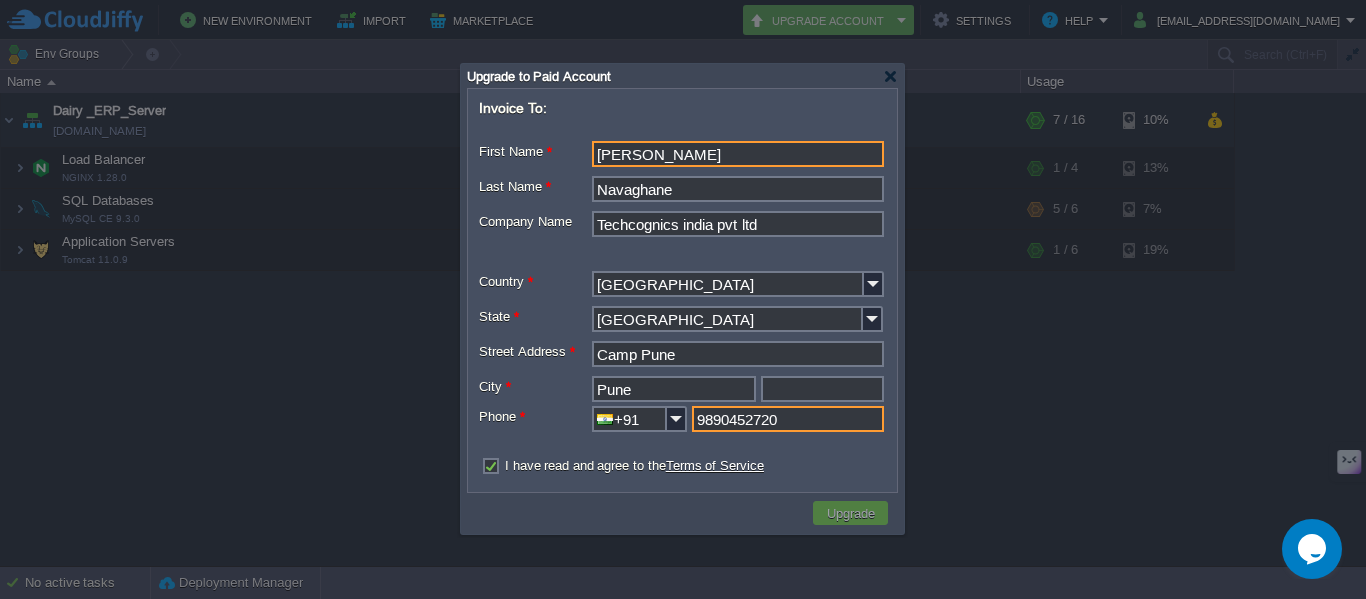 type on "9890452720" 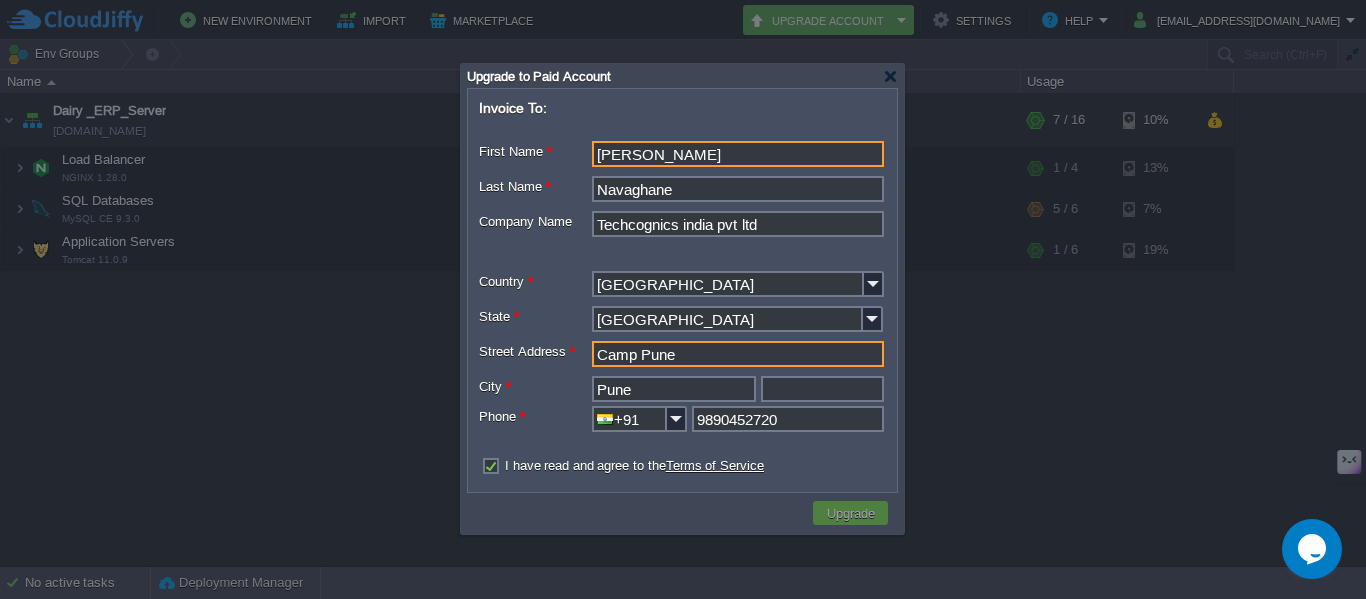 click on "Camp Pune" at bounding box center [738, 354] 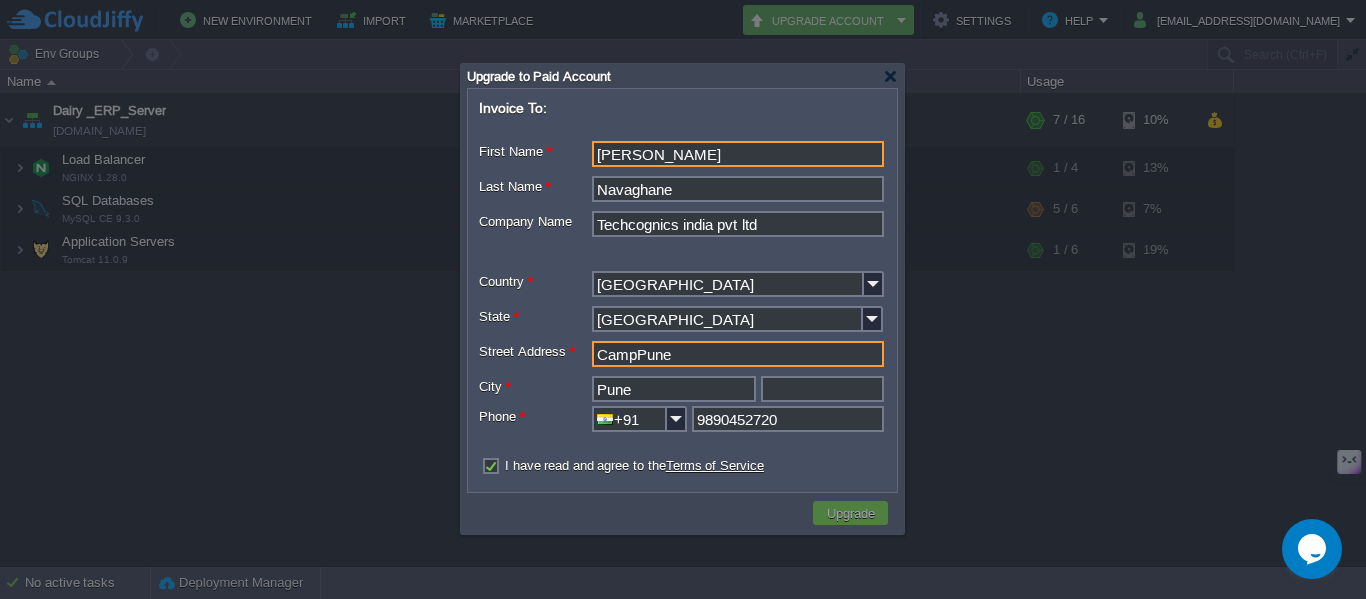 type on "Camp Pune" 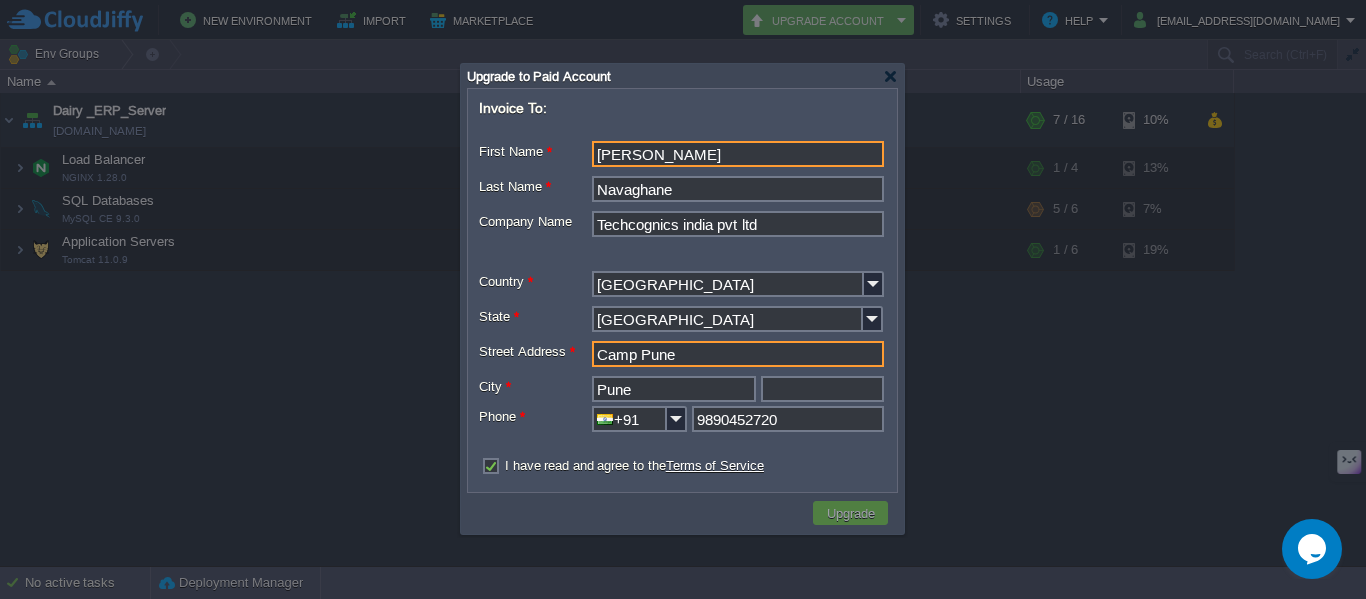 click at bounding box center (822, 389) 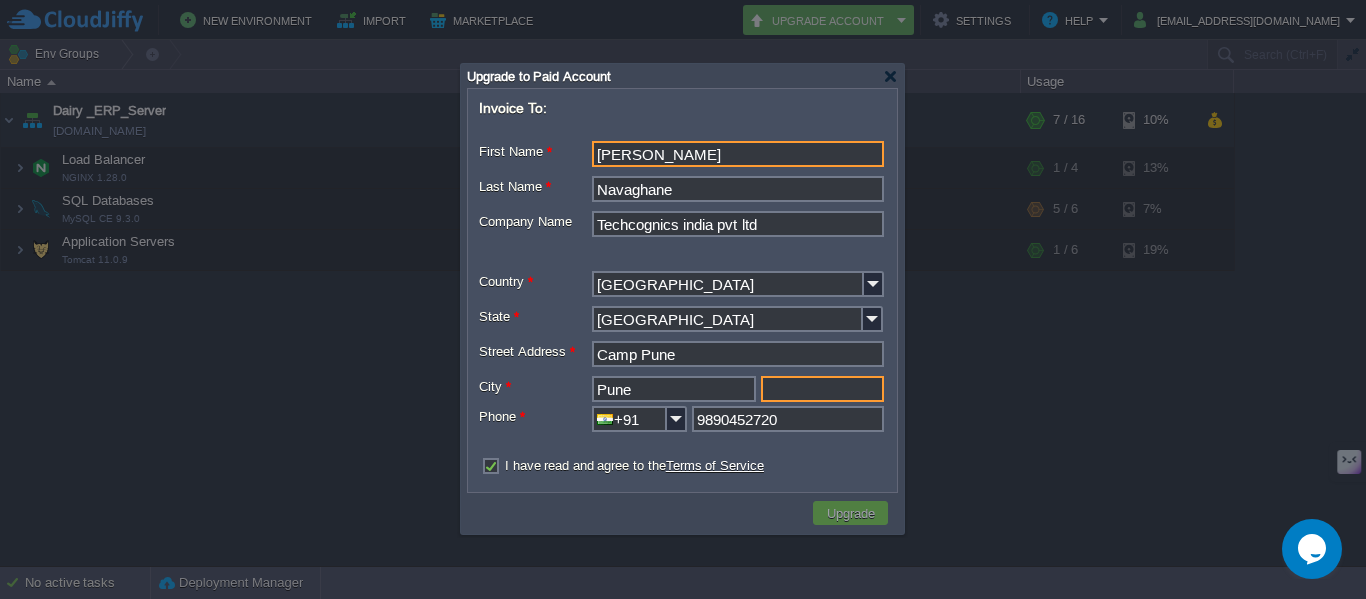 type on "411046" 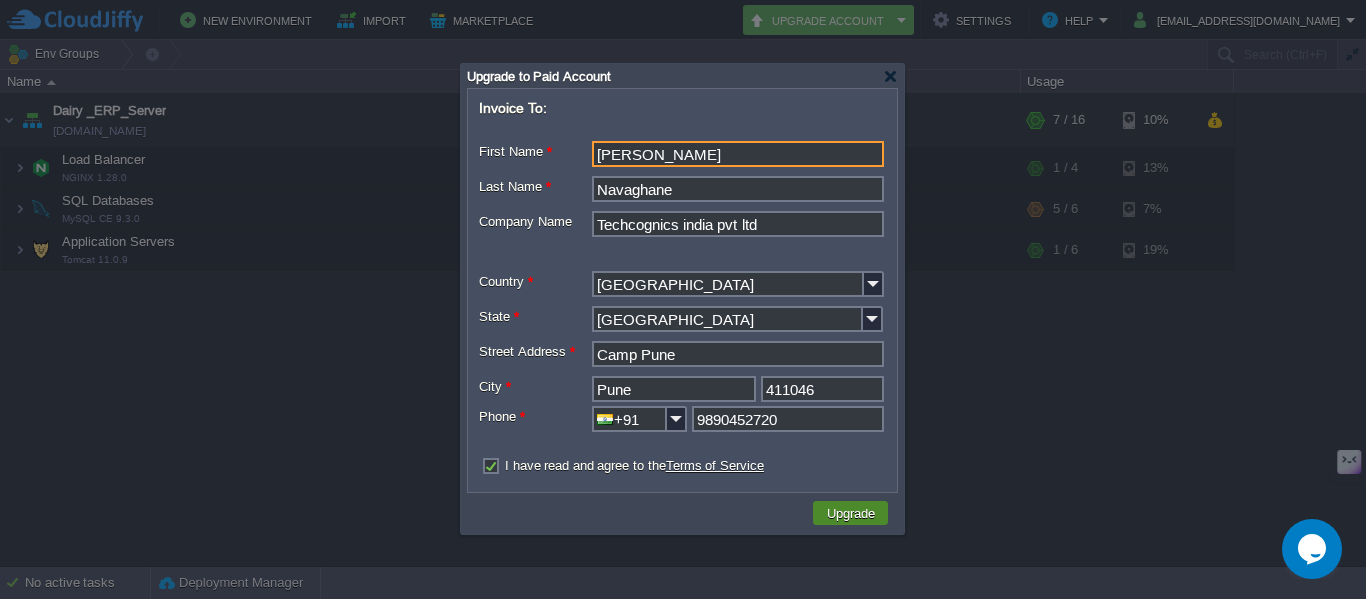 drag, startPoint x: 855, startPoint y: 514, endPoint x: 736, endPoint y: 319, distance: 228.44255 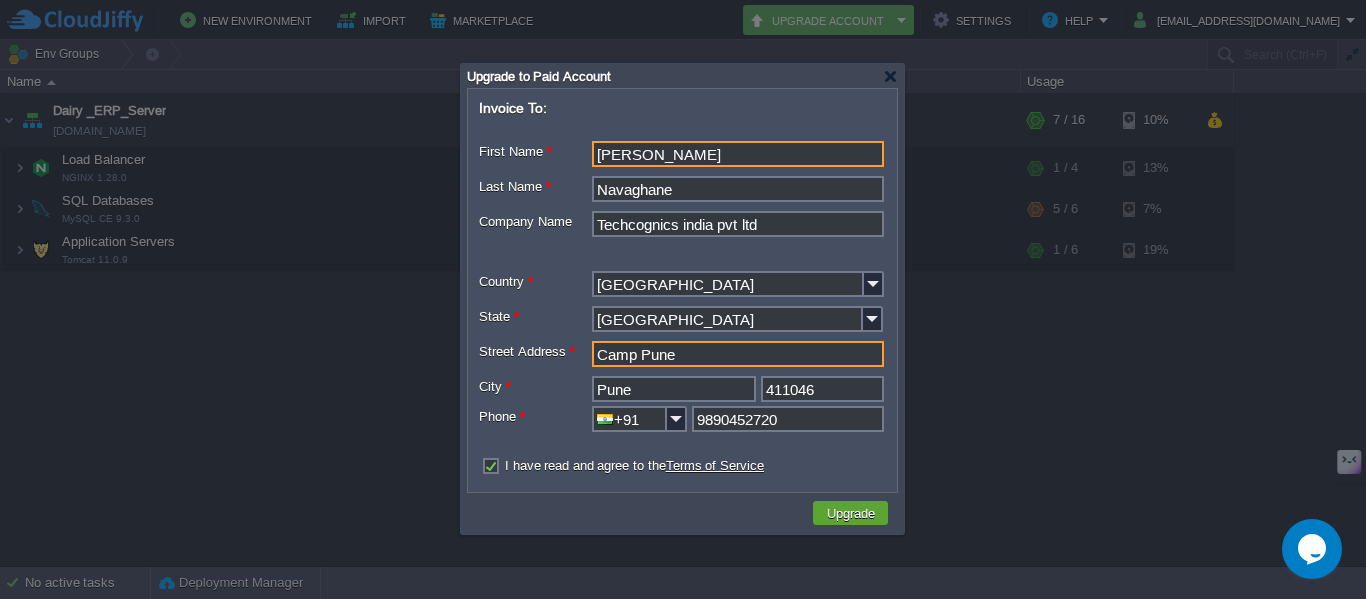 drag, startPoint x: 685, startPoint y: 358, endPoint x: 554, endPoint y: 355, distance: 131.03435 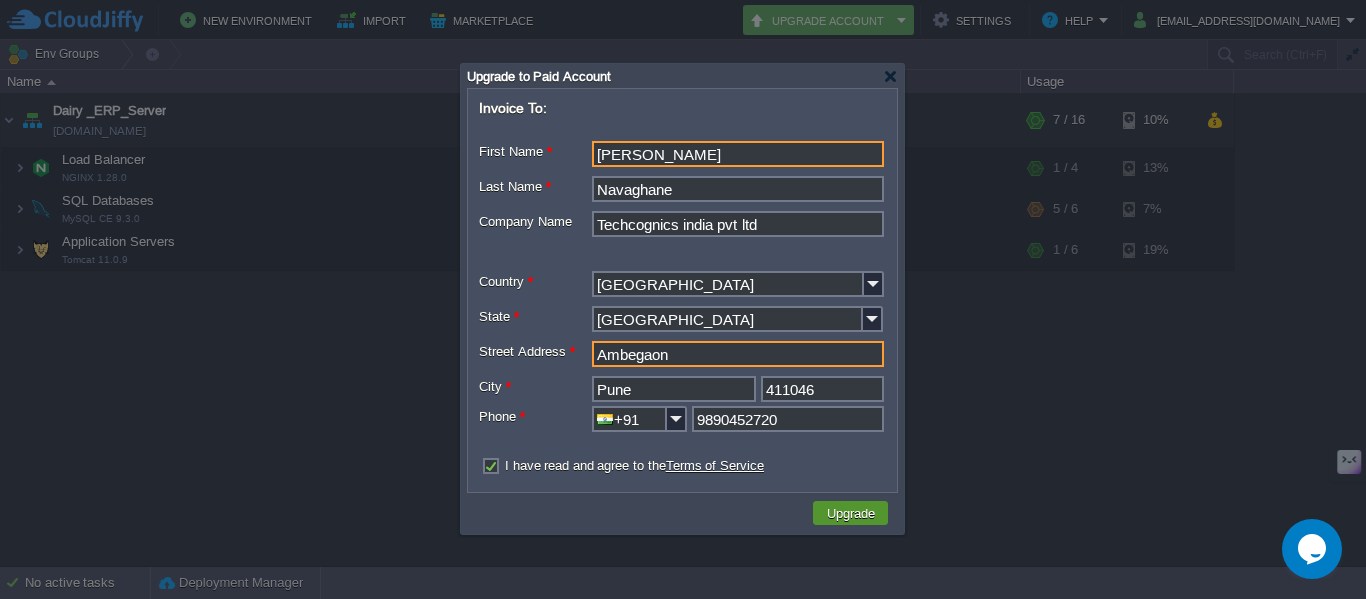 type on "Ambegaon" 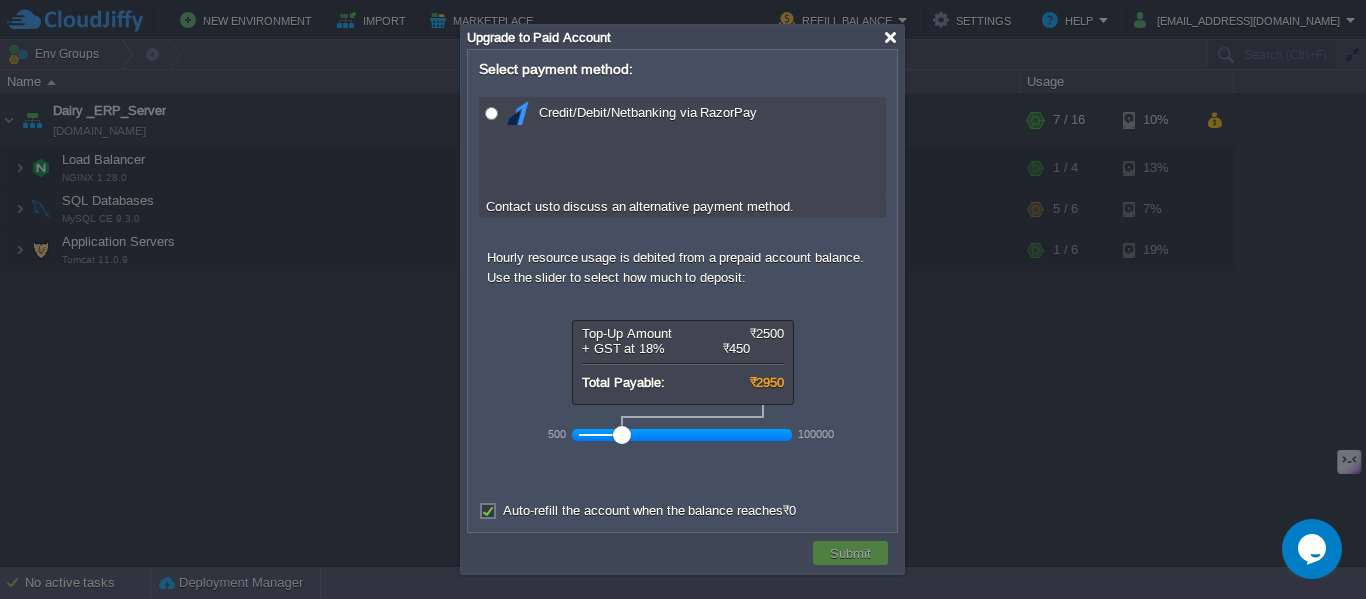 click at bounding box center [890, 37] 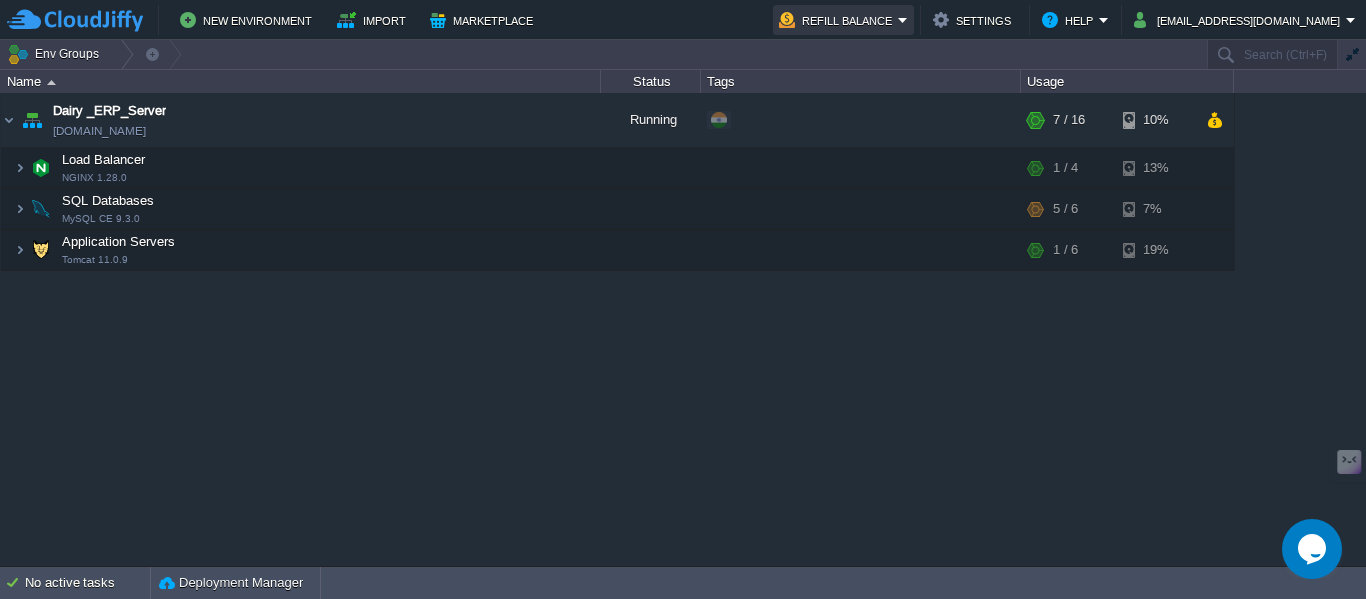 click on "Refill Balance" at bounding box center [838, 20] 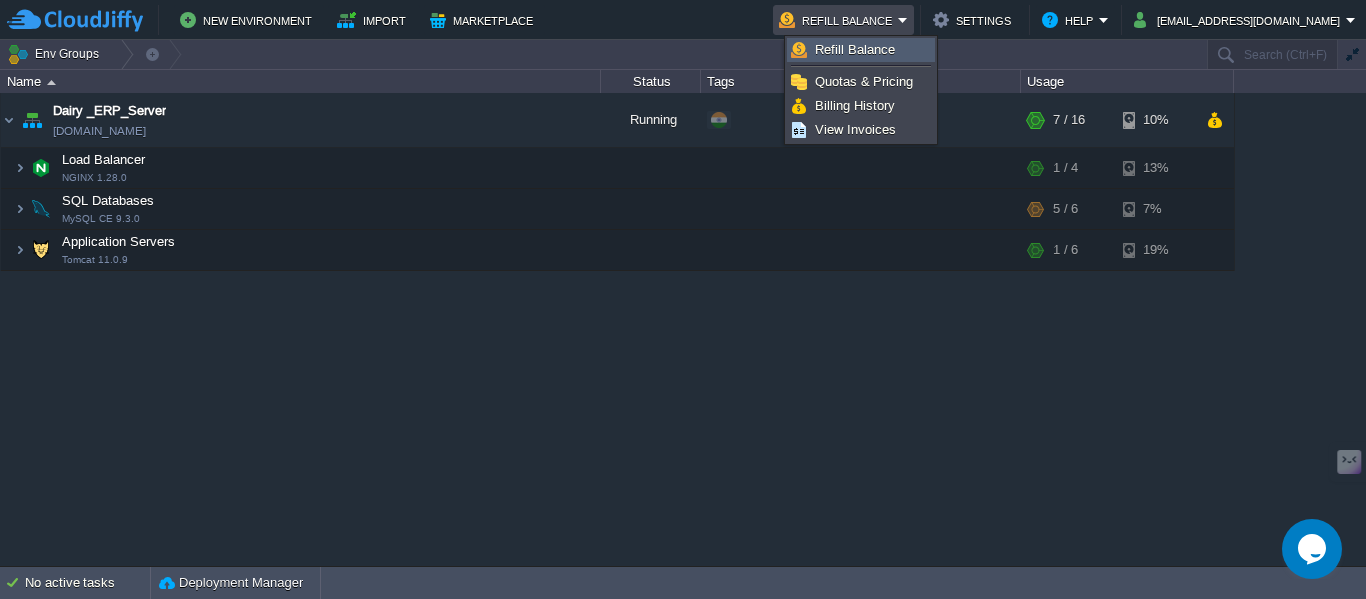 click on "Refill Balance" at bounding box center (855, 49) 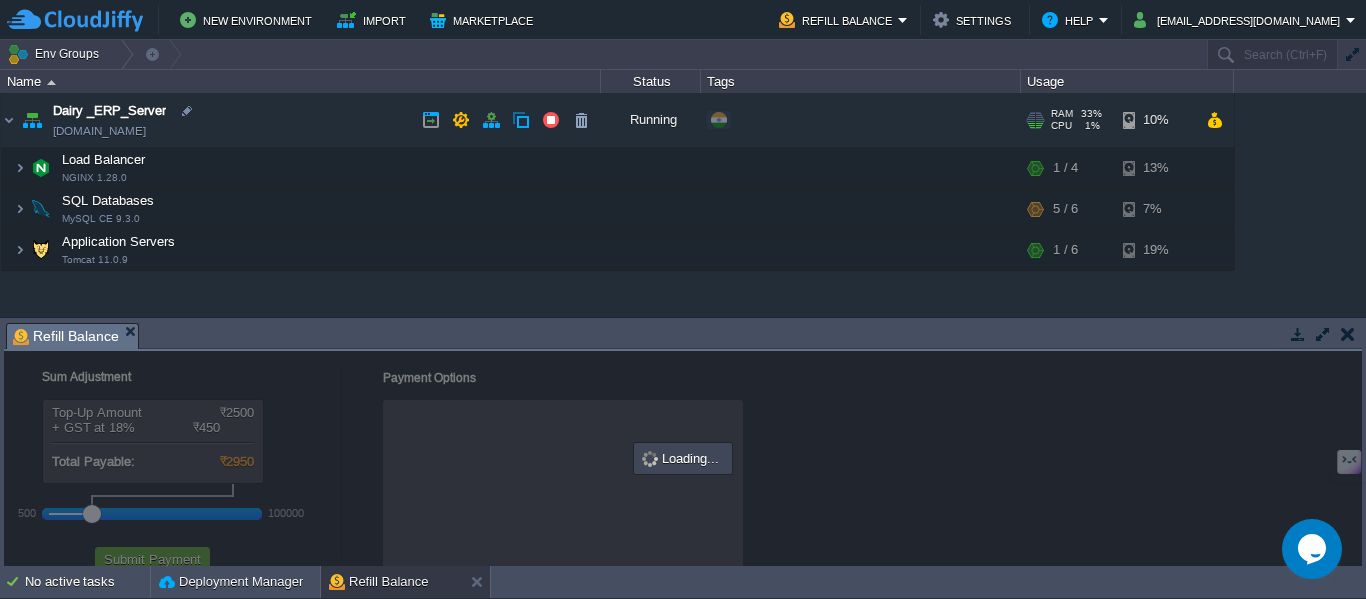 checkbox on "true" 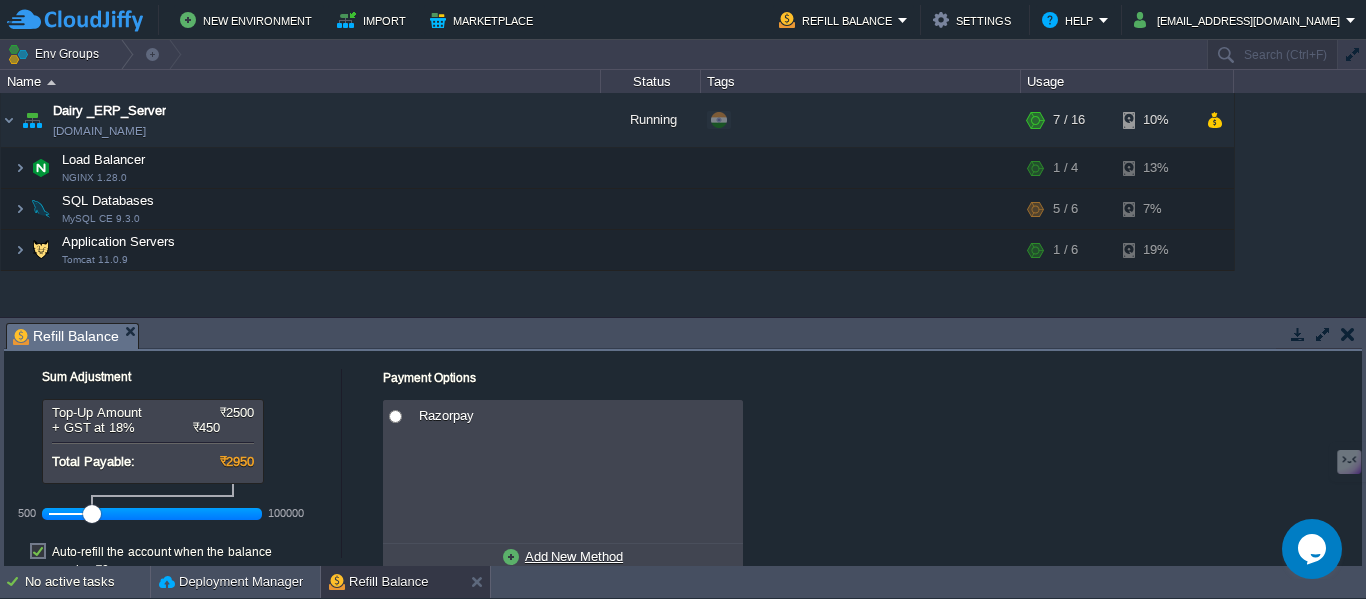 scroll, scrollTop: 51, scrollLeft: 0, axis: vertical 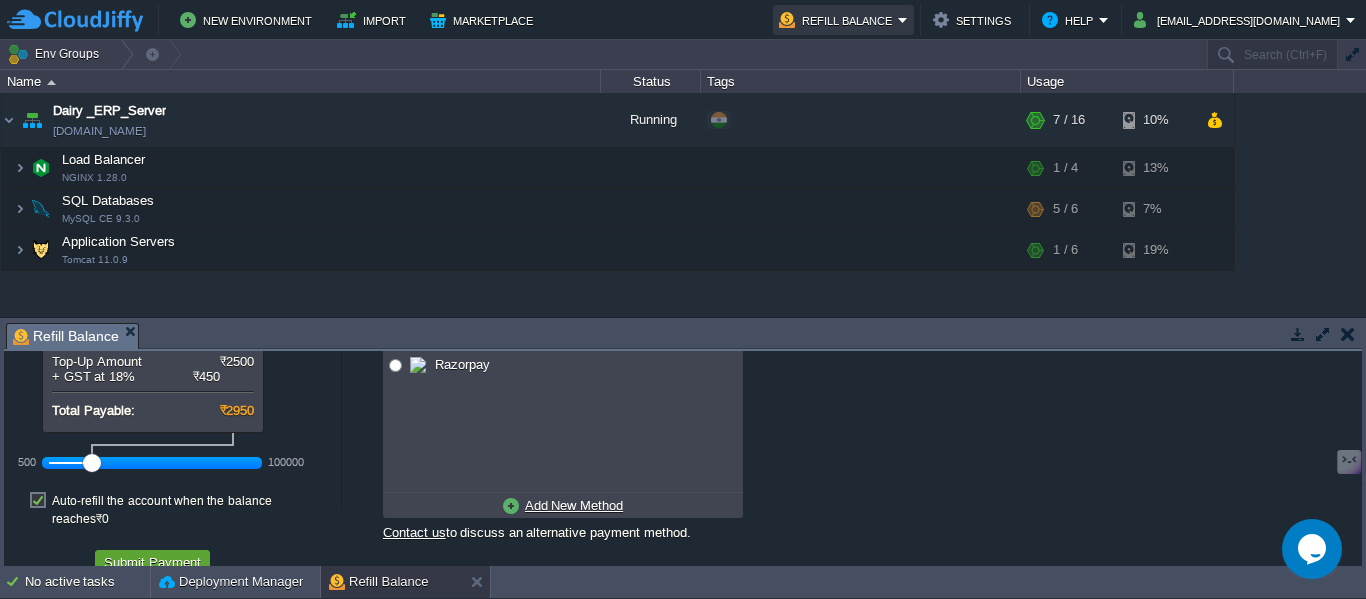 click on "Refill Balance" at bounding box center [838, 20] 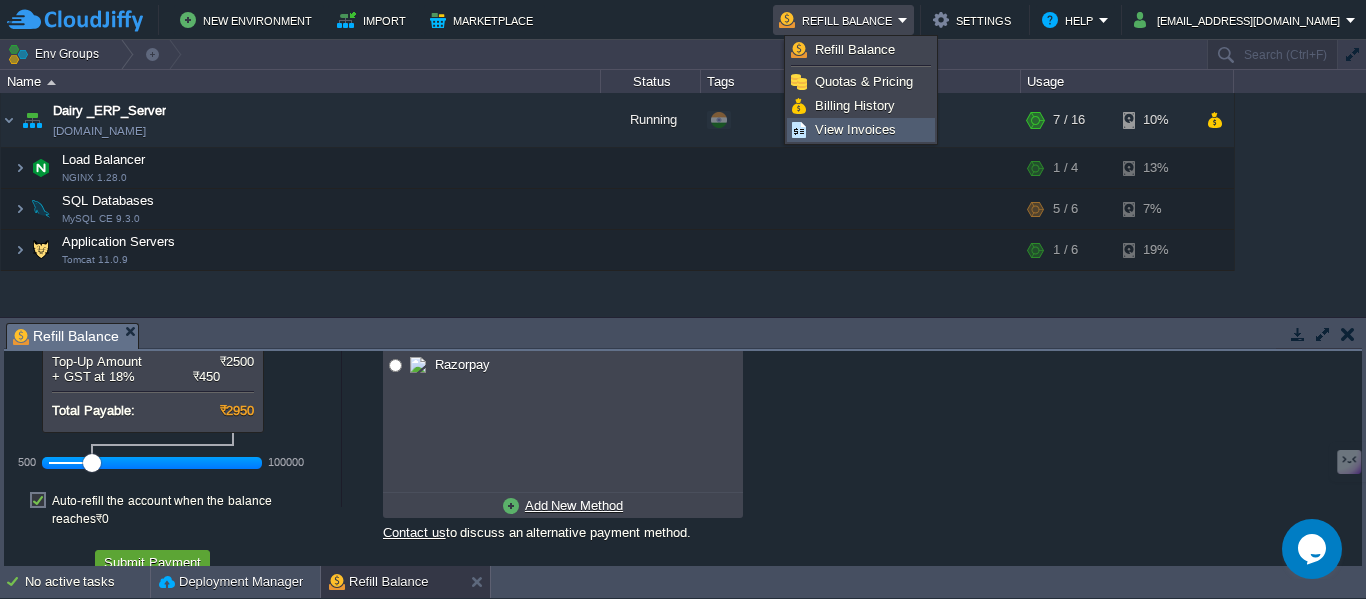 click on "View Invoices" at bounding box center (855, 129) 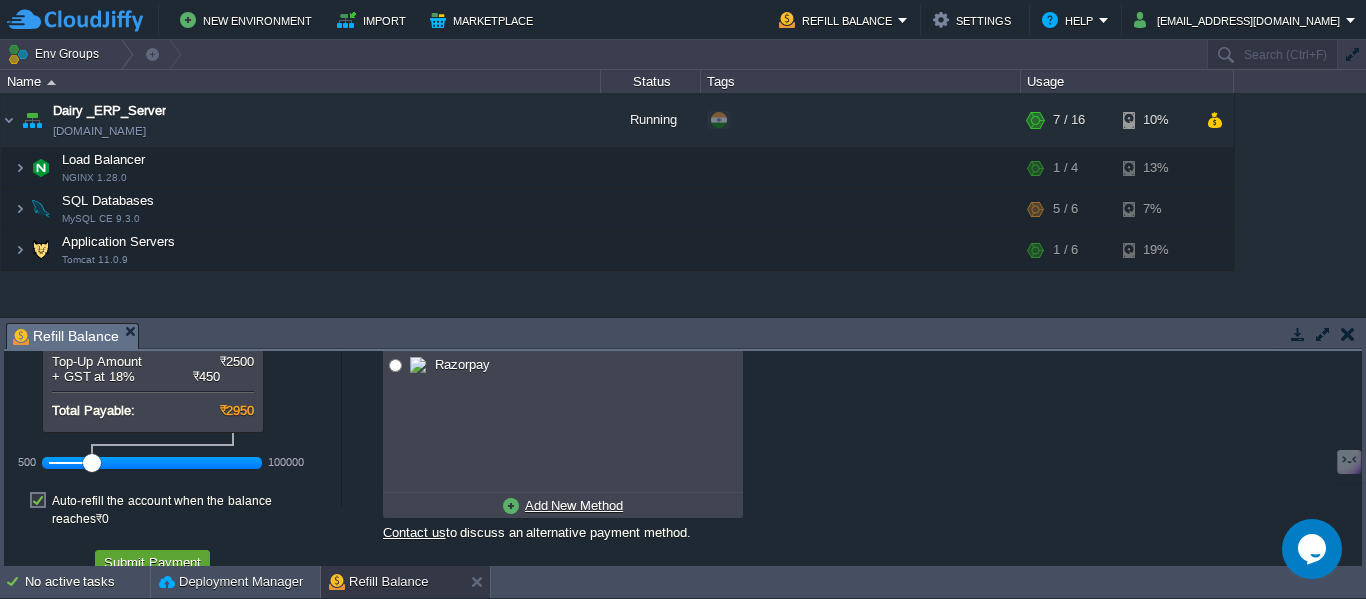 click on "Refill Balance" at bounding box center [75, 336] 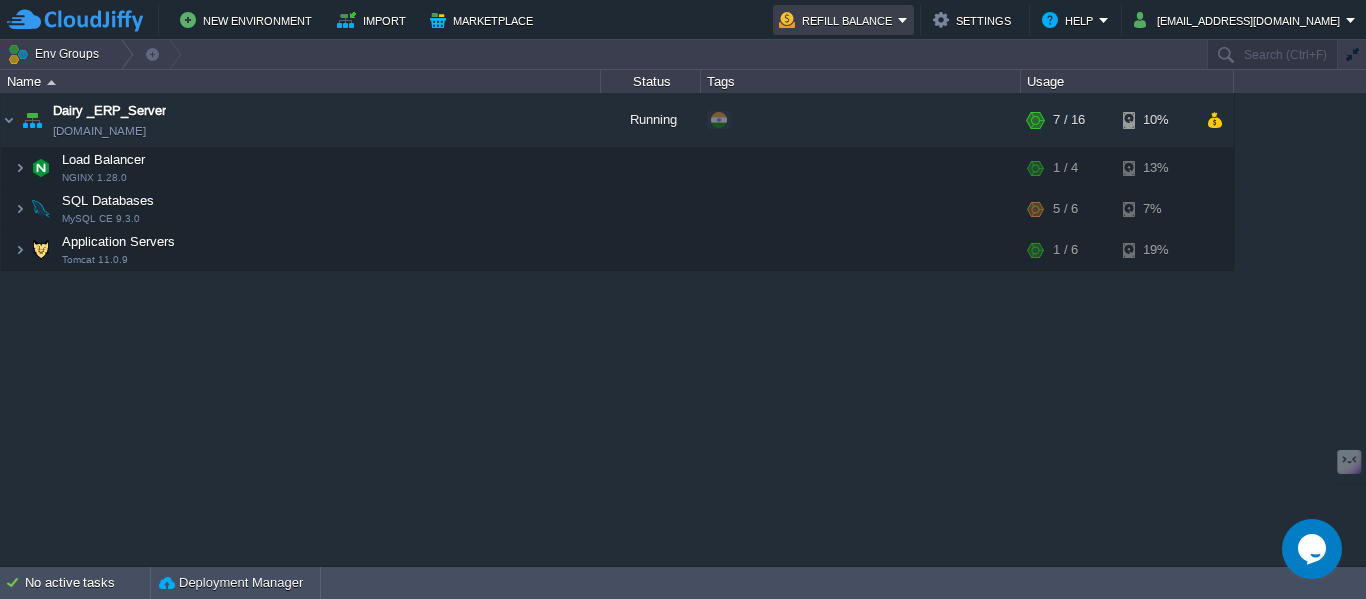 click on "Refill Balance" at bounding box center [843, 20] 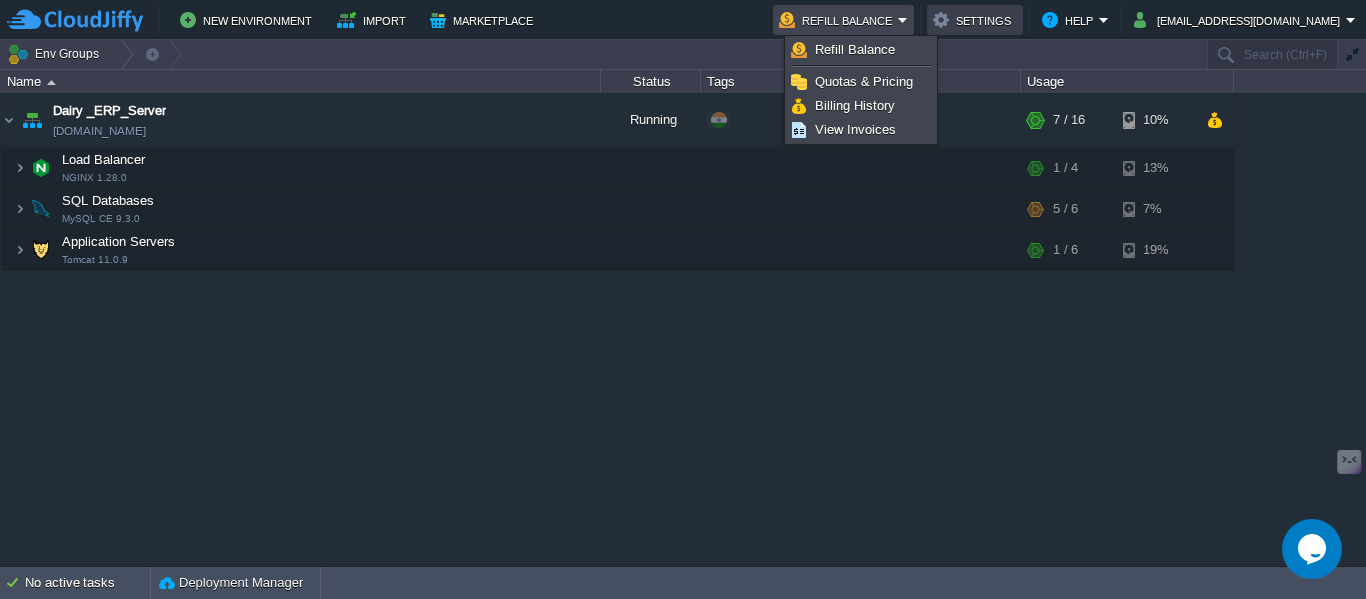 click on "Settings" at bounding box center [975, 20] 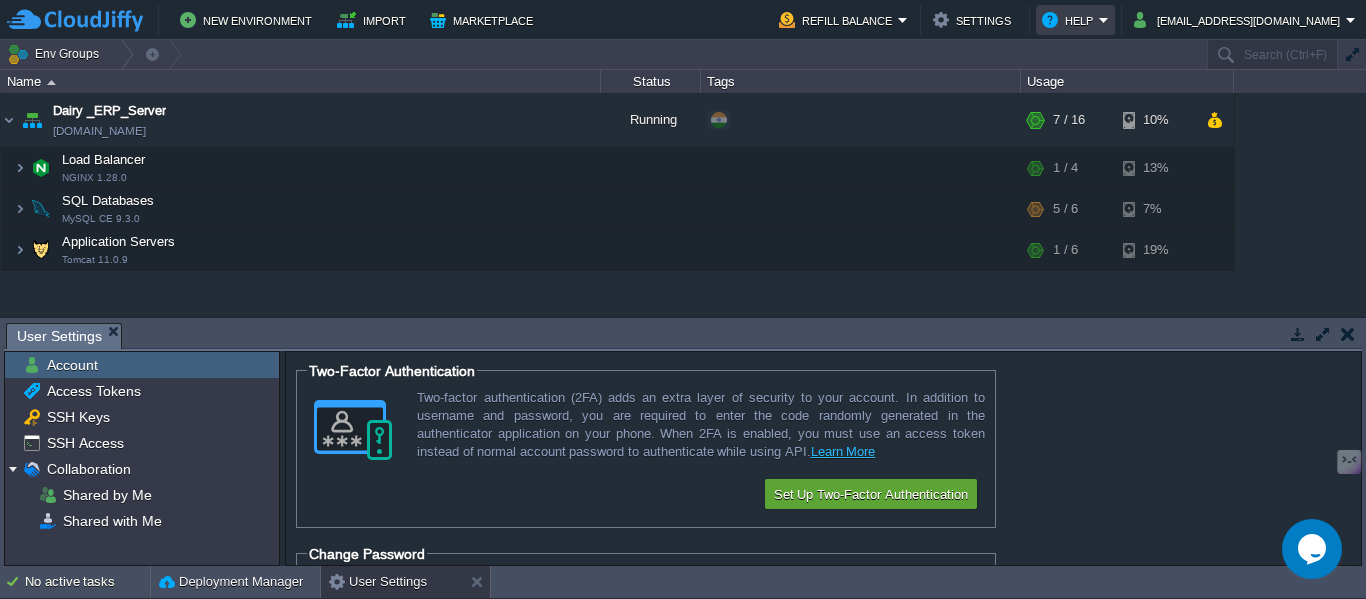 click on "Help" at bounding box center (1075, 20) 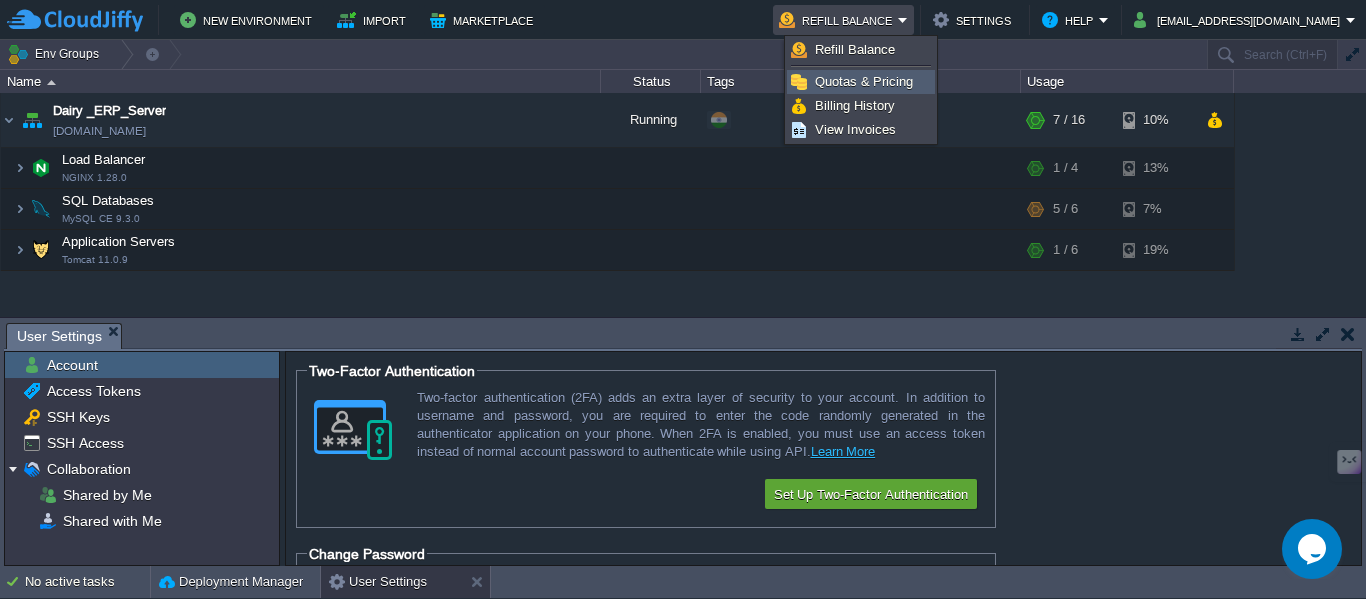 click on "Quotas & Pricing" at bounding box center (864, 81) 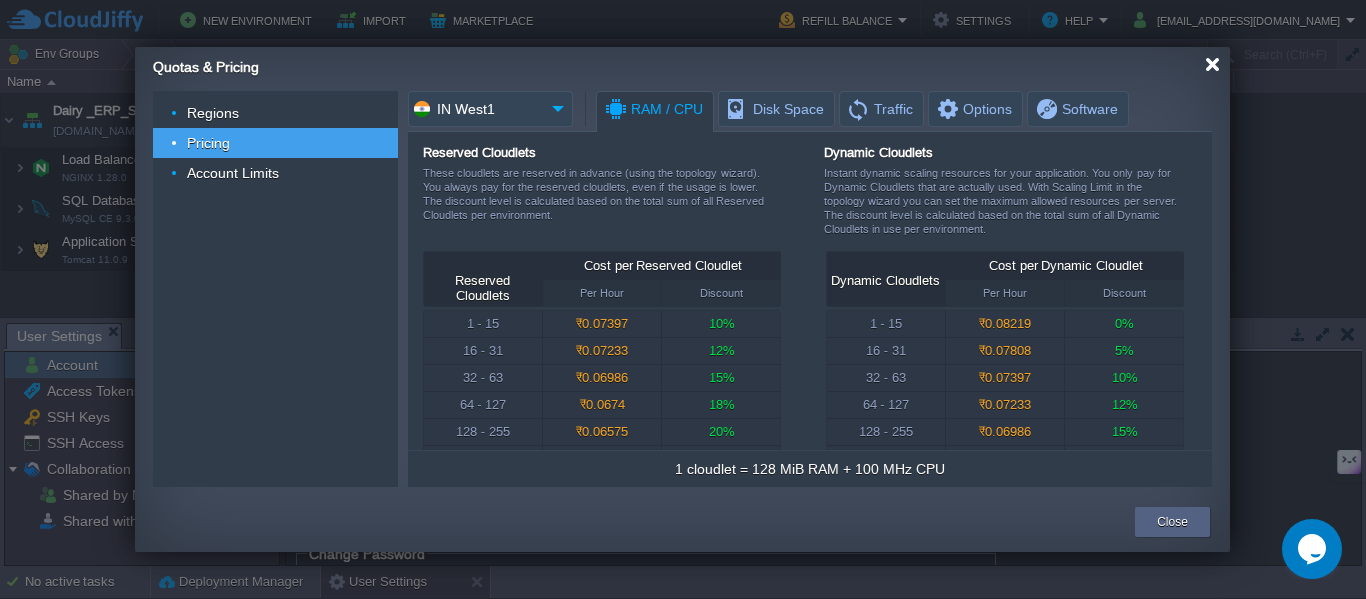 click at bounding box center [1212, 64] 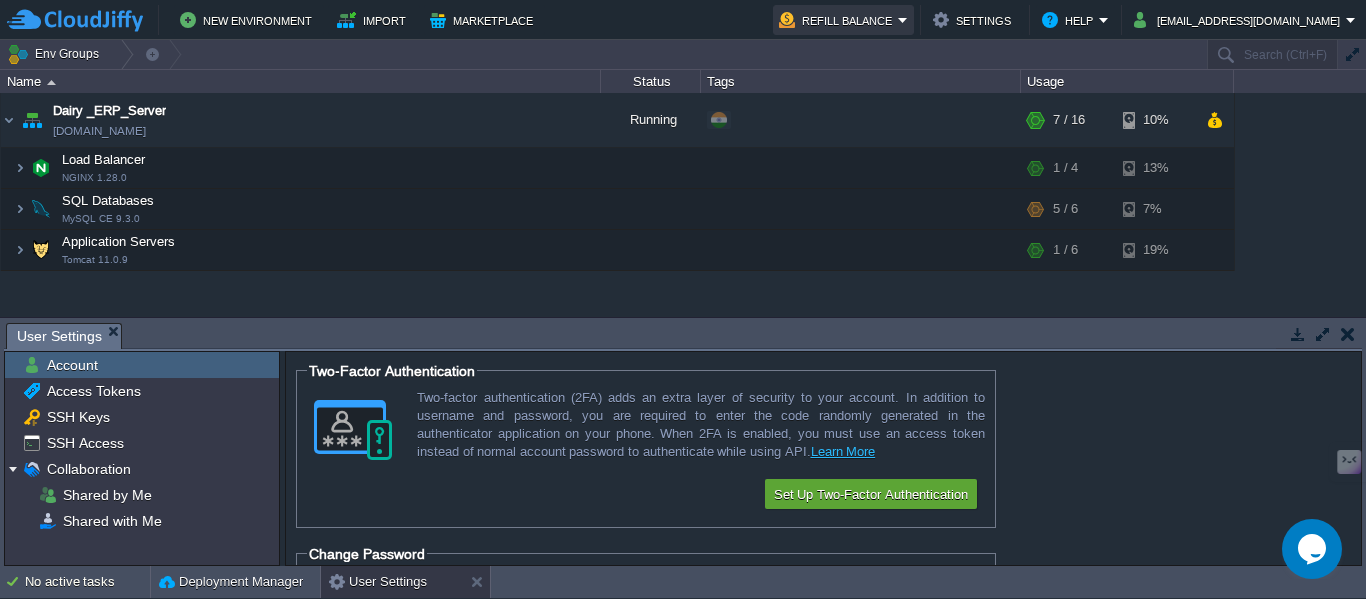 click on "Refill Balance" at bounding box center [838, 20] 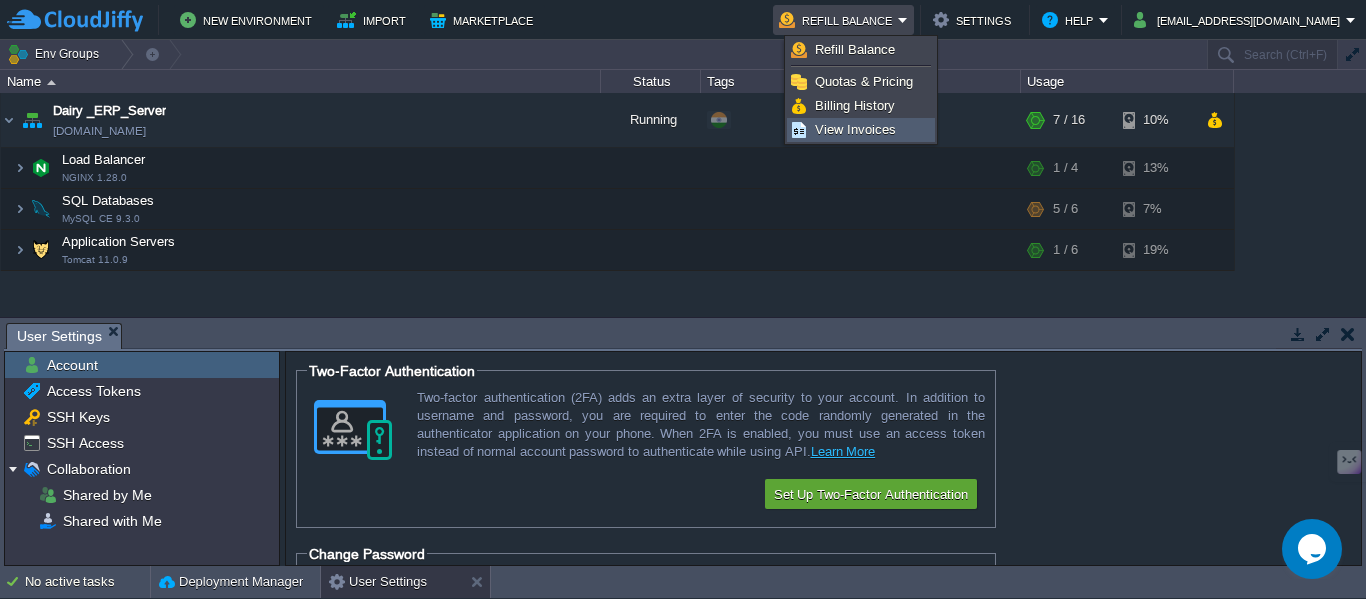 click on "View Invoices" at bounding box center (855, 129) 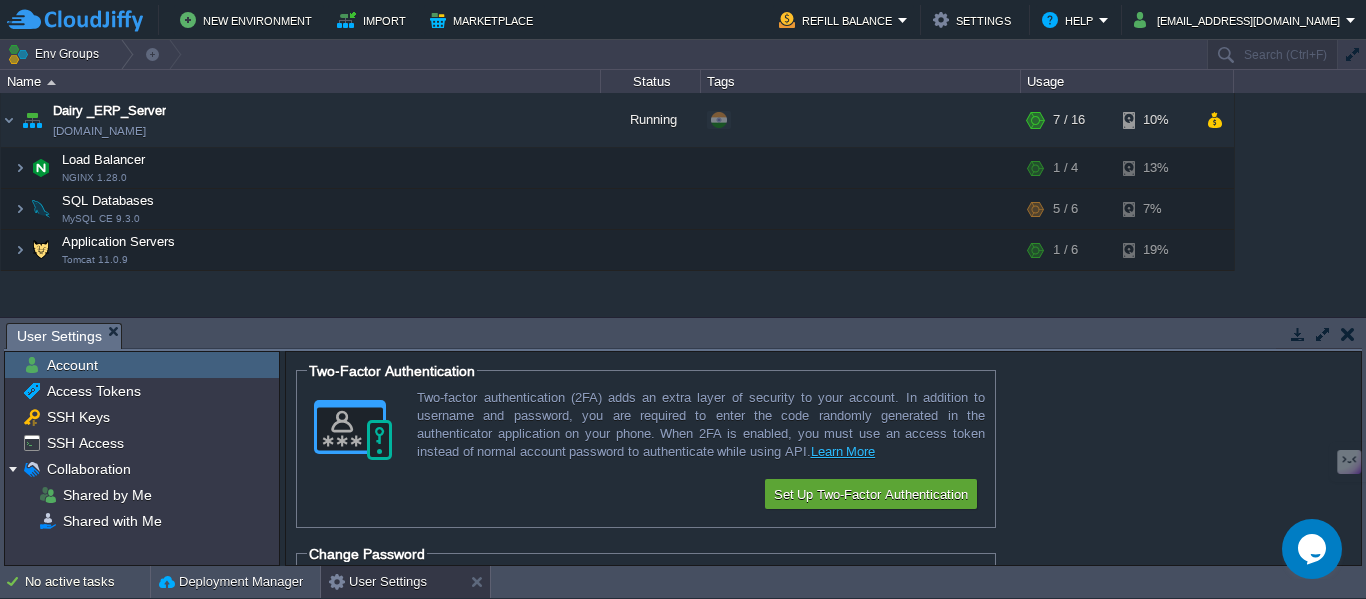 click at bounding box center (1348, 334) 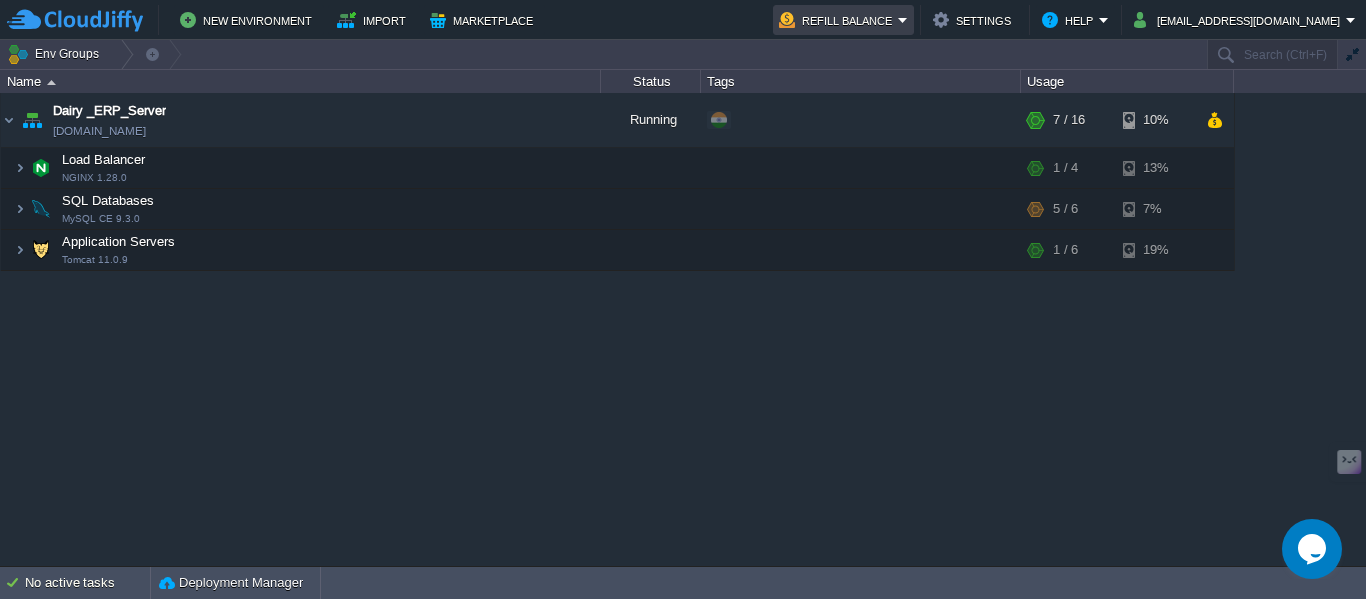 click on "Refill Balance" at bounding box center (838, 20) 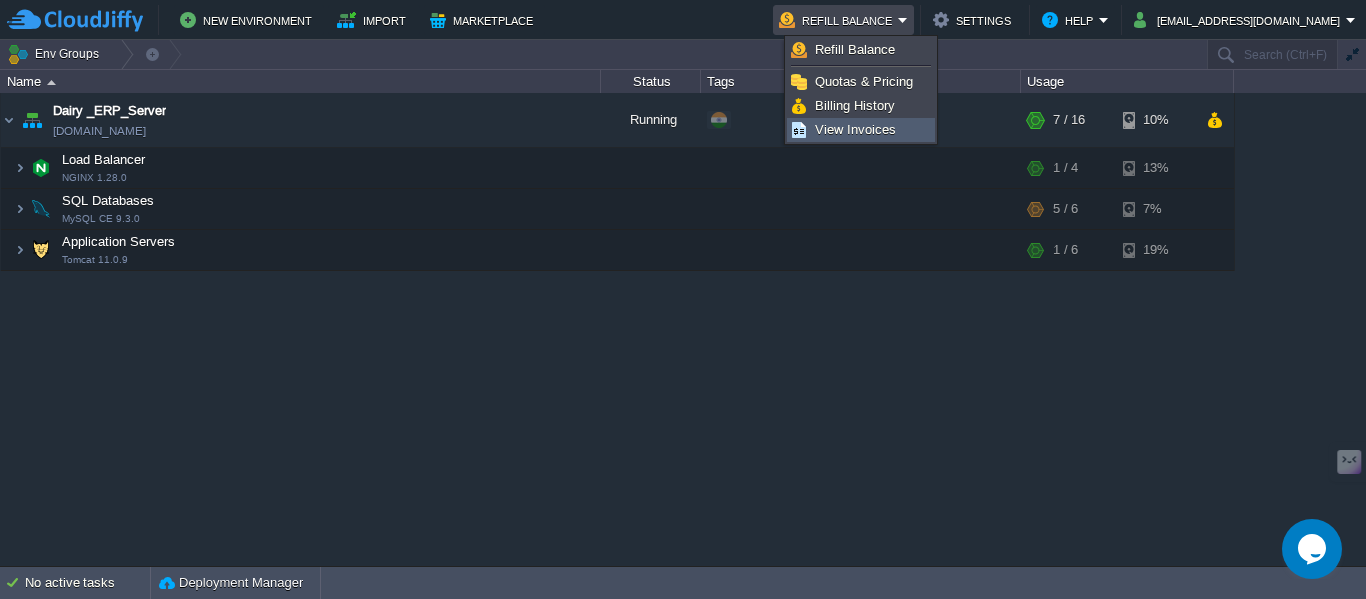 click on "View Invoices" at bounding box center (855, 129) 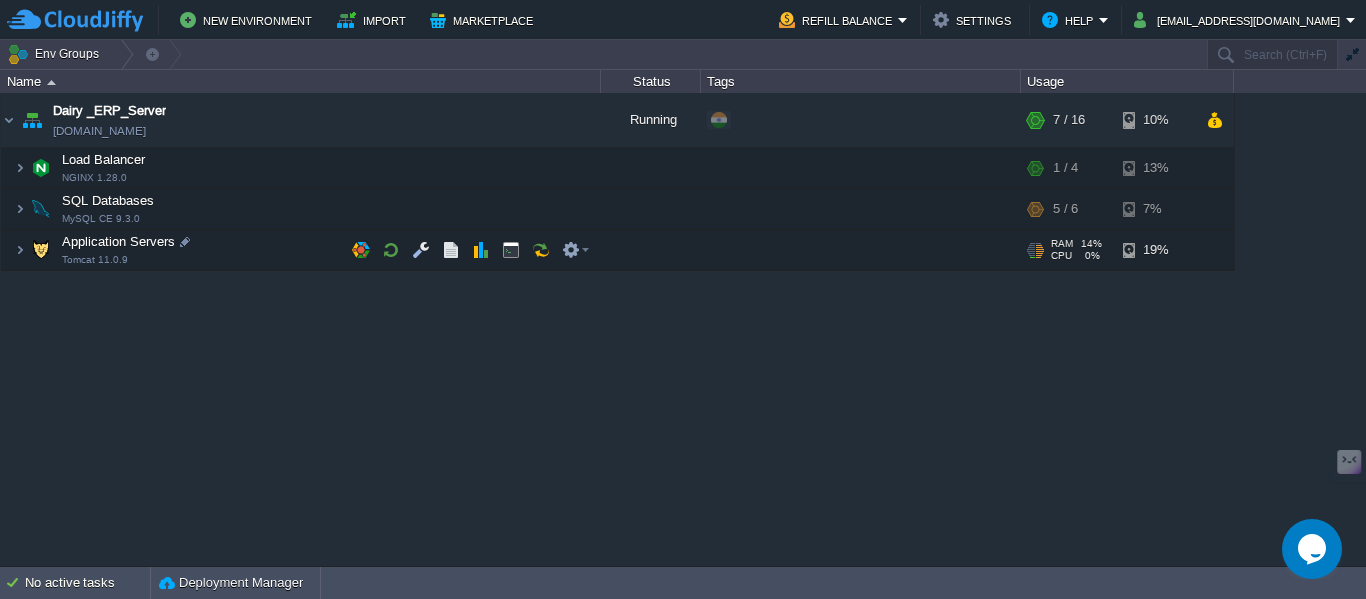 click at bounding box center (41, 250) 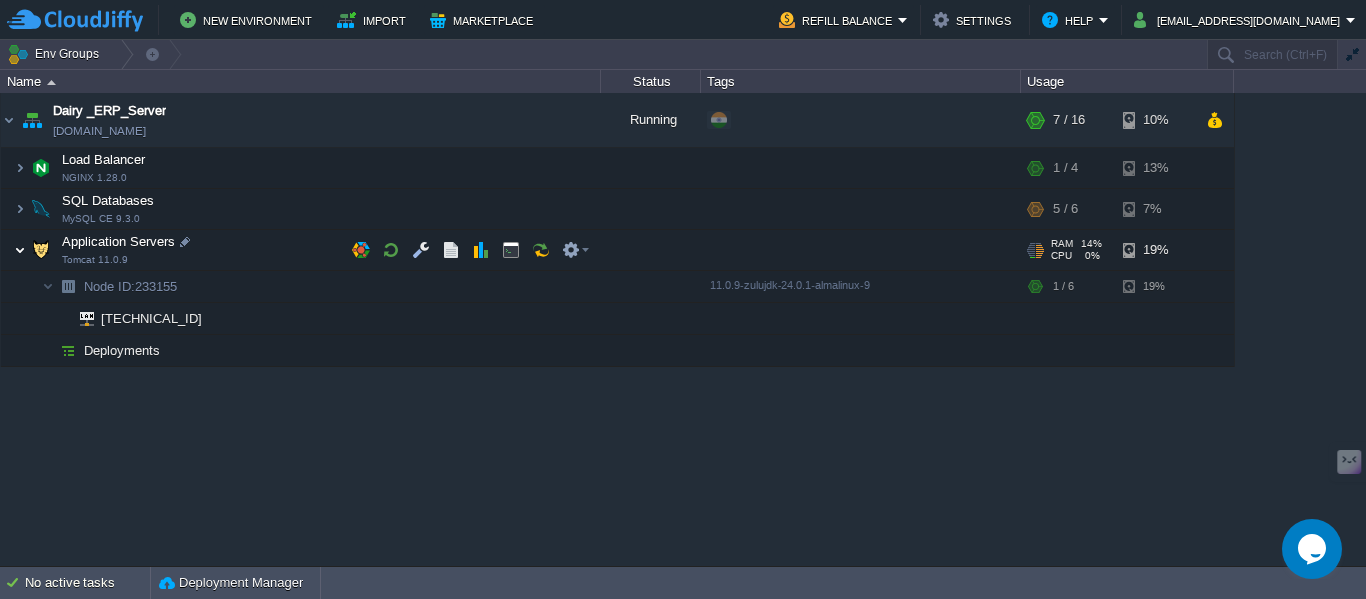 click at bounding box center (20, 250) 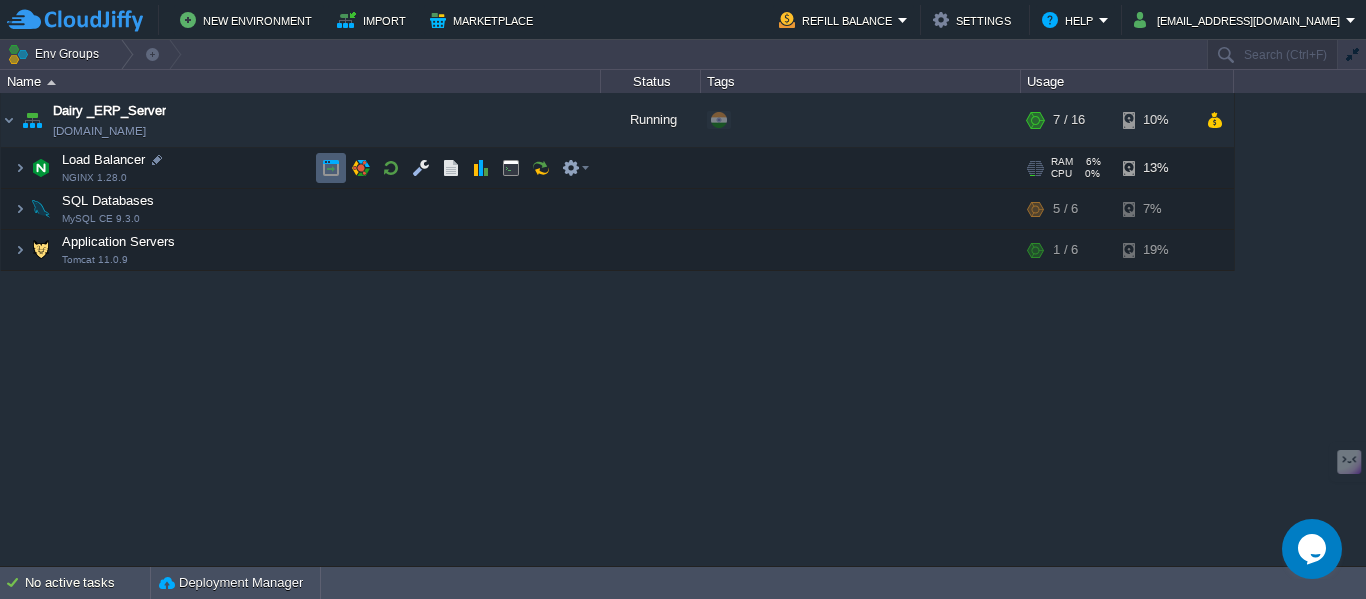 click at bounding box center [331, 168] 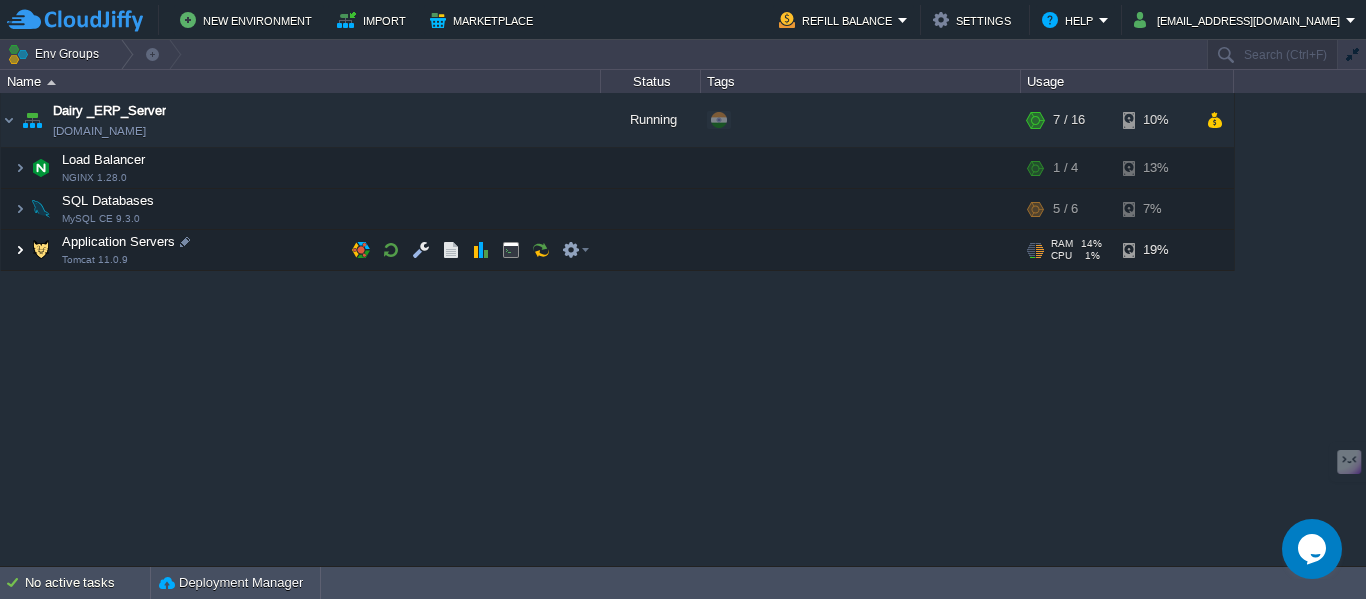 click at bounding box center [20, 250] 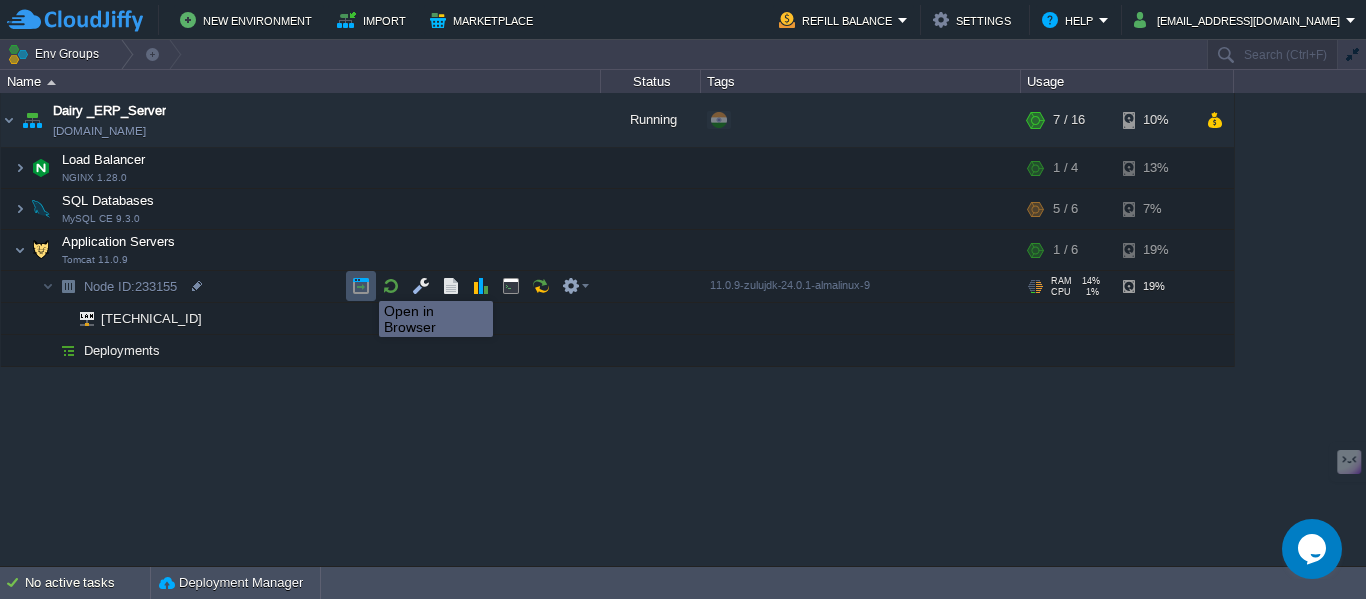click at bounding box center [361, 286] 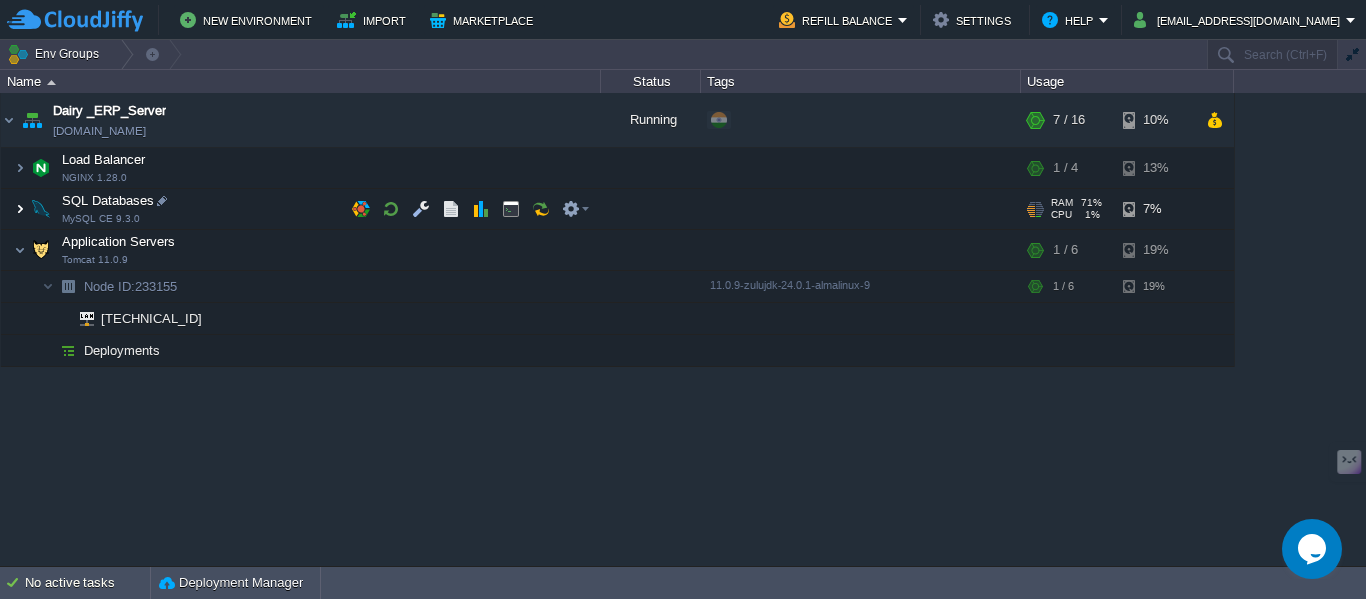 click at bounding box center (20, 209) 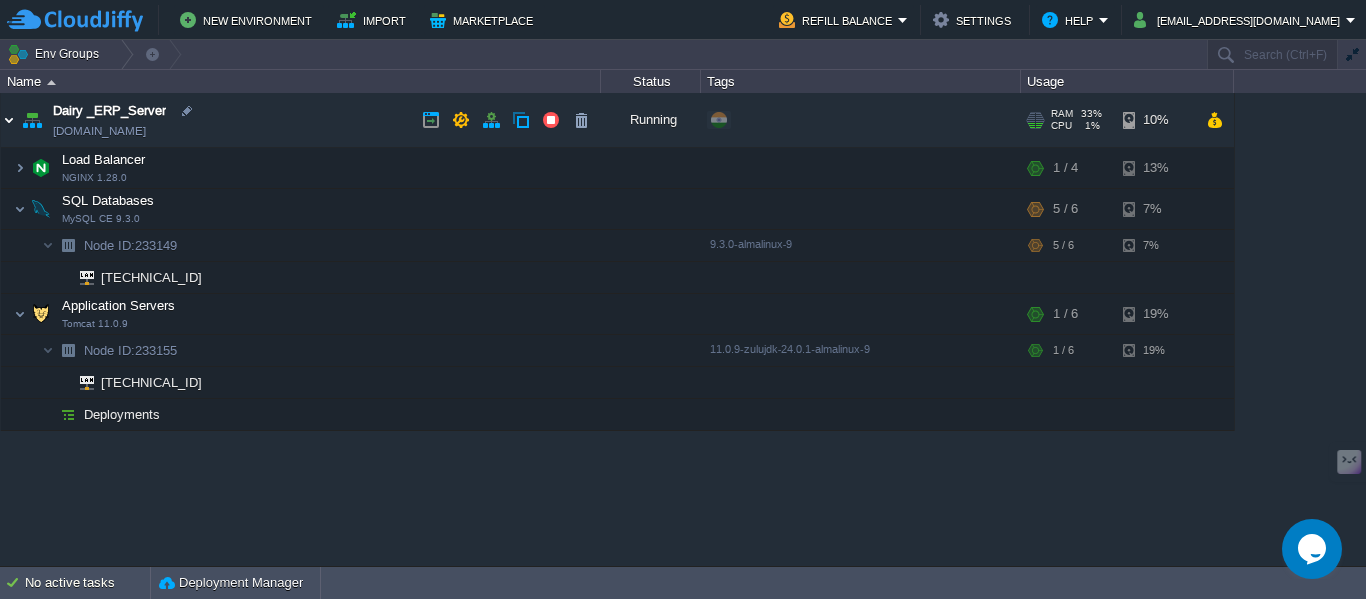 click at bounding box center (9, 120) 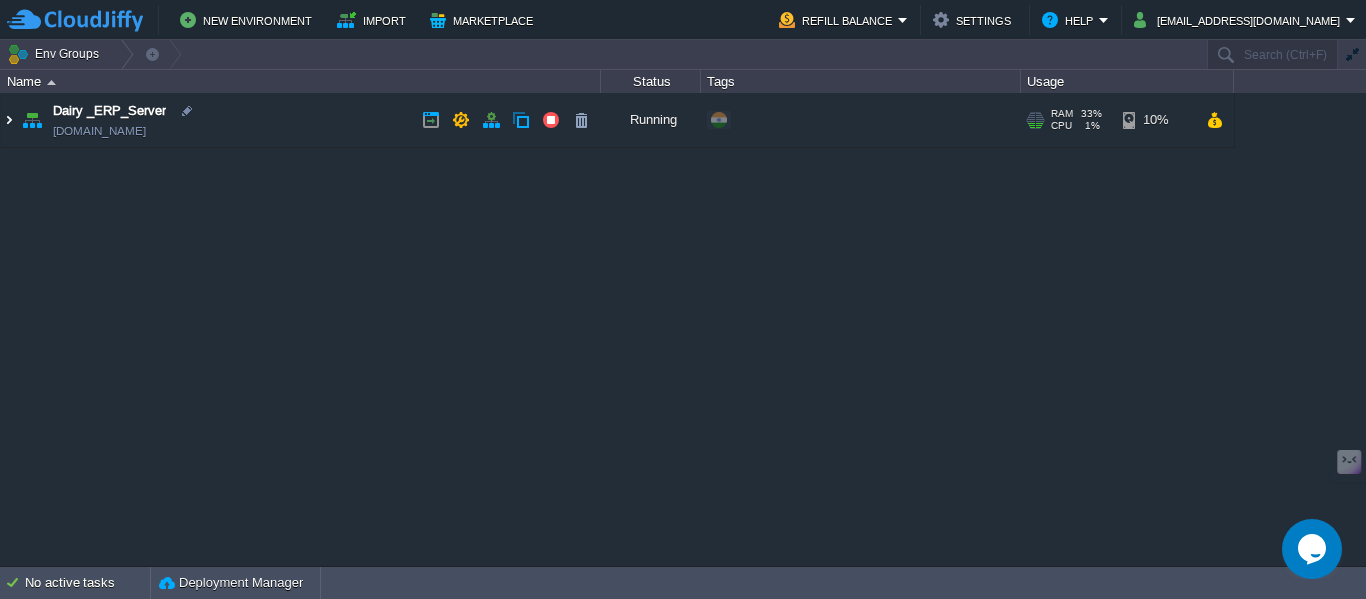 click at bounding box center [9, 120] 